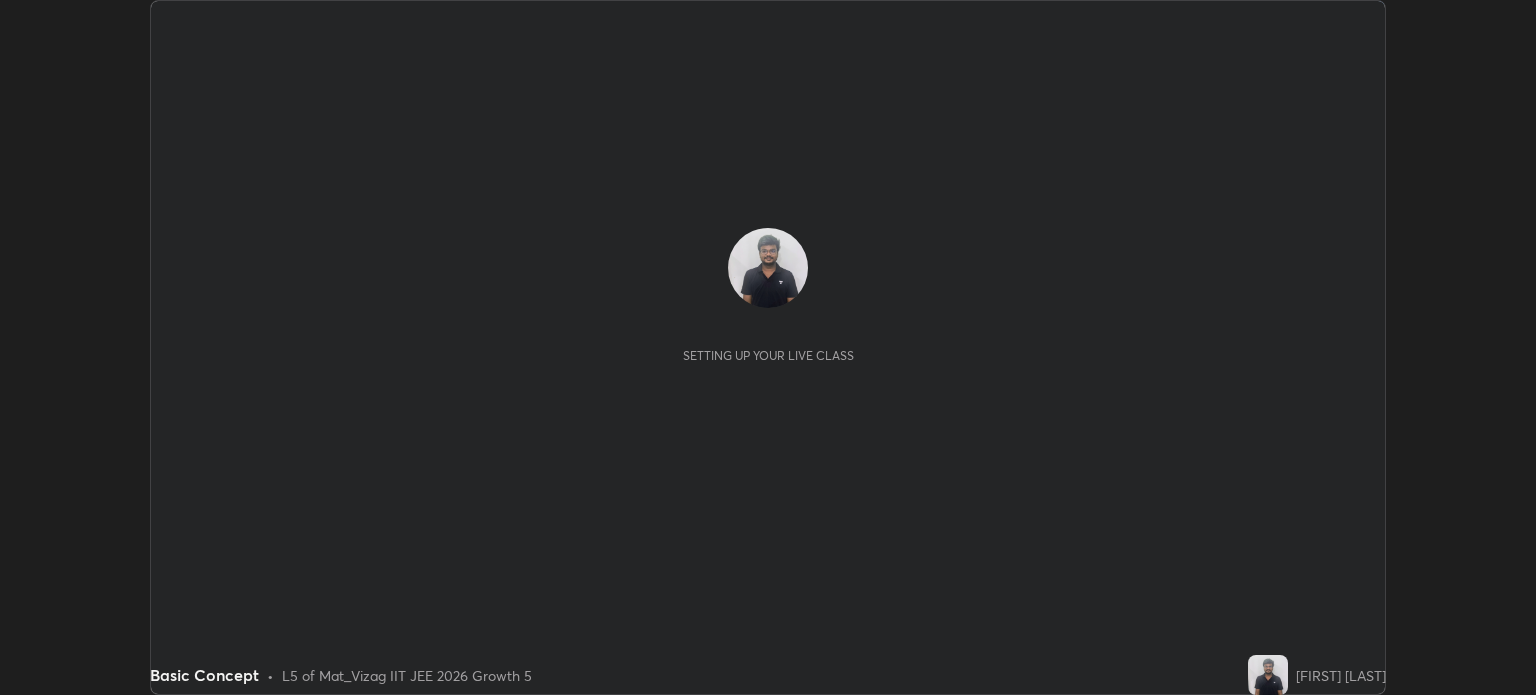 scroll, scrollTop: 0, scrollLeft: 0, axis: both 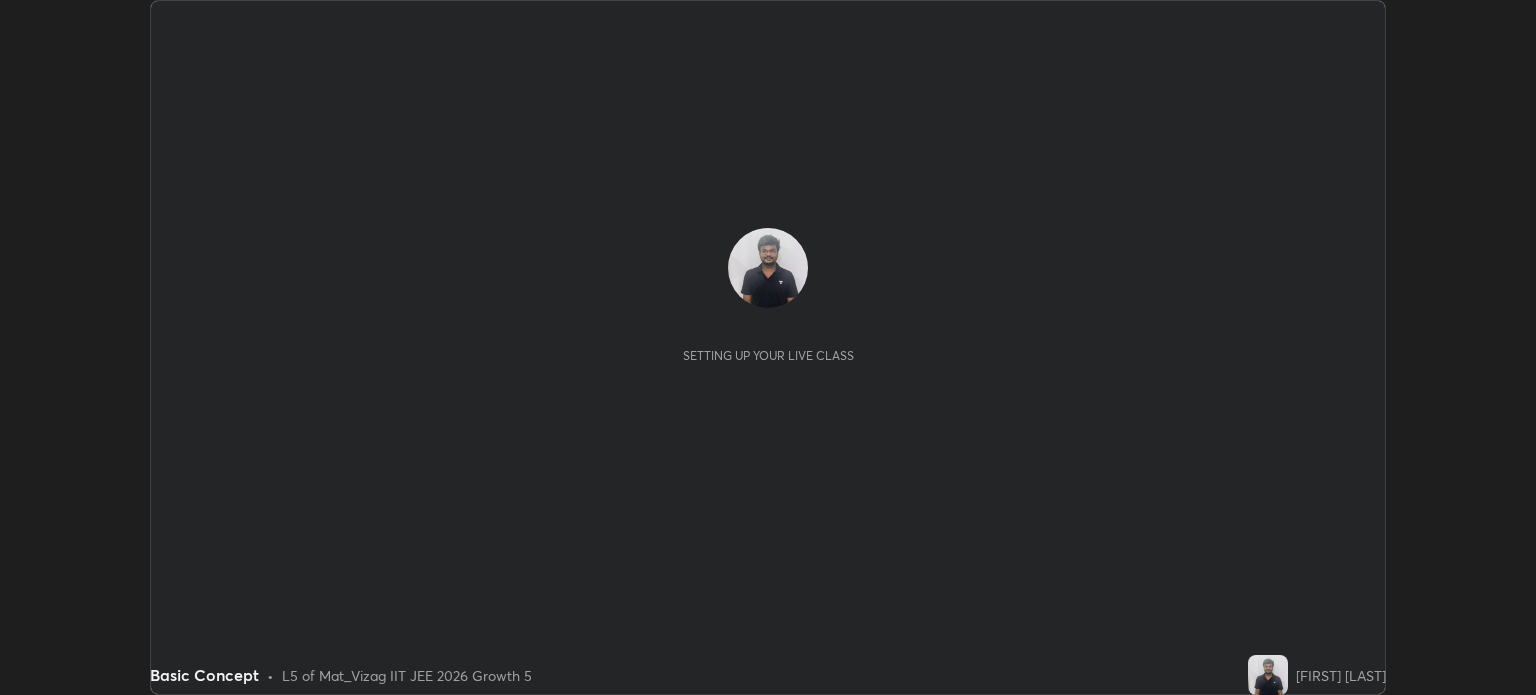 click at bounding box center [1268, 675] 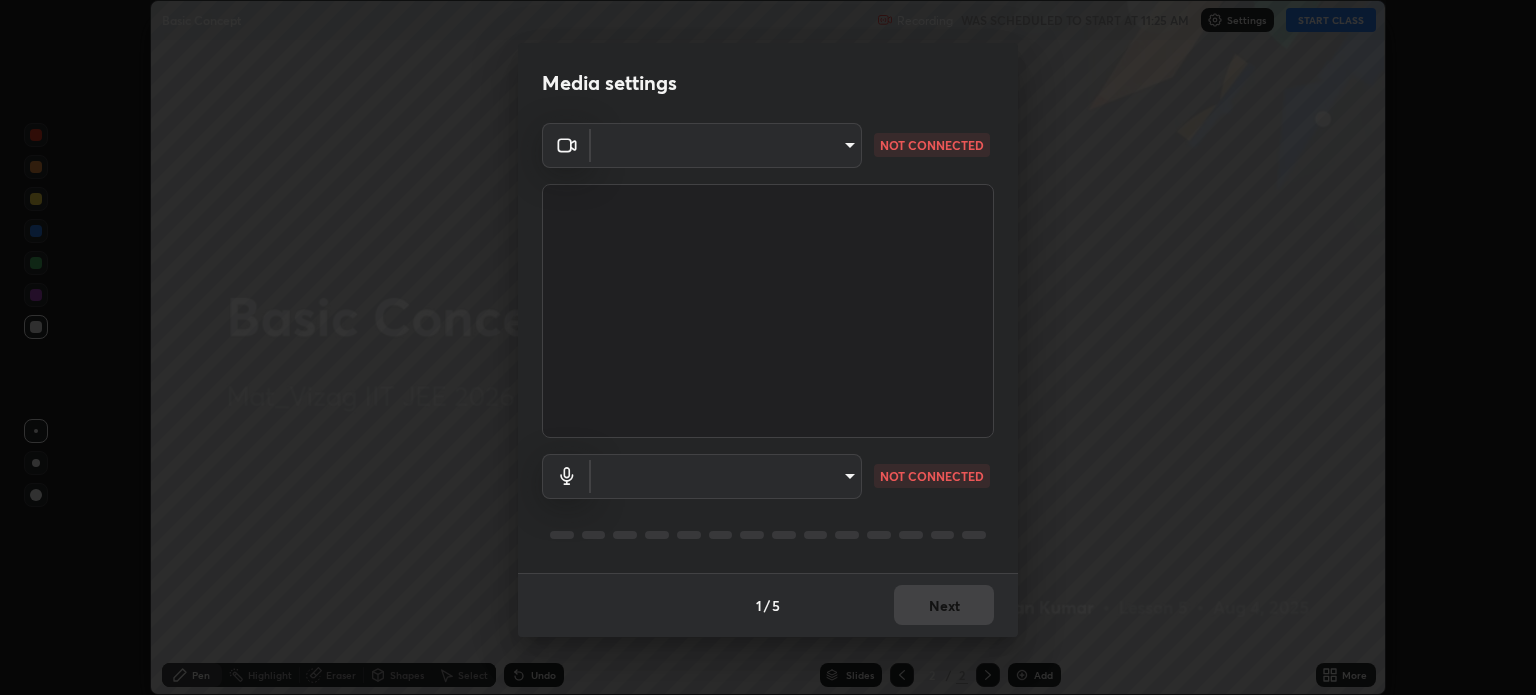 type on "5dbda886db4f7c7a8cf4c3ebe31bbc22a62543ff01453fb156569e74019cc146" 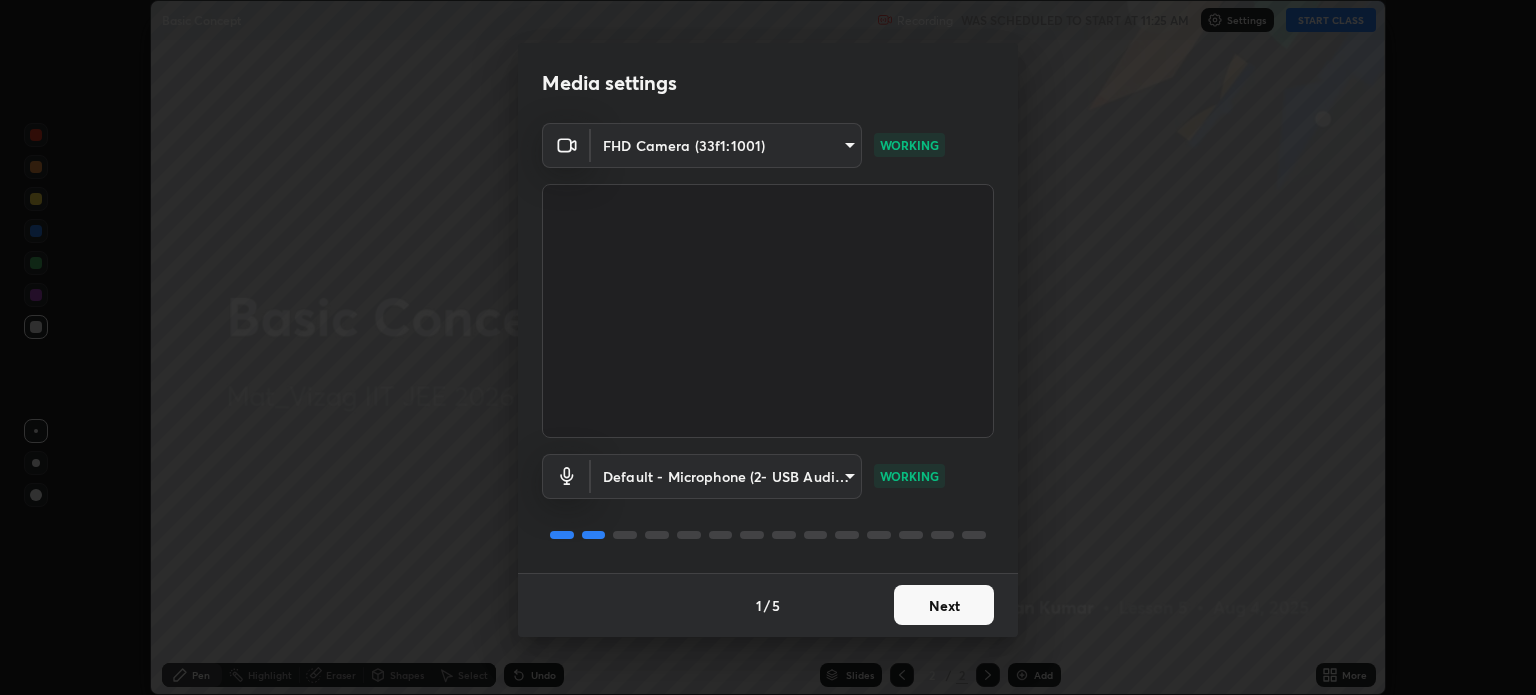 click on "Next" at bounding box center [944, 605] 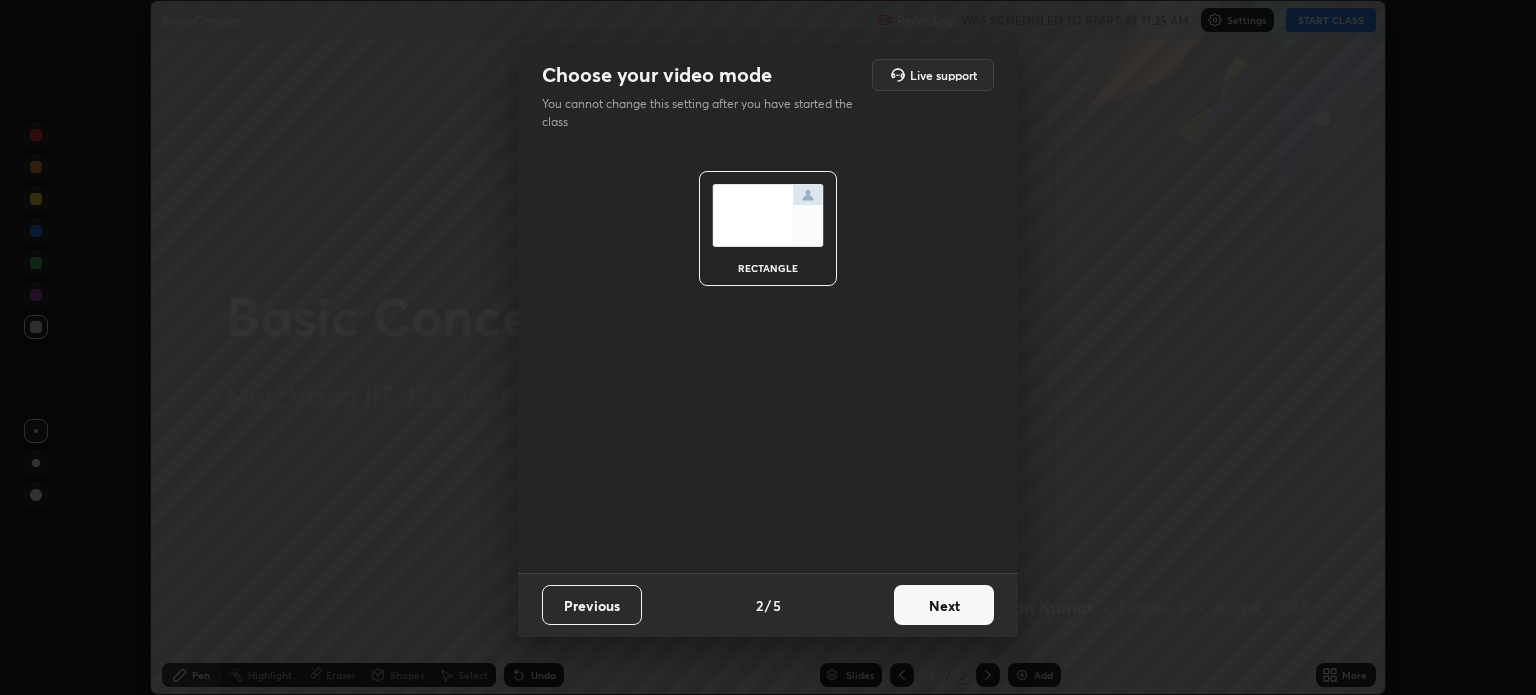 click on "Next" at bounding box center [944, 605] 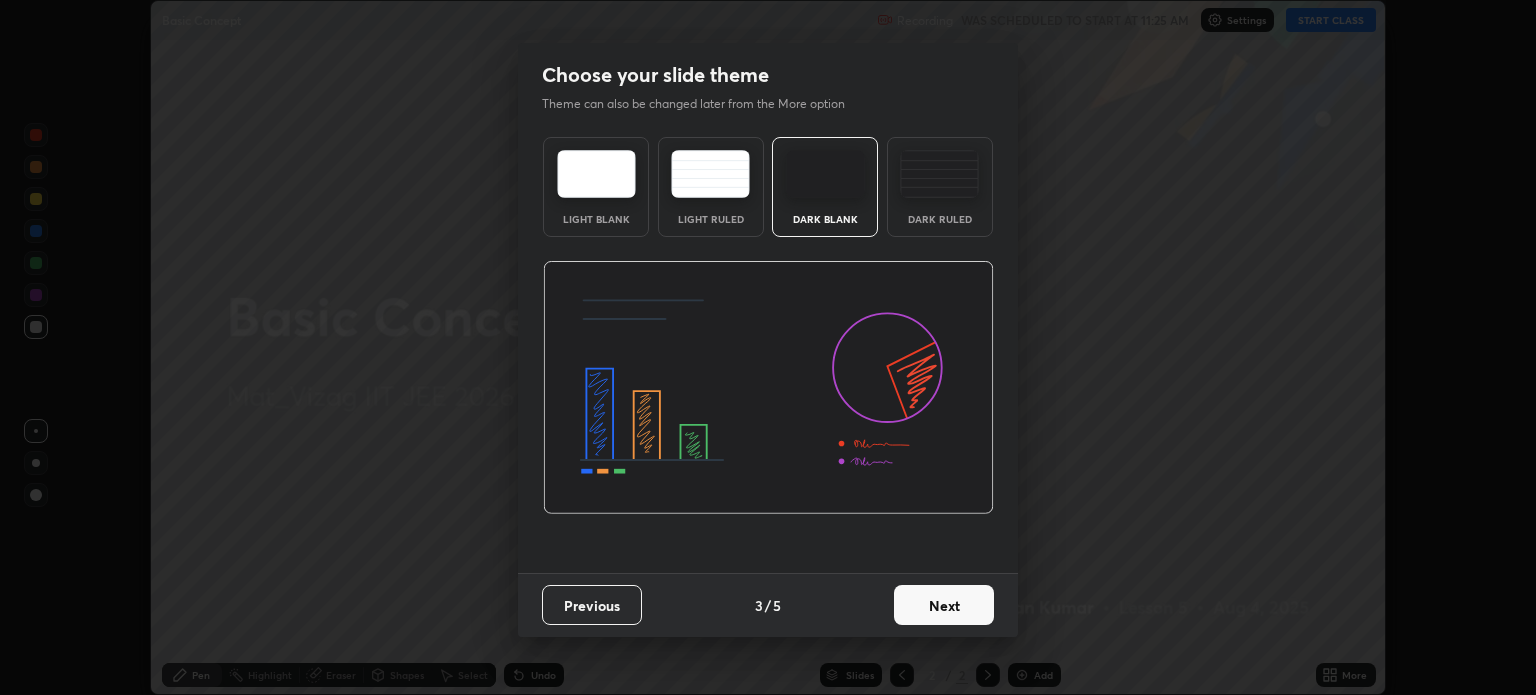 click on "Next" at bounding box center (944, 605) 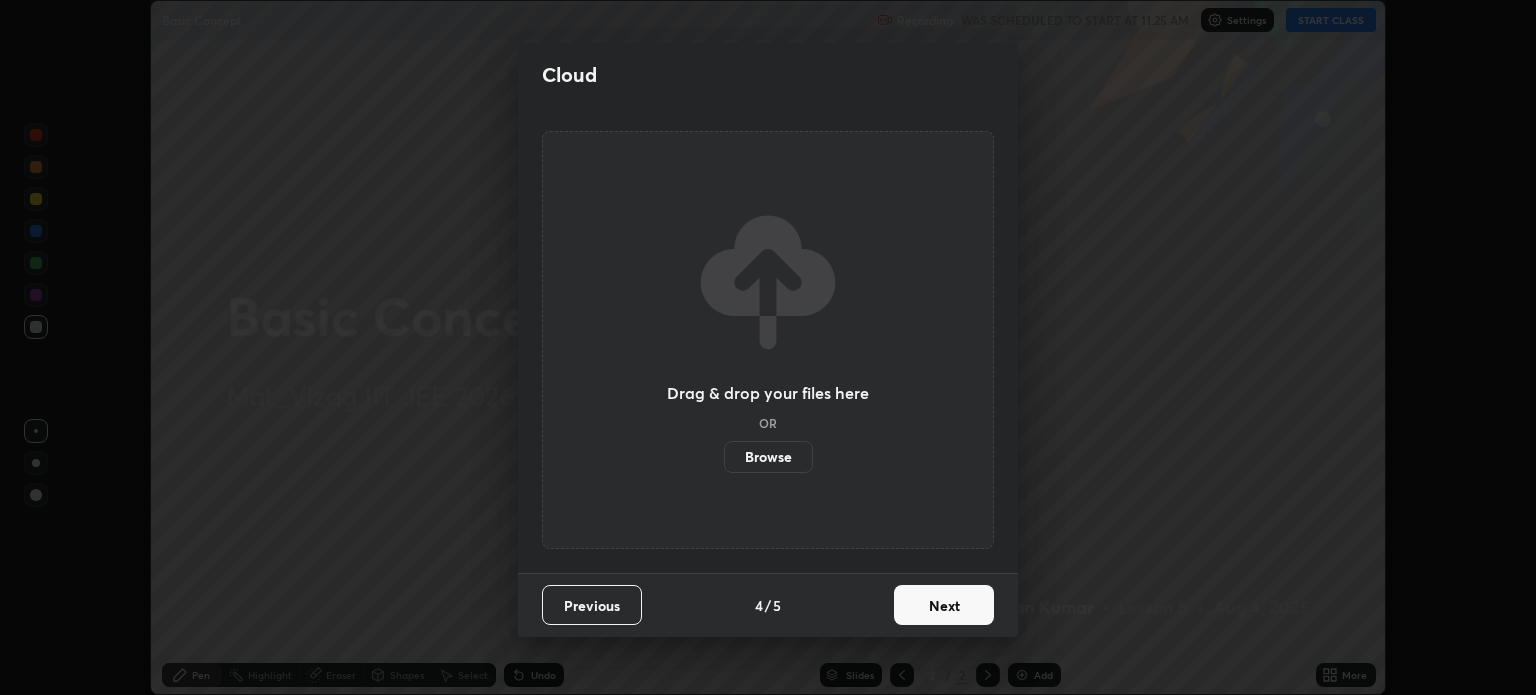click on "Next" at bounding box center (944, 605) 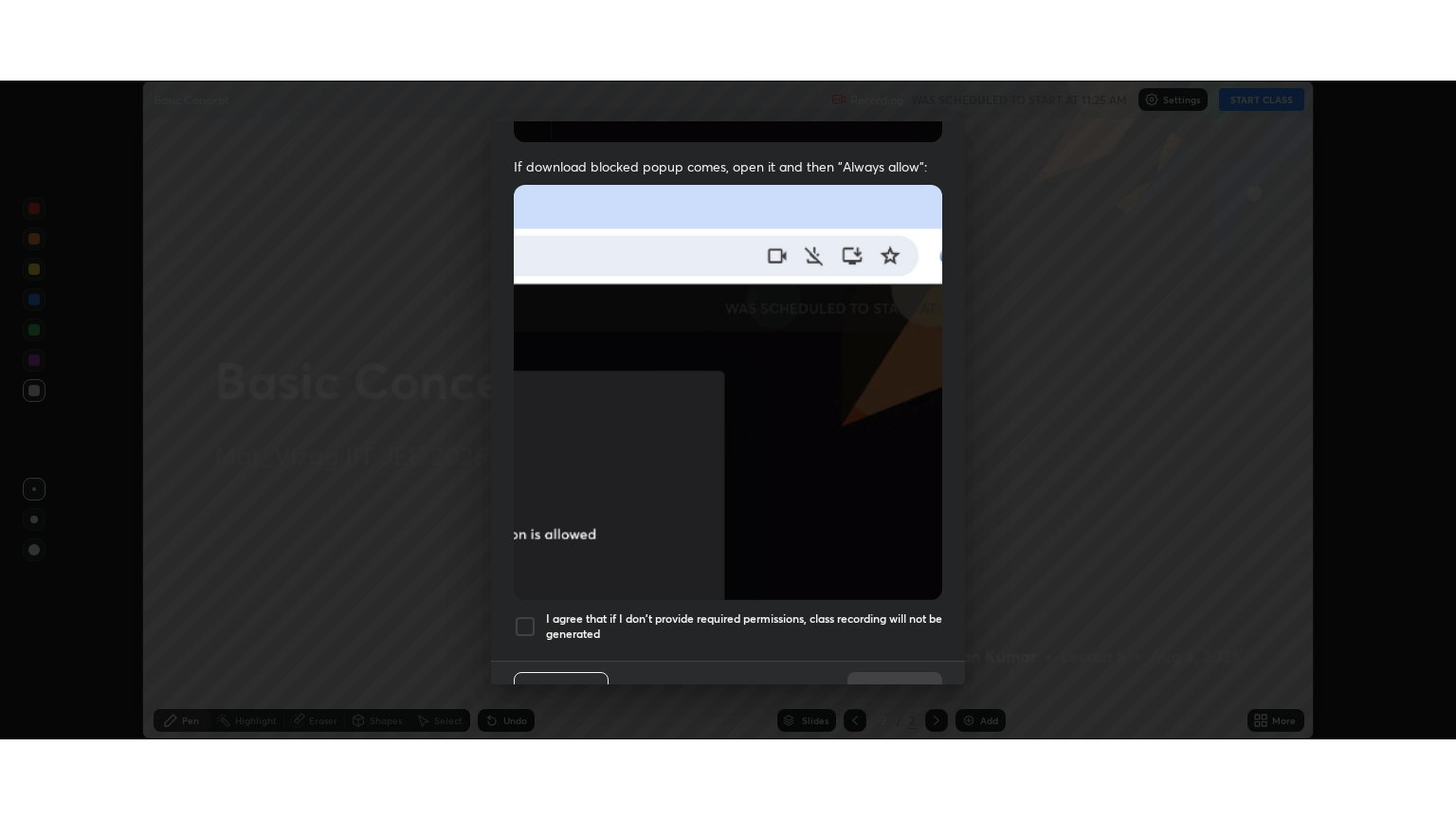 scroll, scrollTop: 384, scrollLeft: 0, axis: vertical 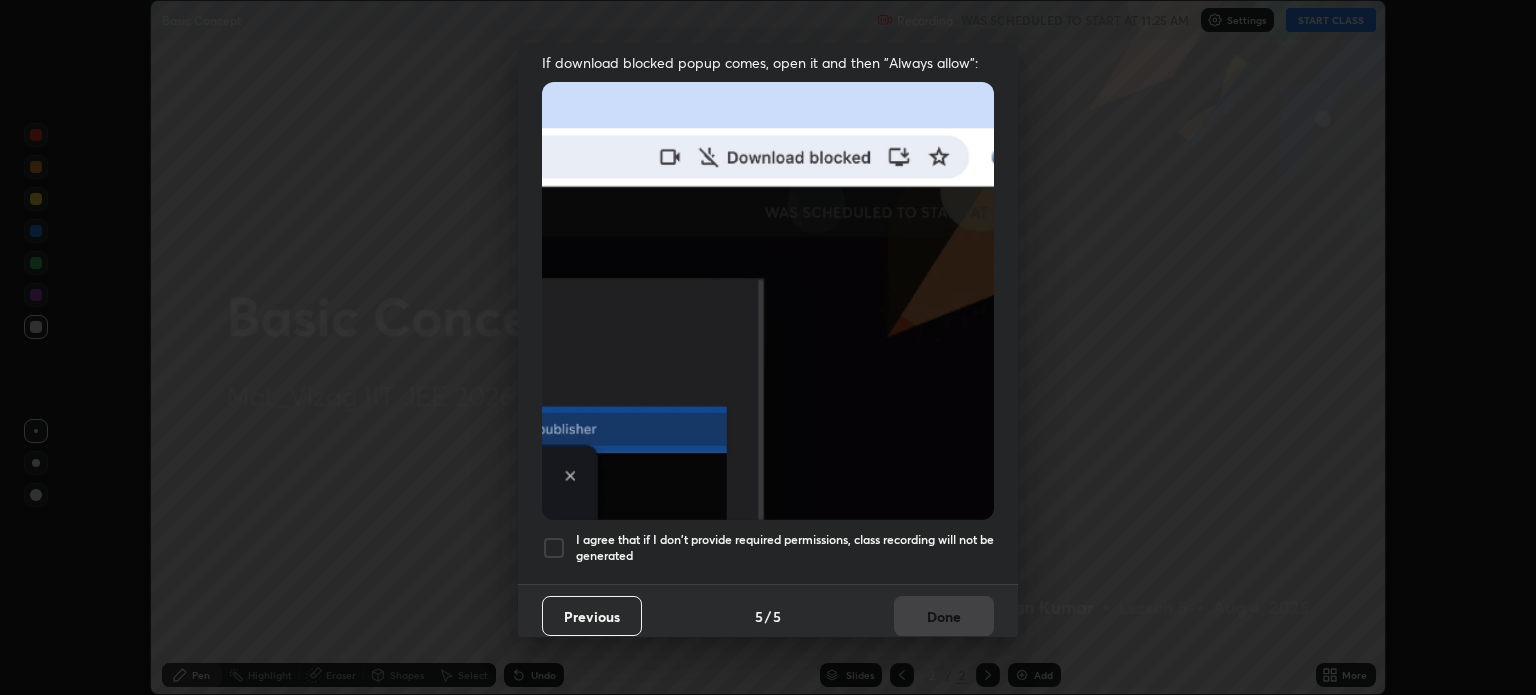 click at bounding box center (554, 548) 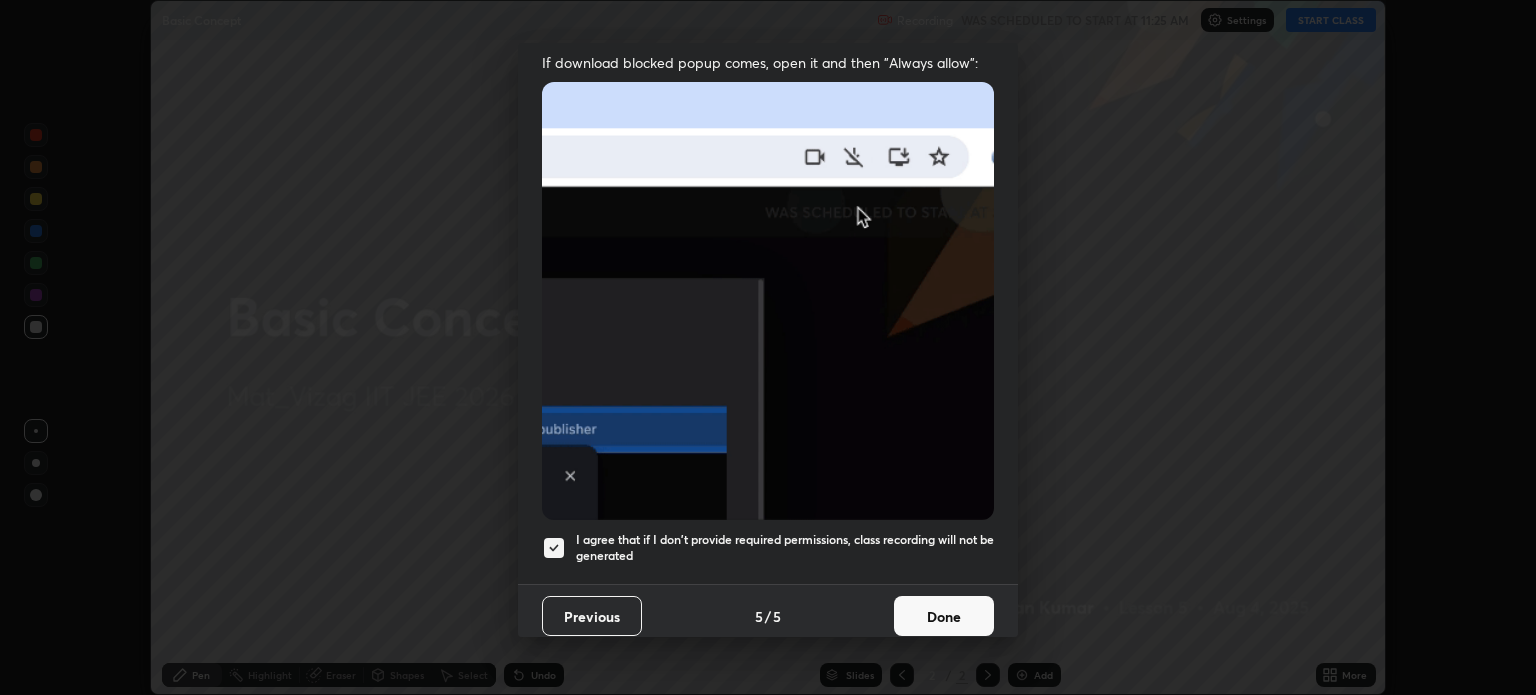 click on "Done" at bounding box center (944, 616) 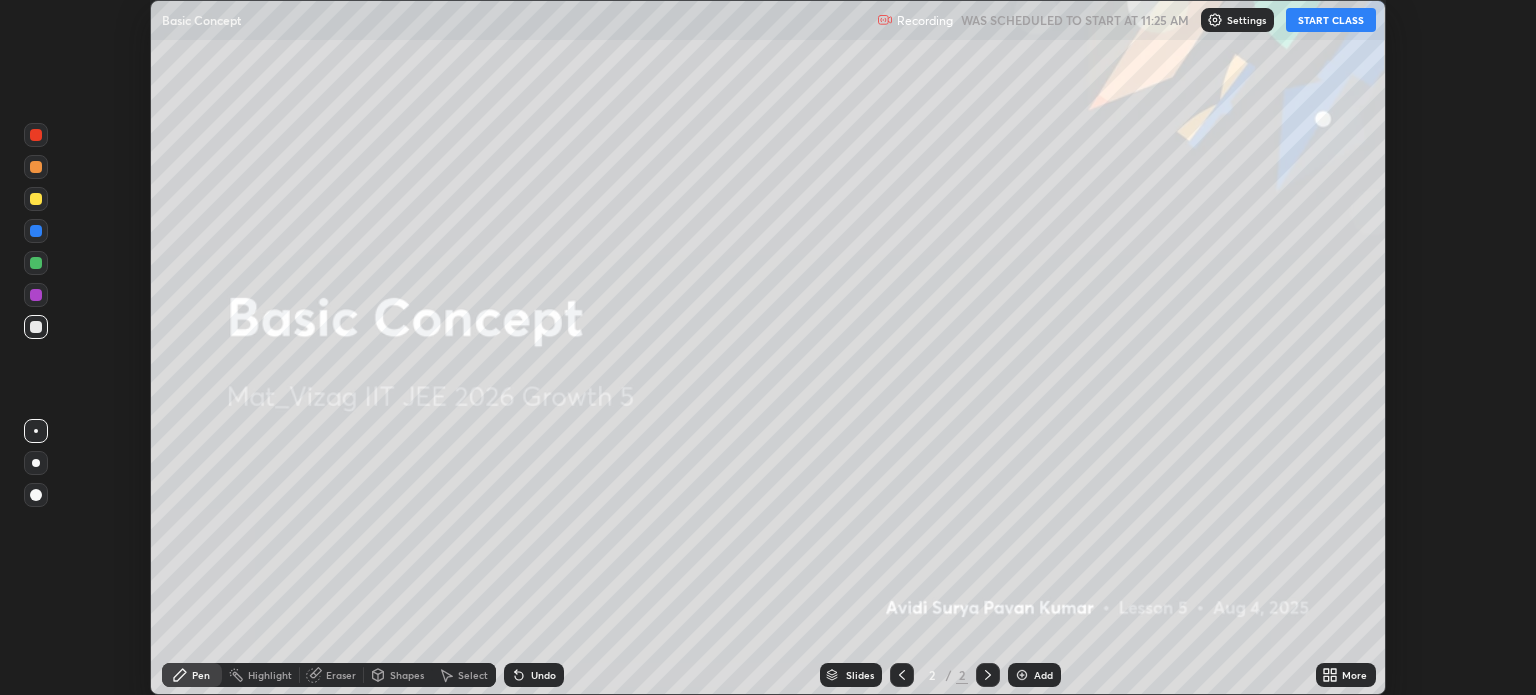 click on "Add" at bounding box center [1034, 675] 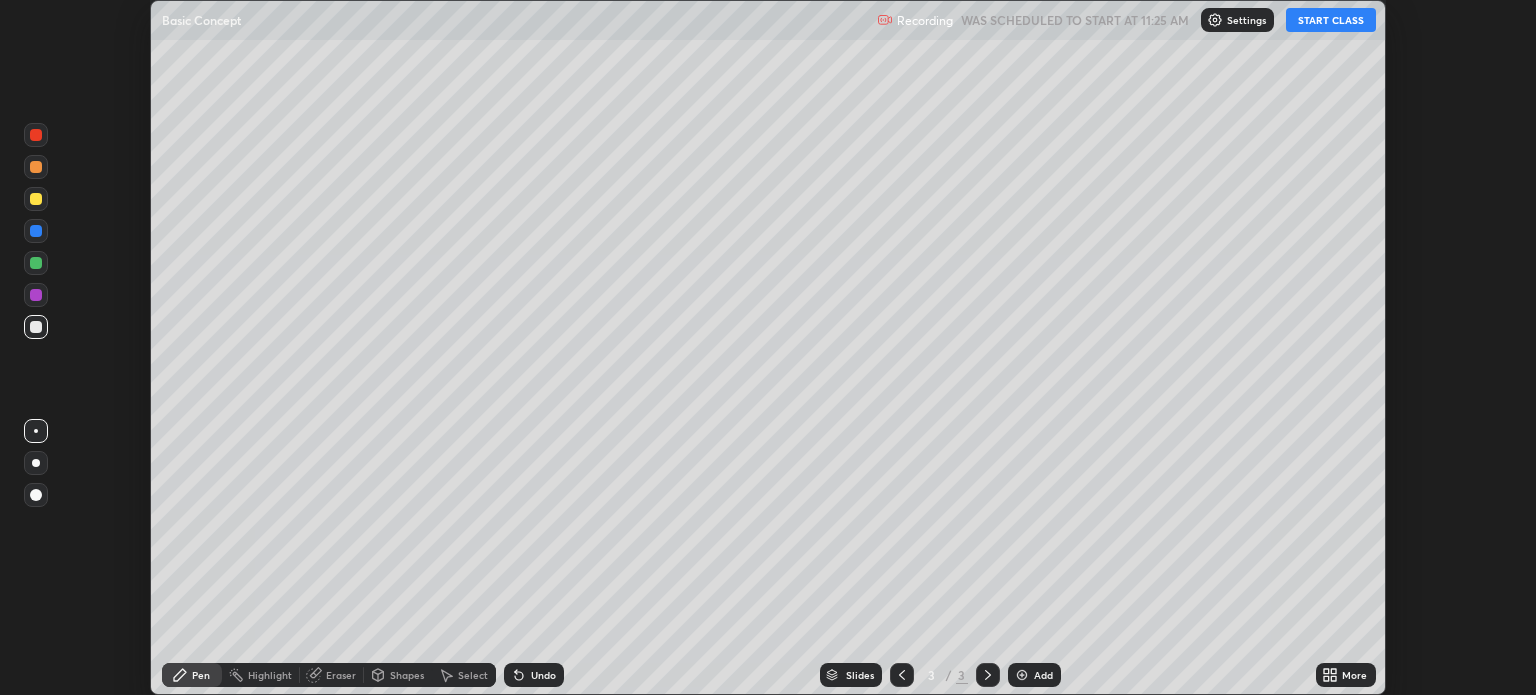 click 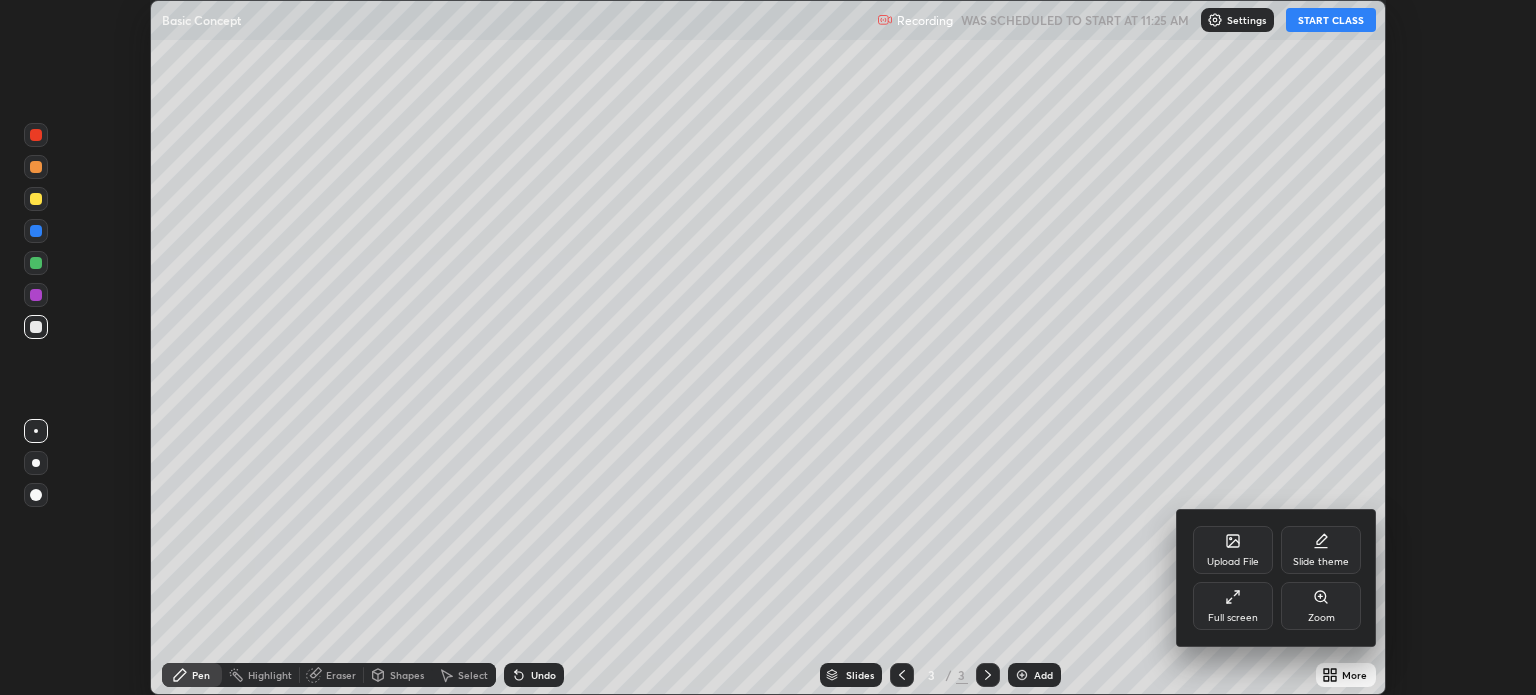 click on "Full screen" at bounding box center [1233, 618] 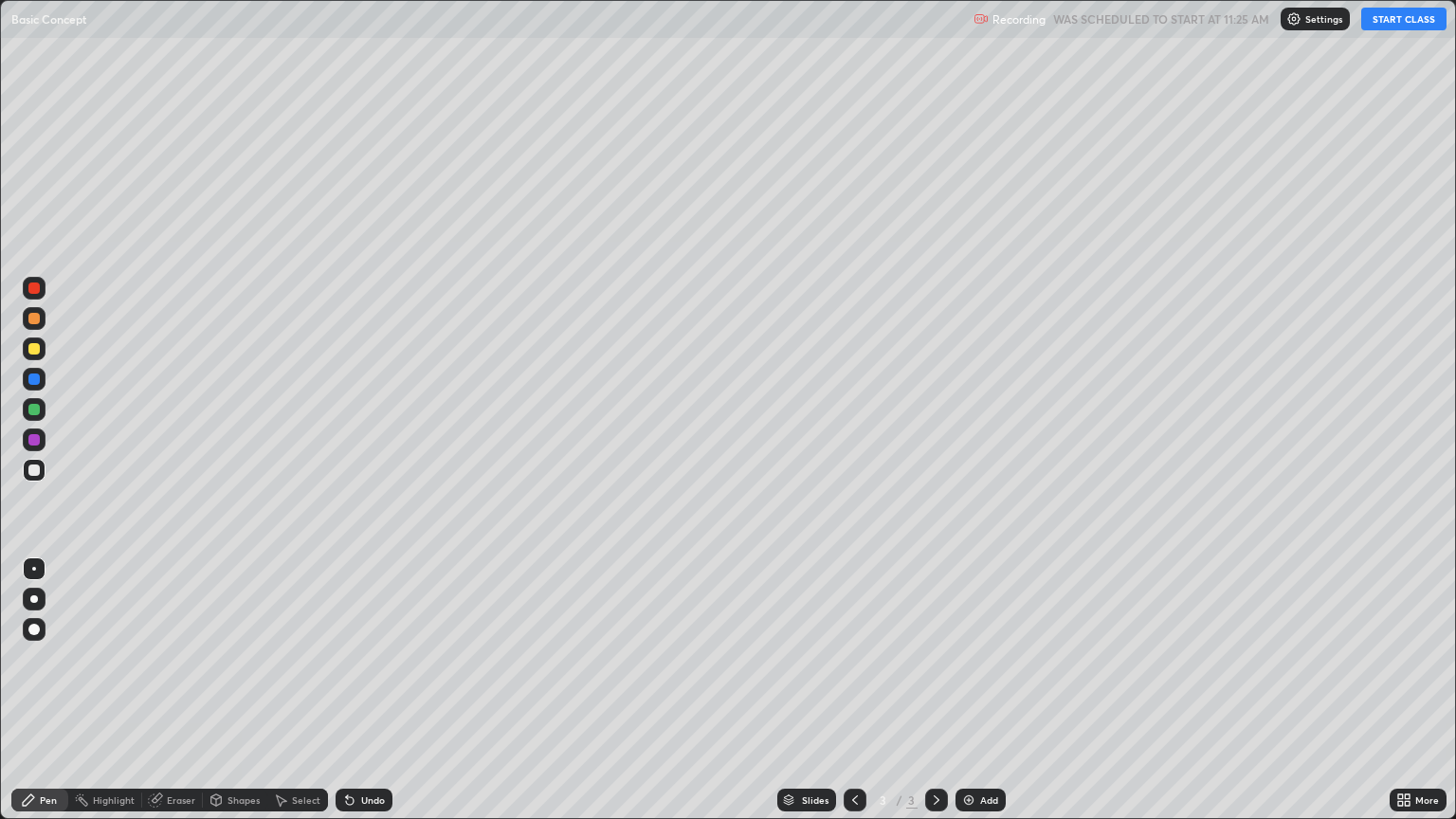 scroll, scrollTop: 93973, scrollLeft: 93336, axis: both 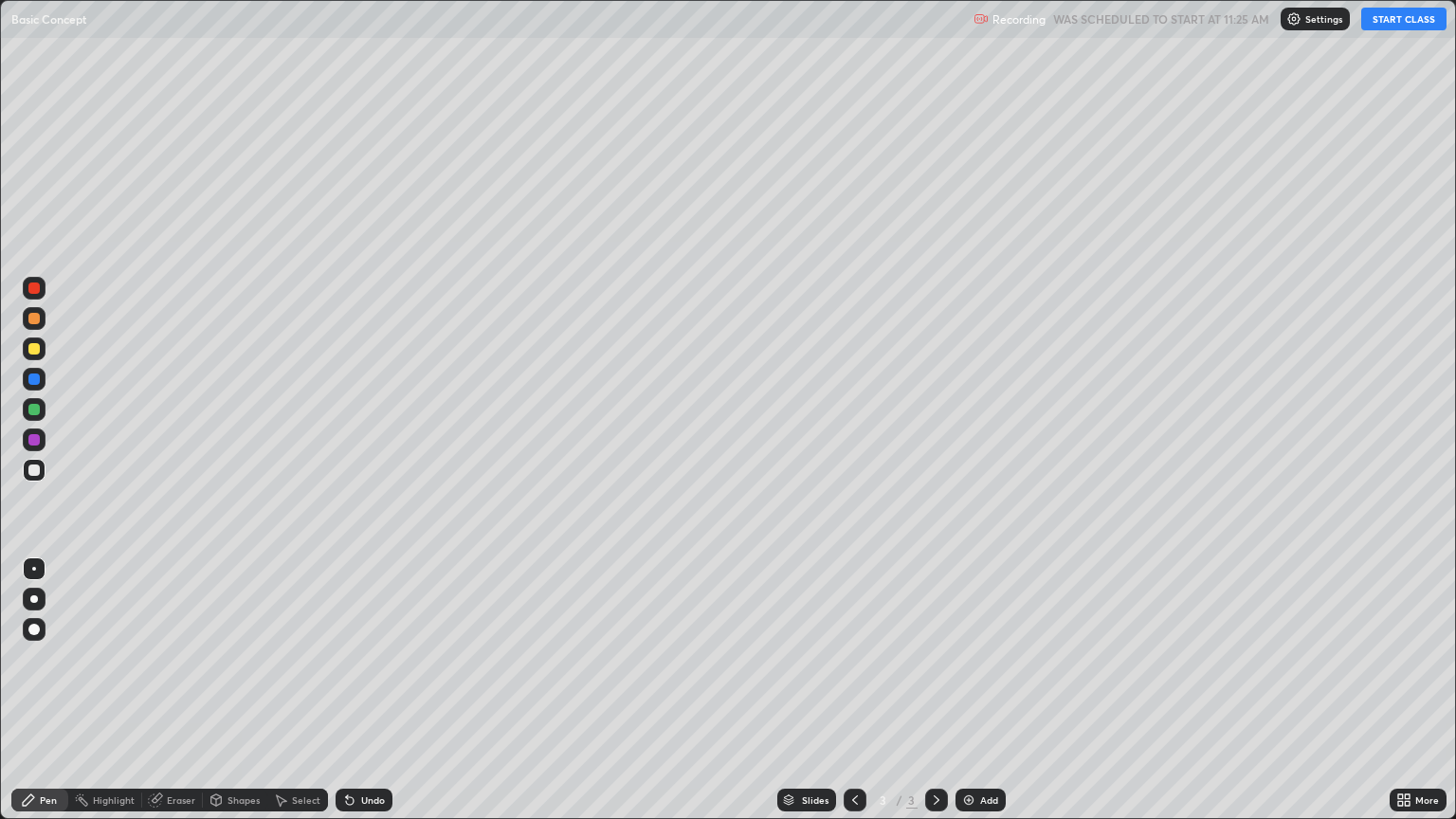 click on "START CLASS" at bounding box center (1404, 19) 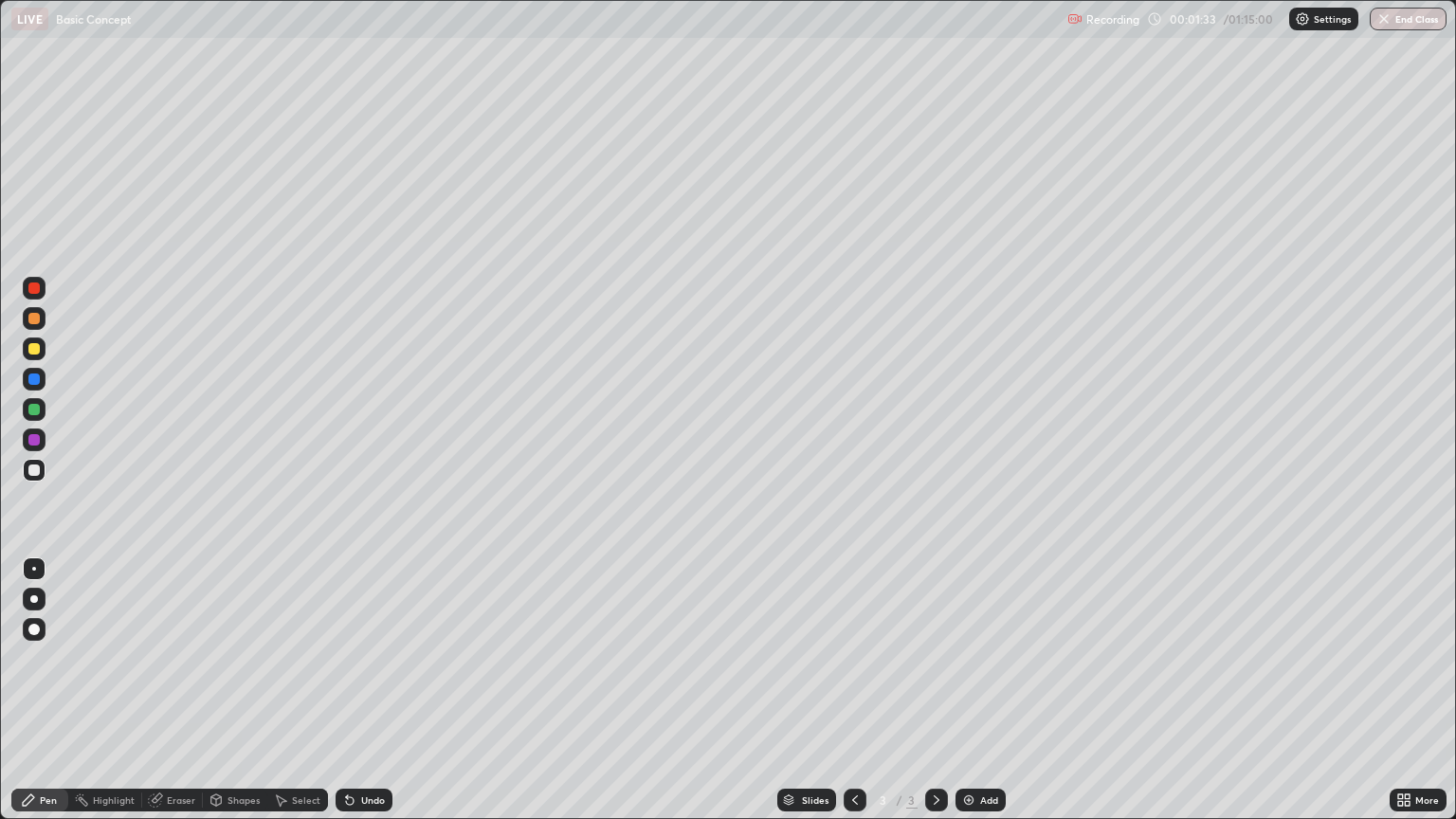 click on "Eraser" at bounding box center (173, 800) 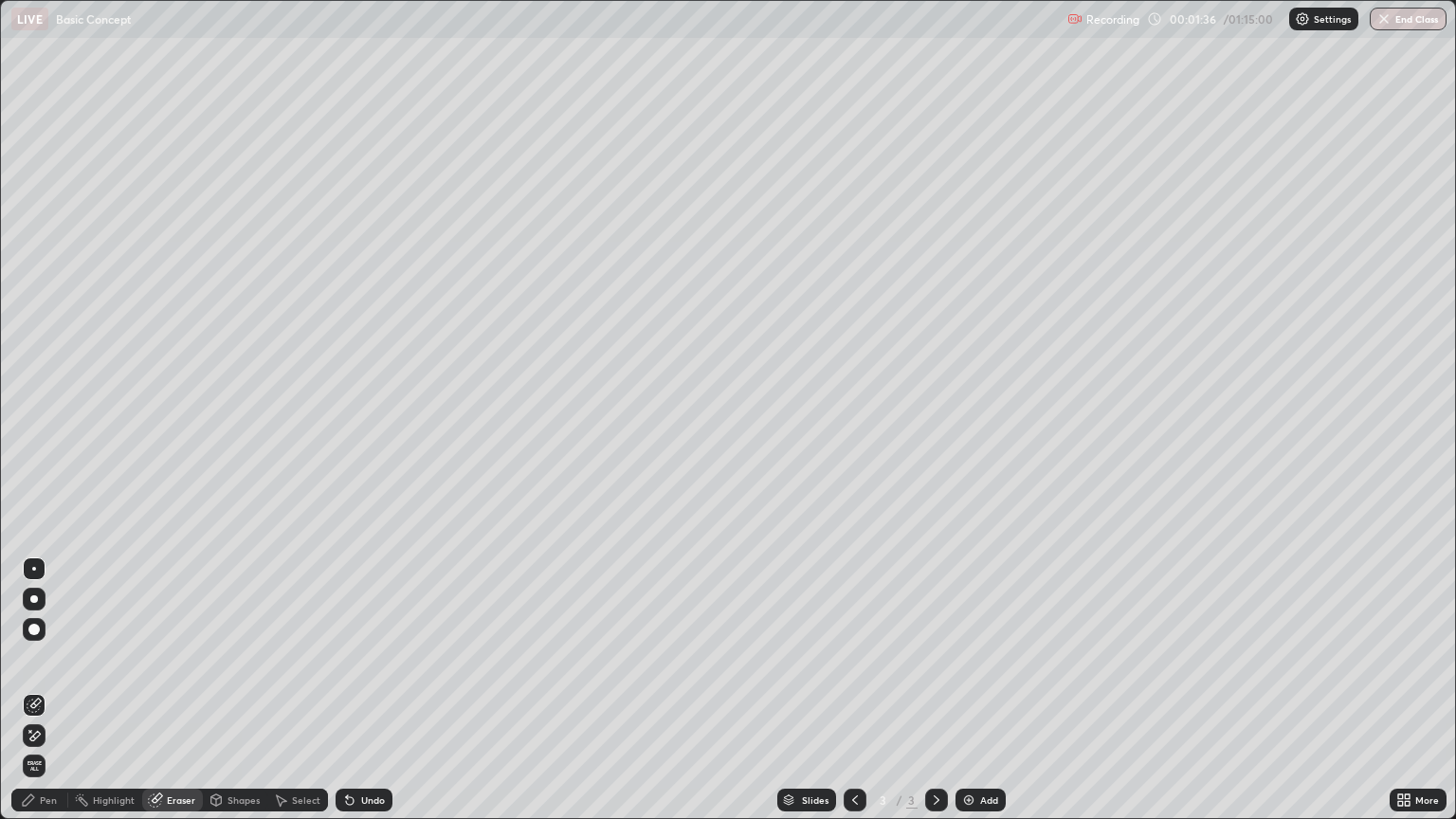 click on "Pen" at bounding box center (48, 800) 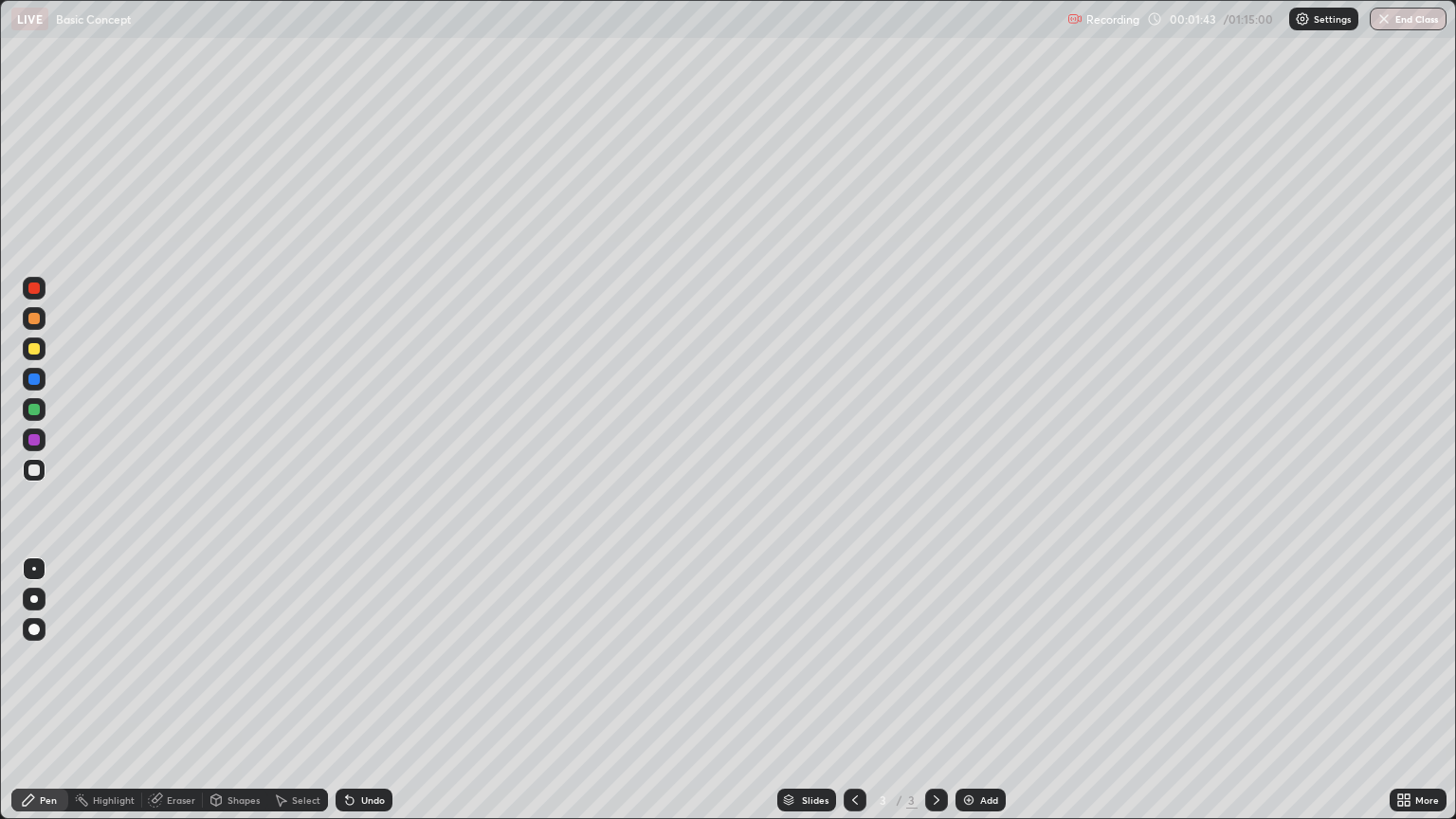 click on "Eraser" at bounding box center (173, 800) 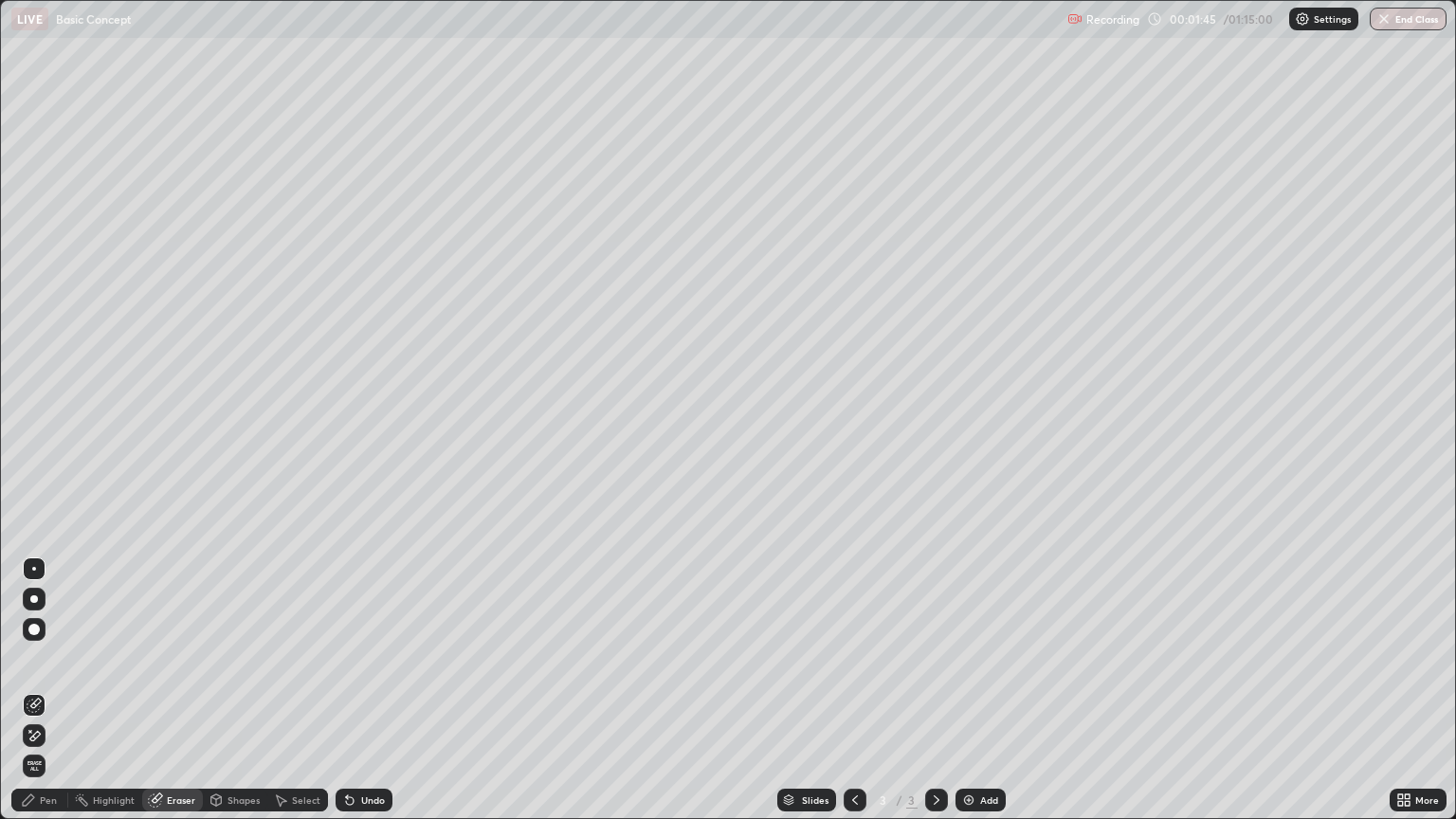 click on "Pen" at bounding box center (48, 800) 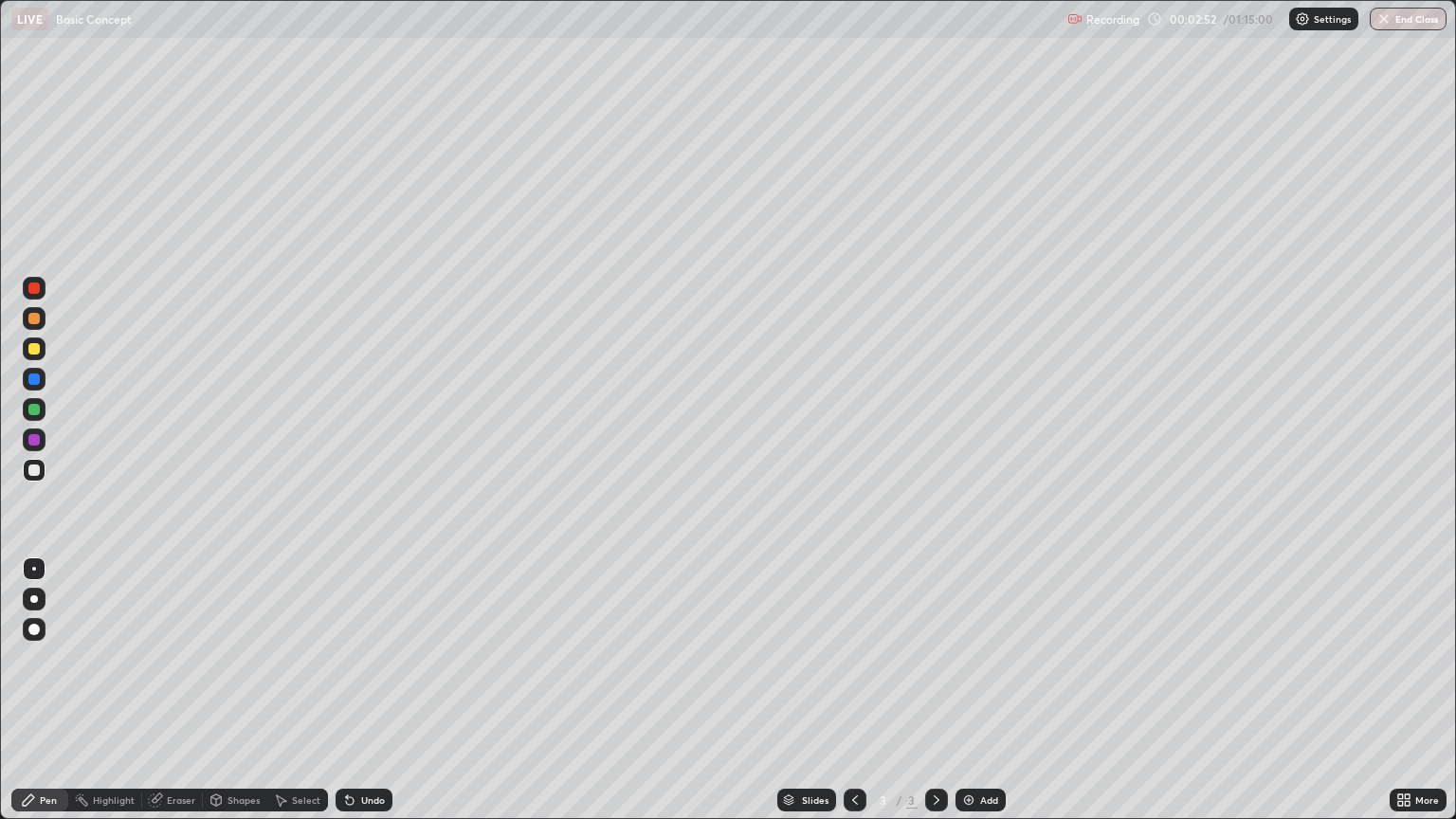 click on "Eraser" at bounding box center (173, 800) 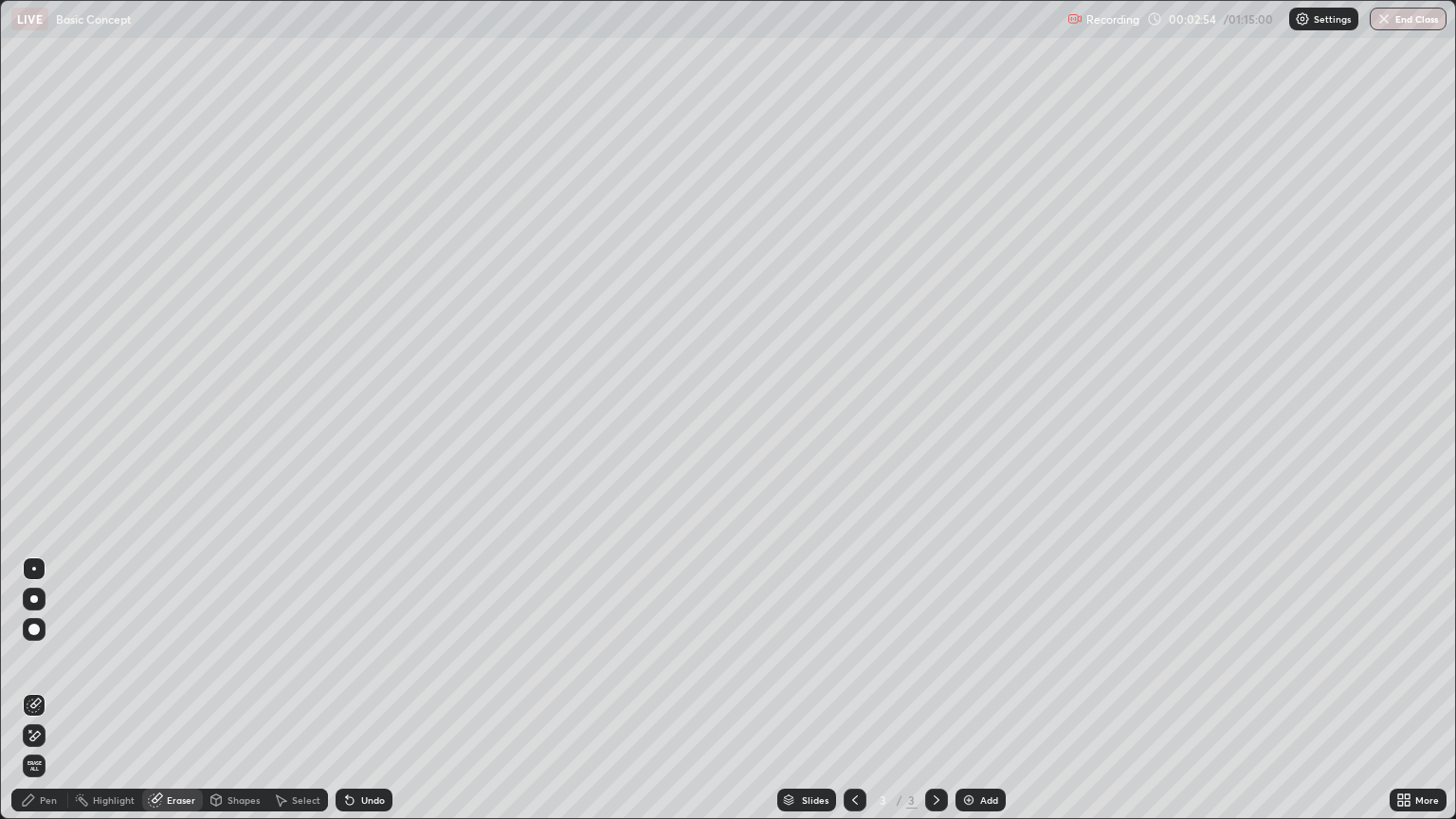 click on "Pen" at bounding box center (40, 800) 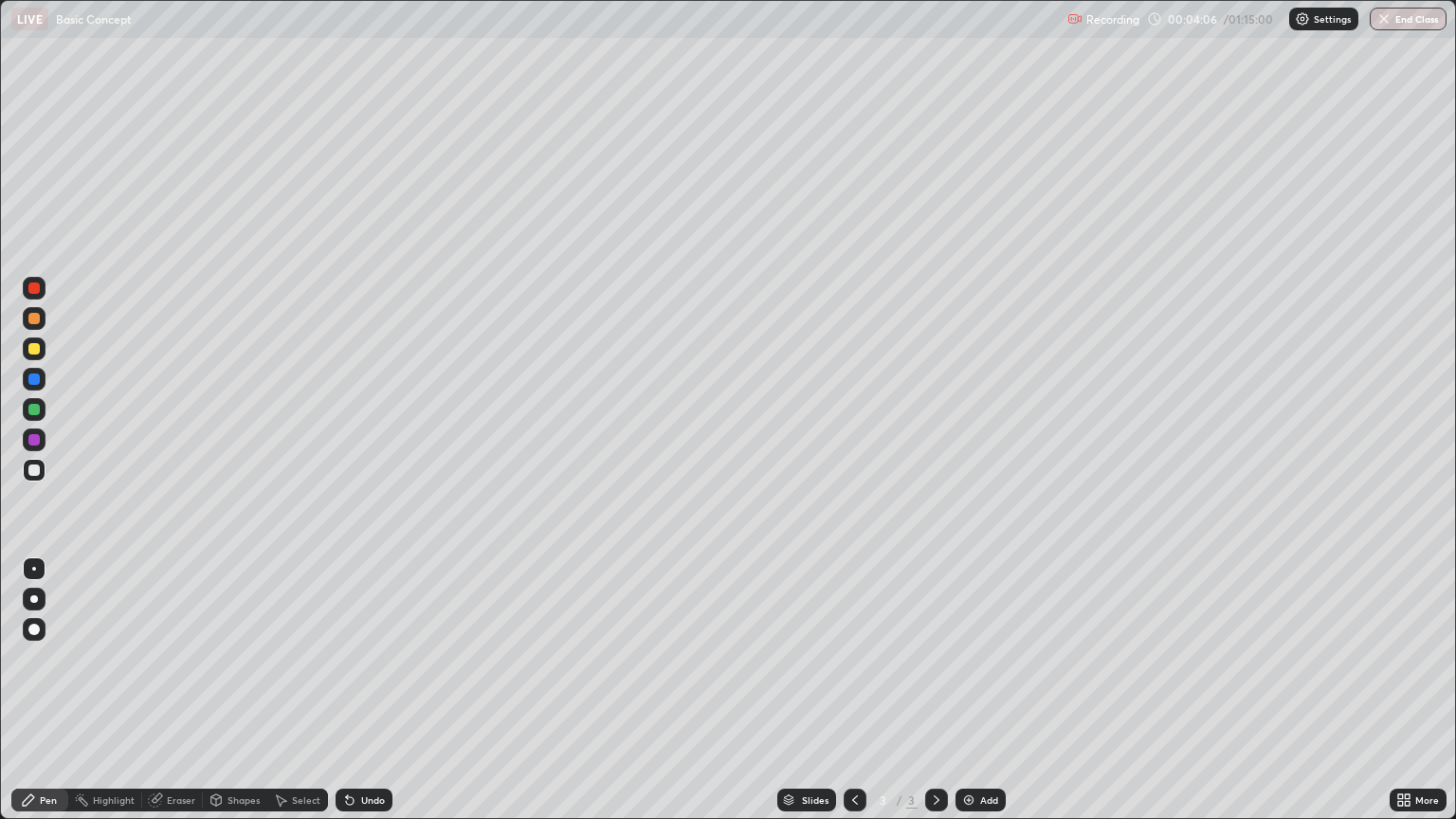 click 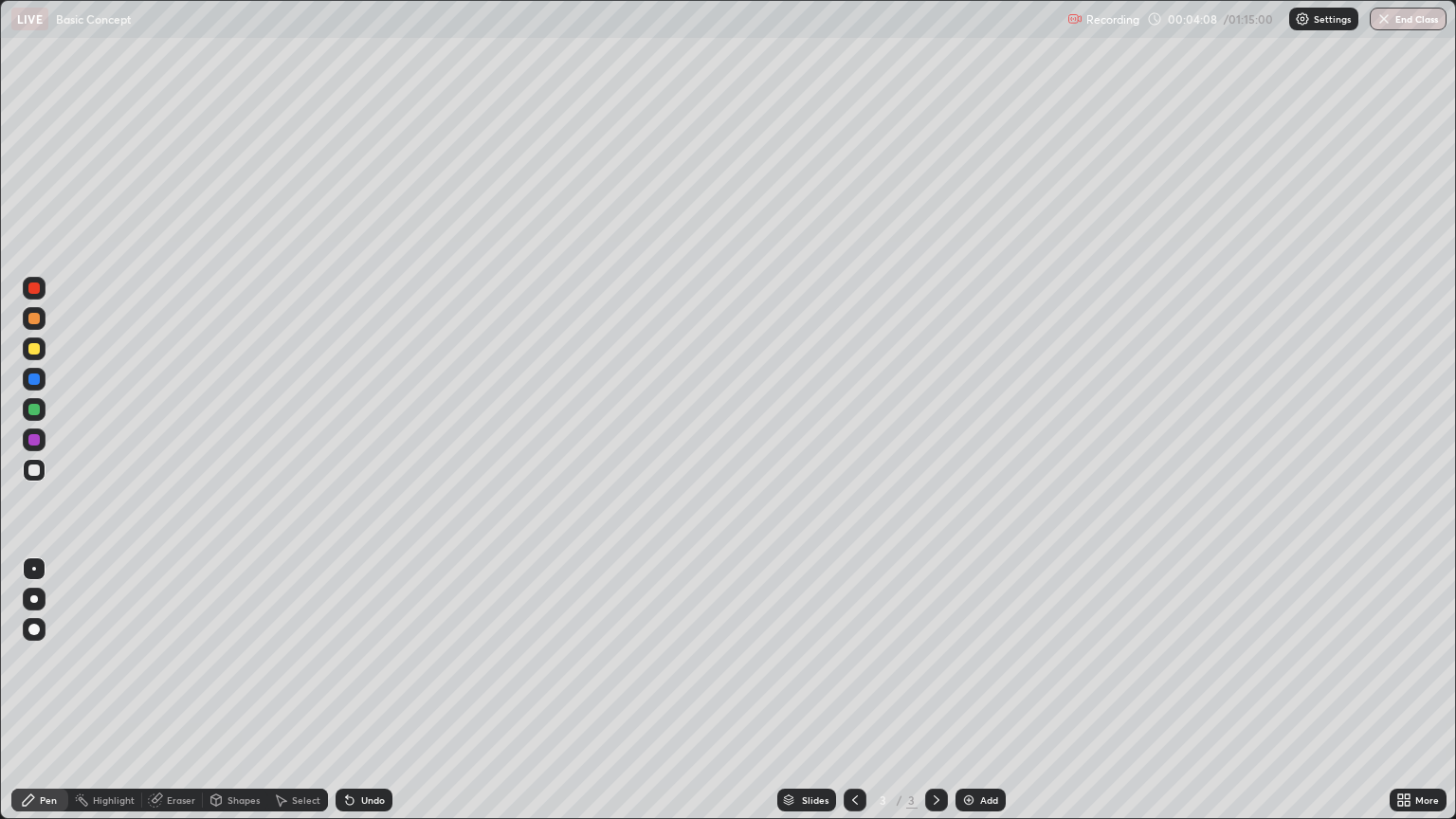 click on "Eraser" at bounding box center (173, 800) 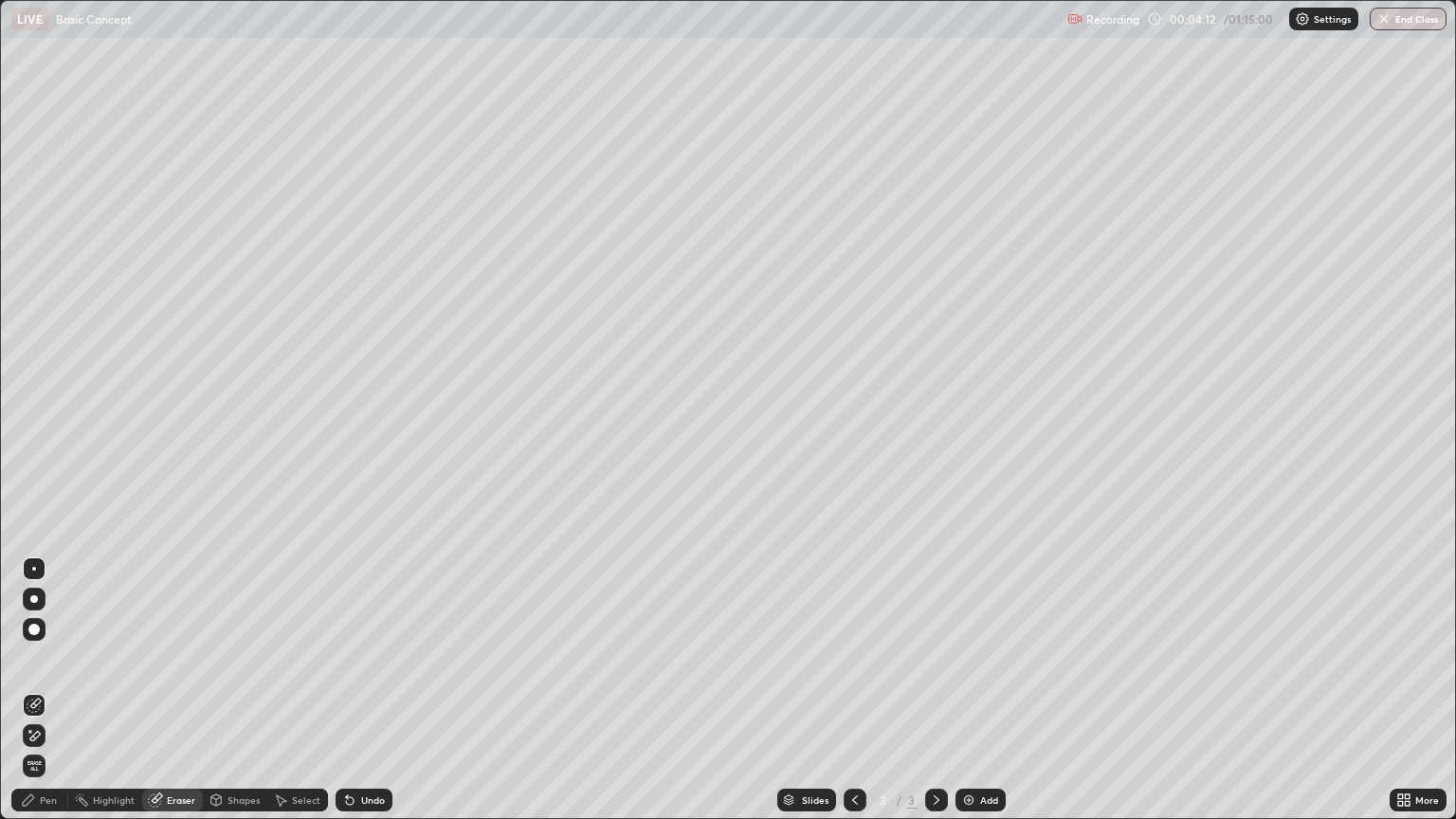 click on "Pen" at bounding box center (40, 800) 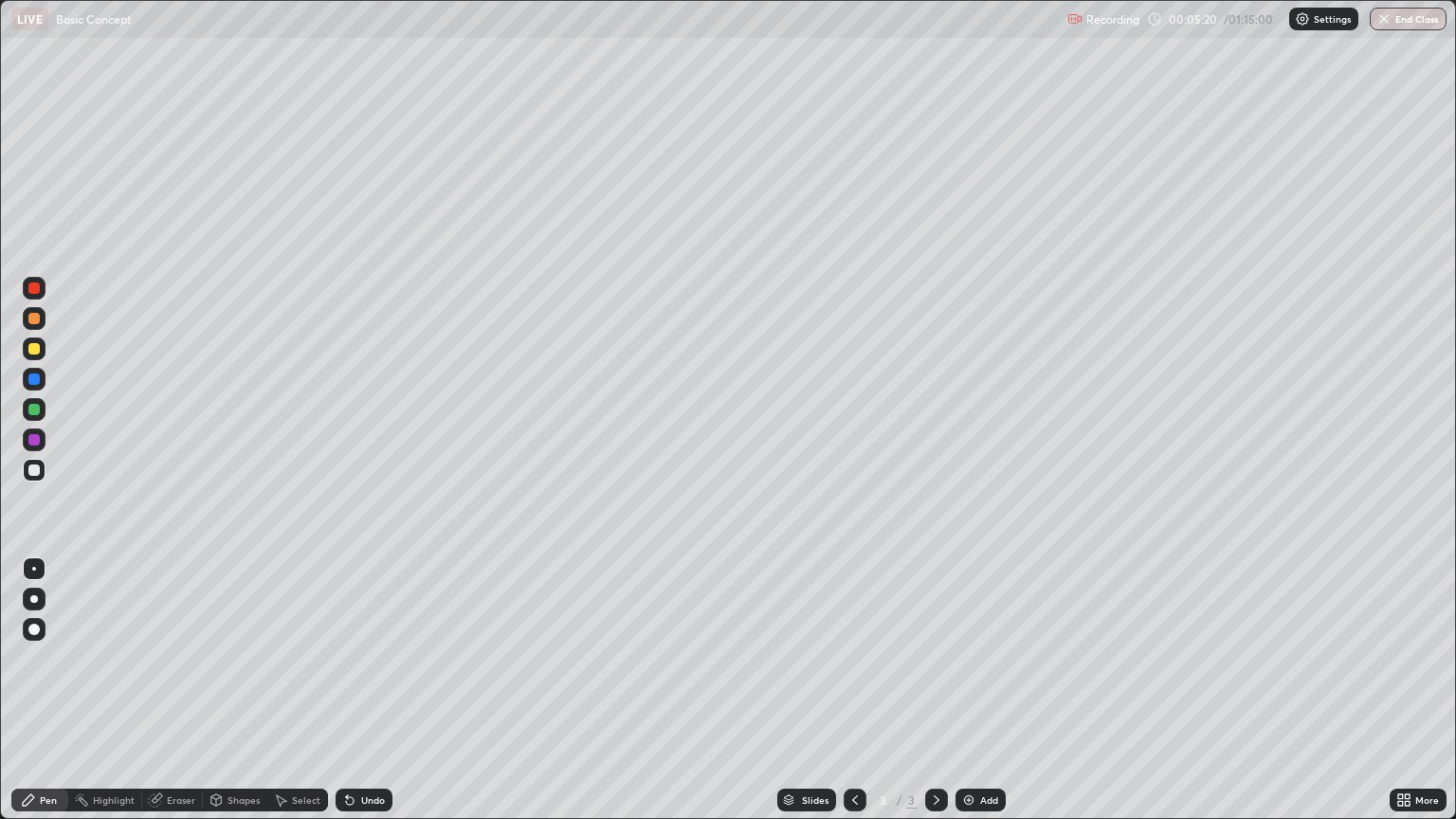 click on "Add" at bounding box center (989, 800) 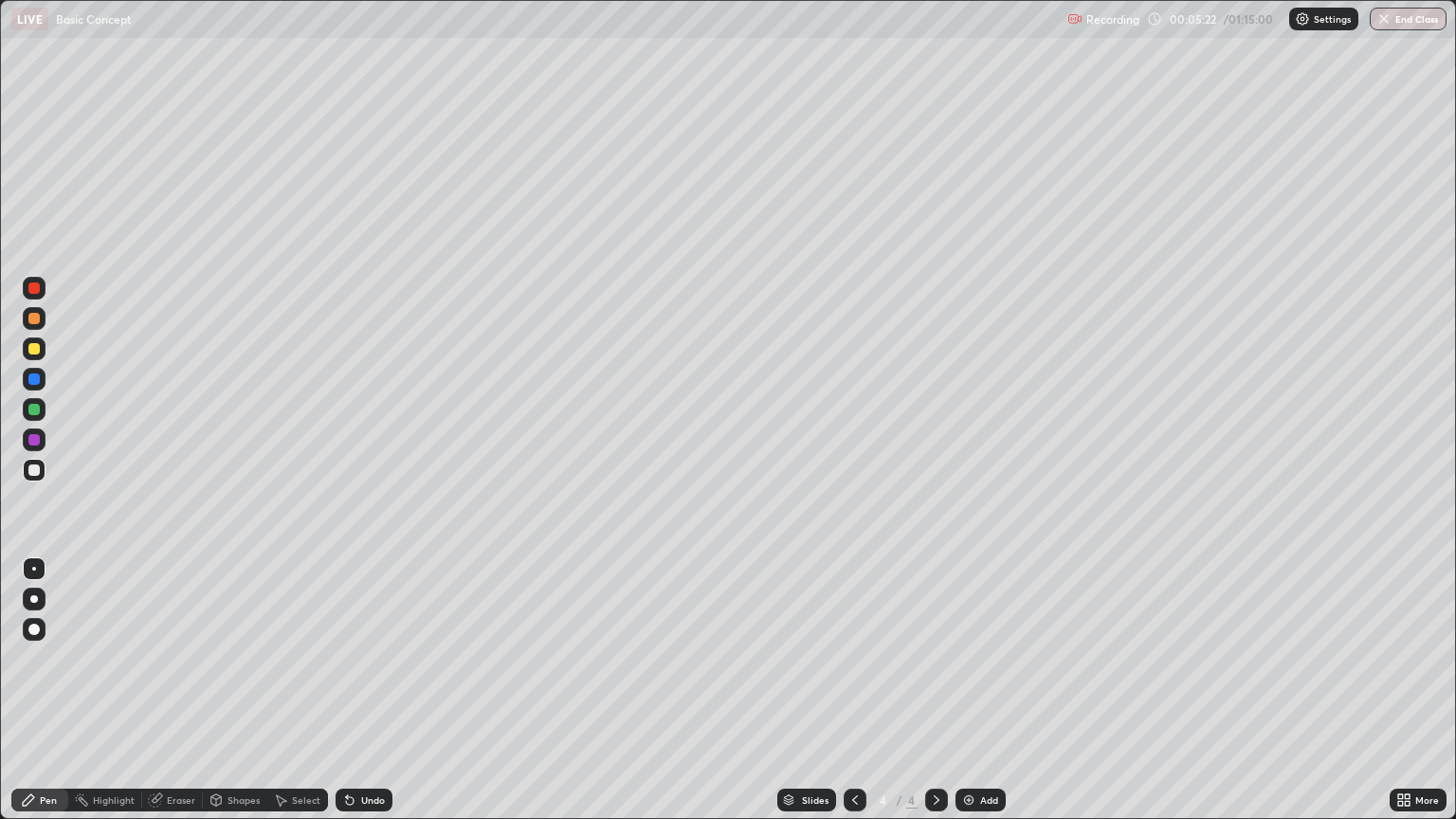 click 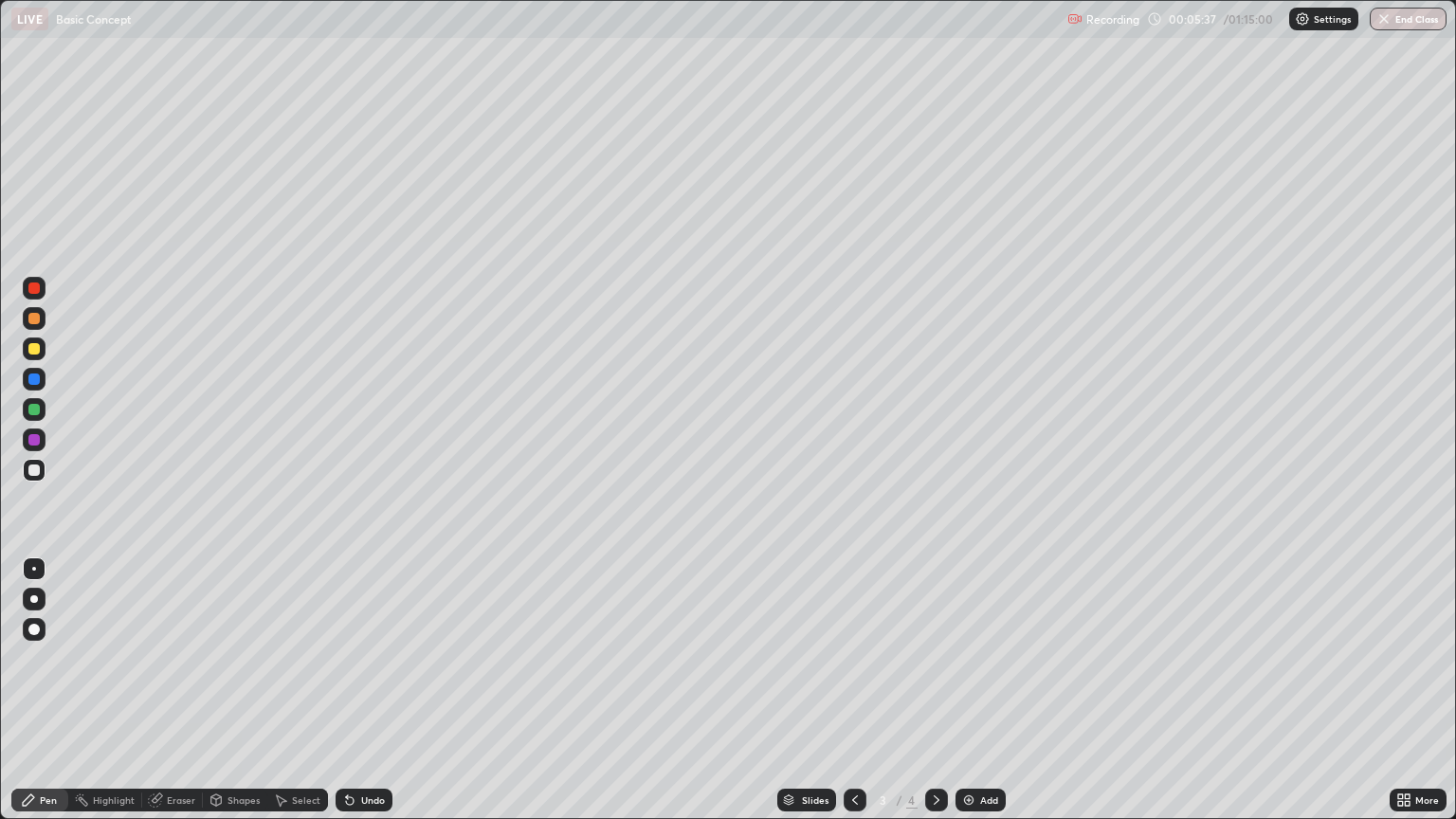 click on "Add" at bounding box center (980, 800) 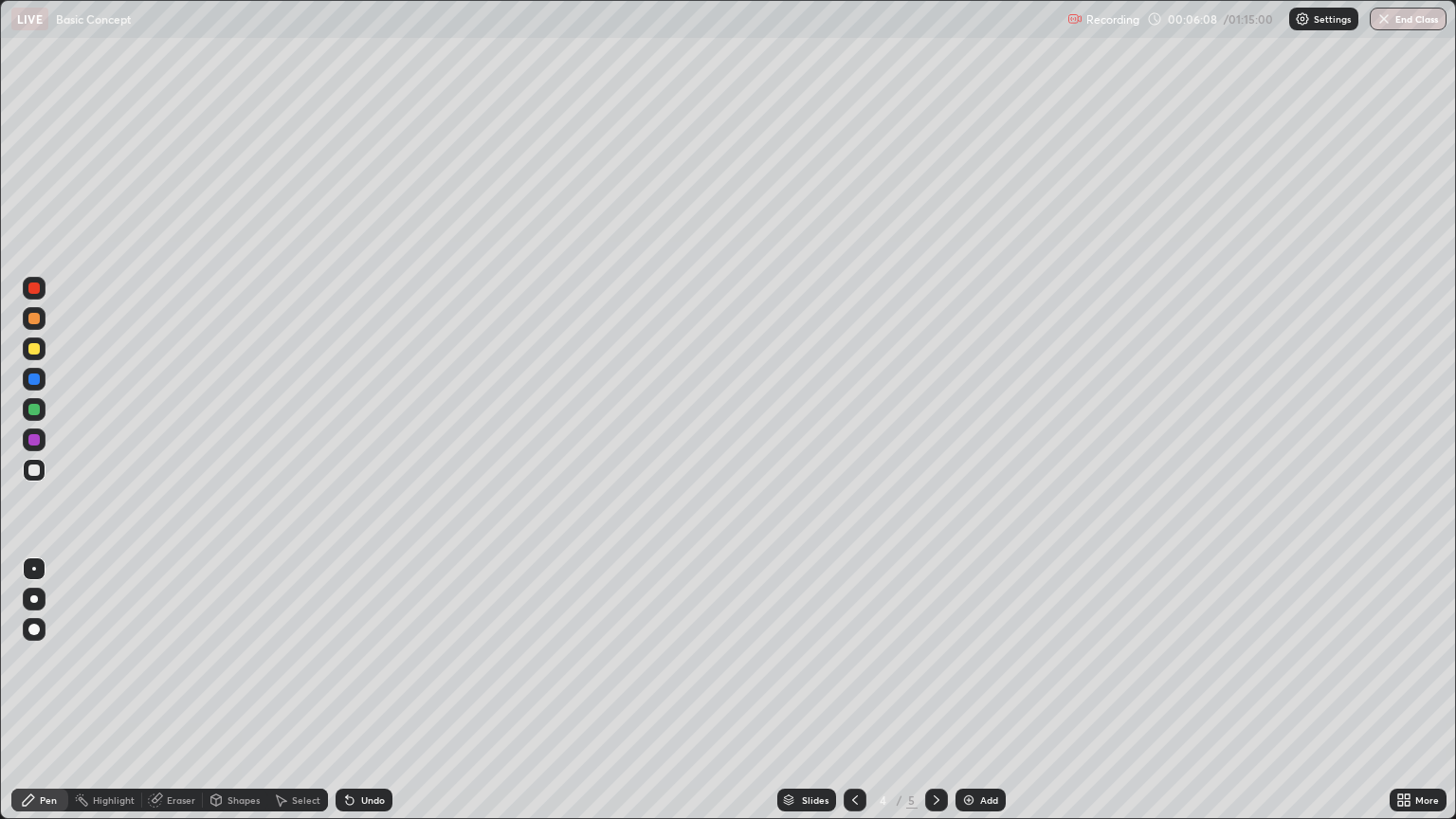 click on "Eraser" at bounding box center (173, 800) 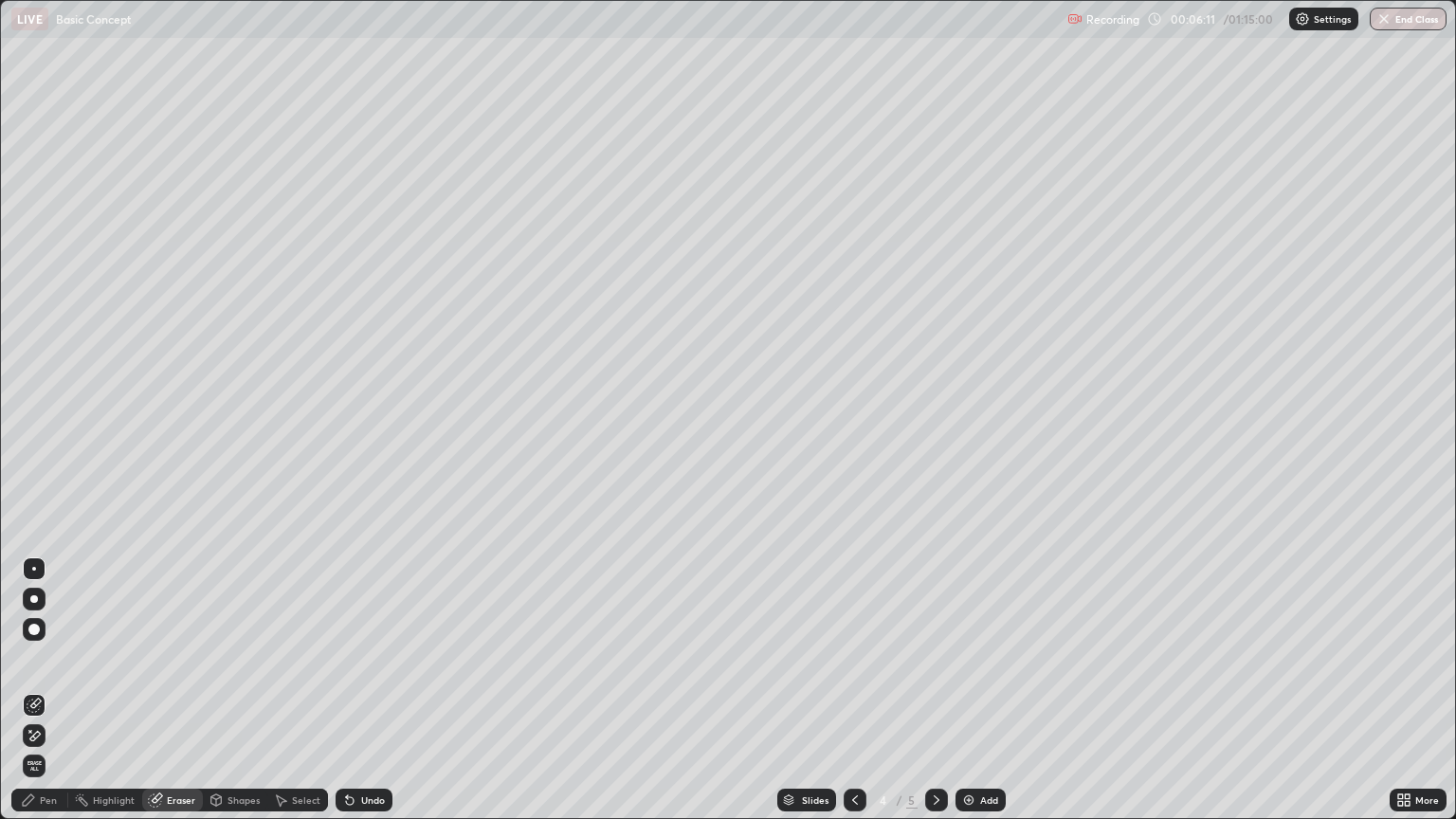 click on "Pen" at bounding box center [48, 800] 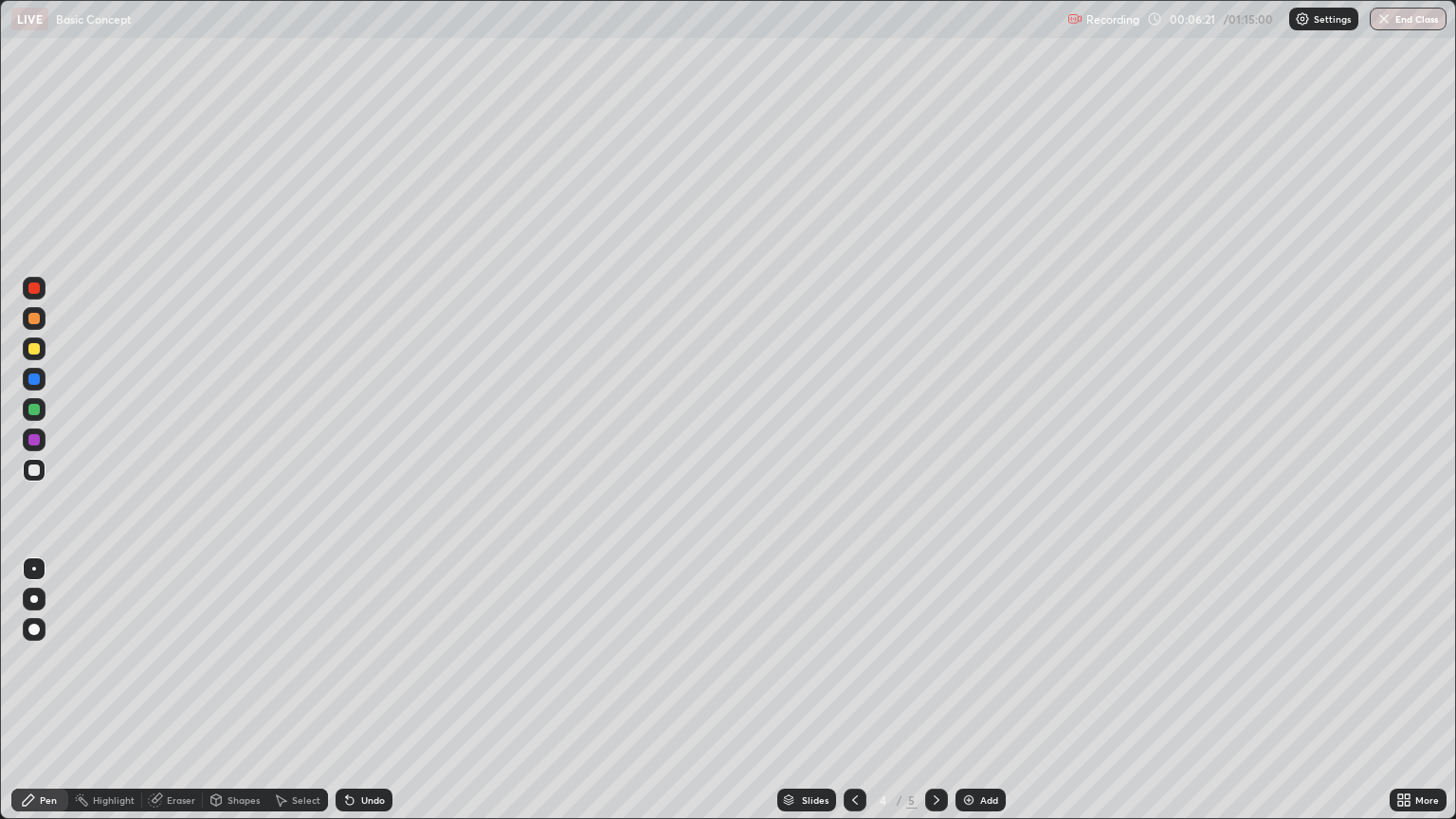 click 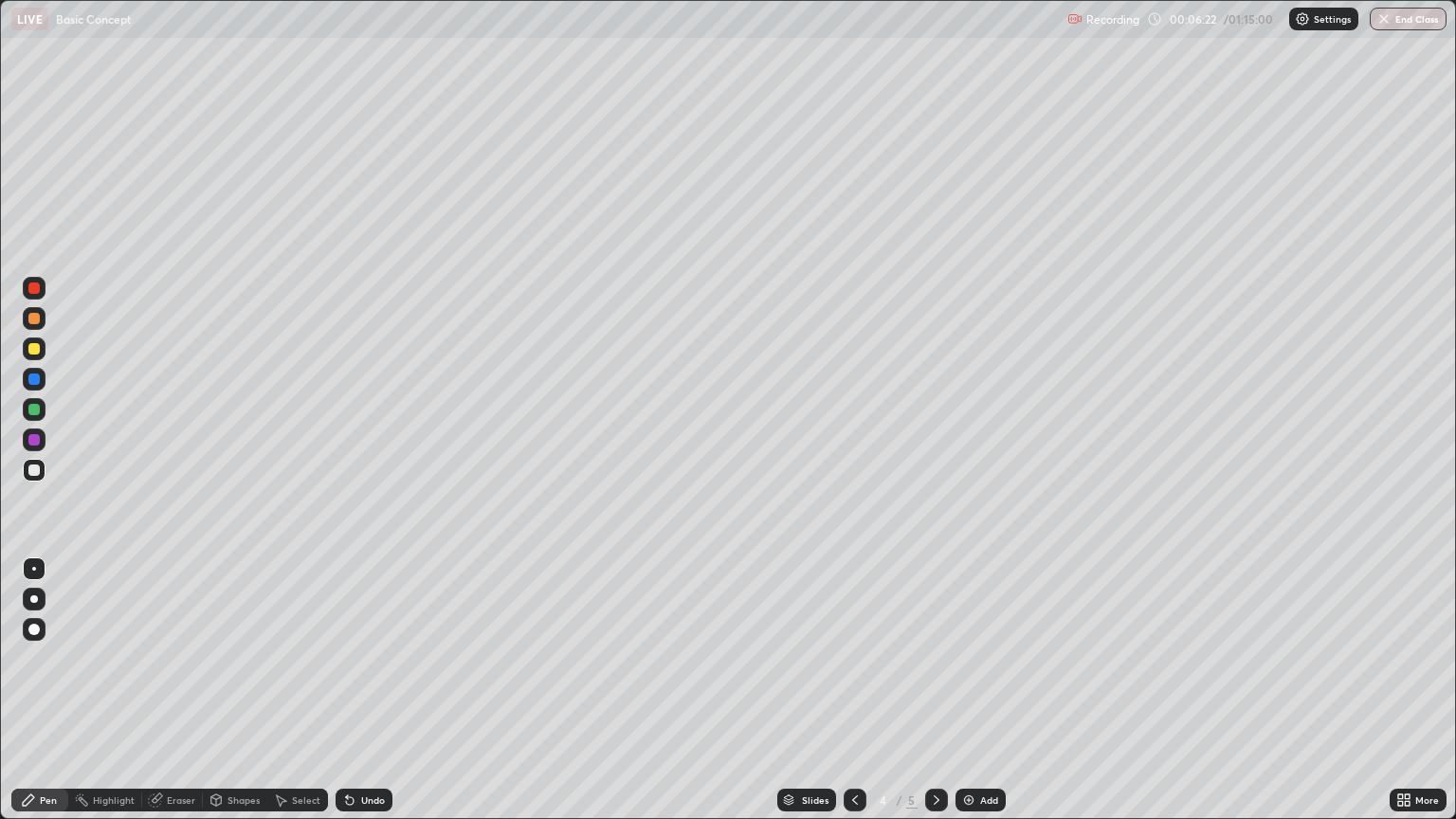 click on "Pen" at bounding box center [40, 800] 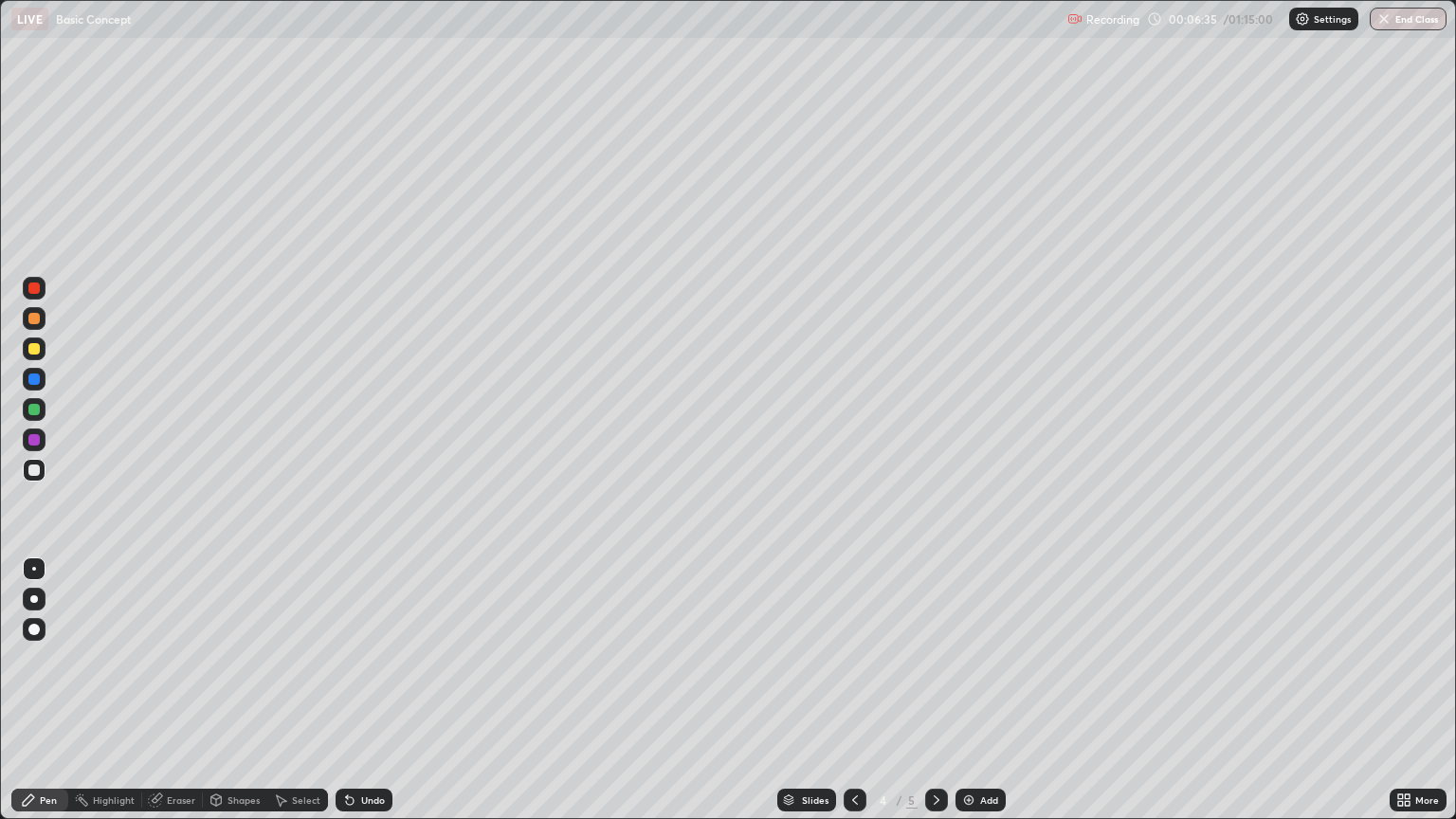 click on "Eraser" at bounding box center [173, 800] 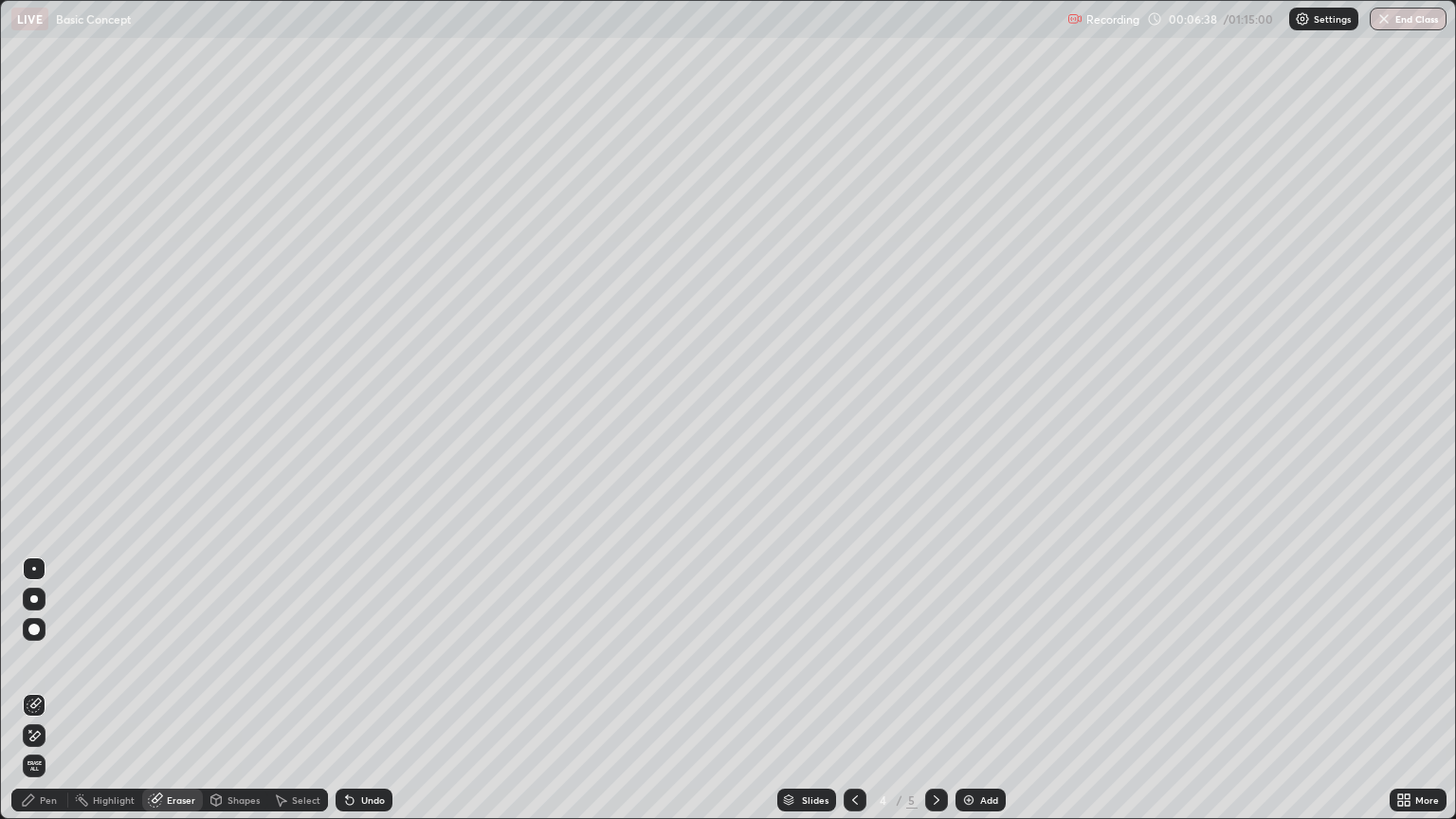 click on "Pen" at bounding box center (40, 800) 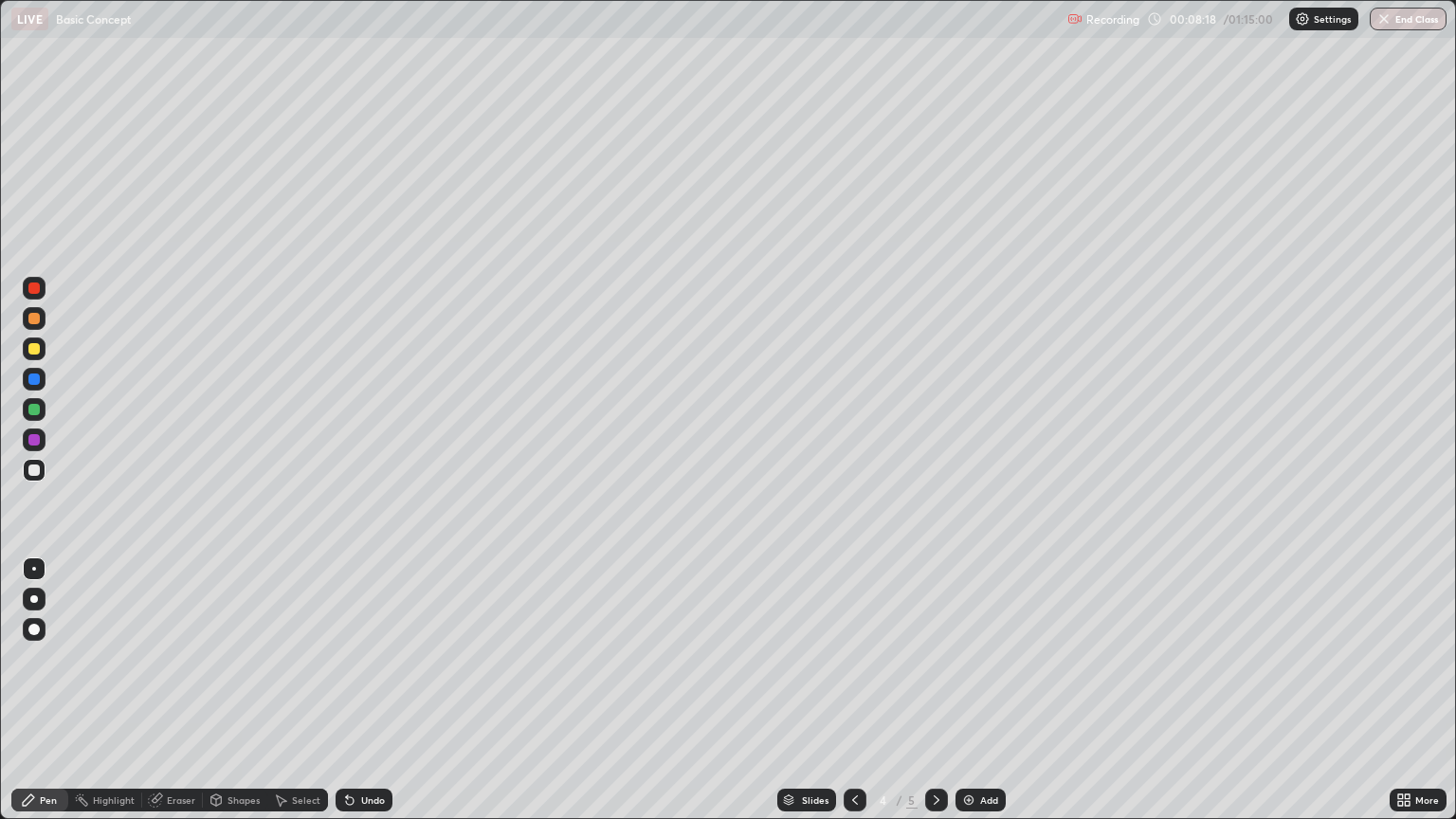 click on "Eraser" at bounding box center [181, 800] 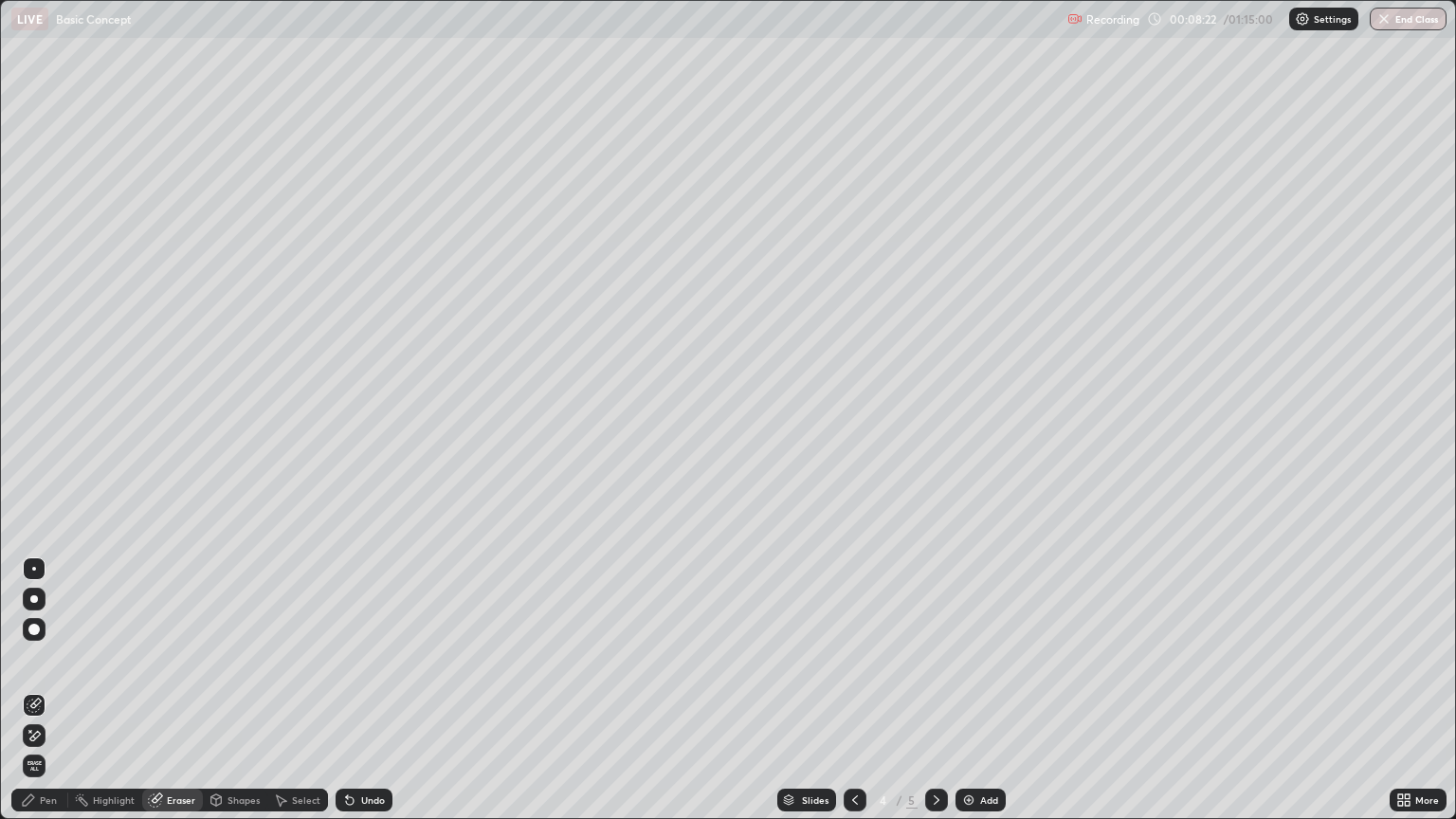 click on "Pen" at bounding box center (48, 800) 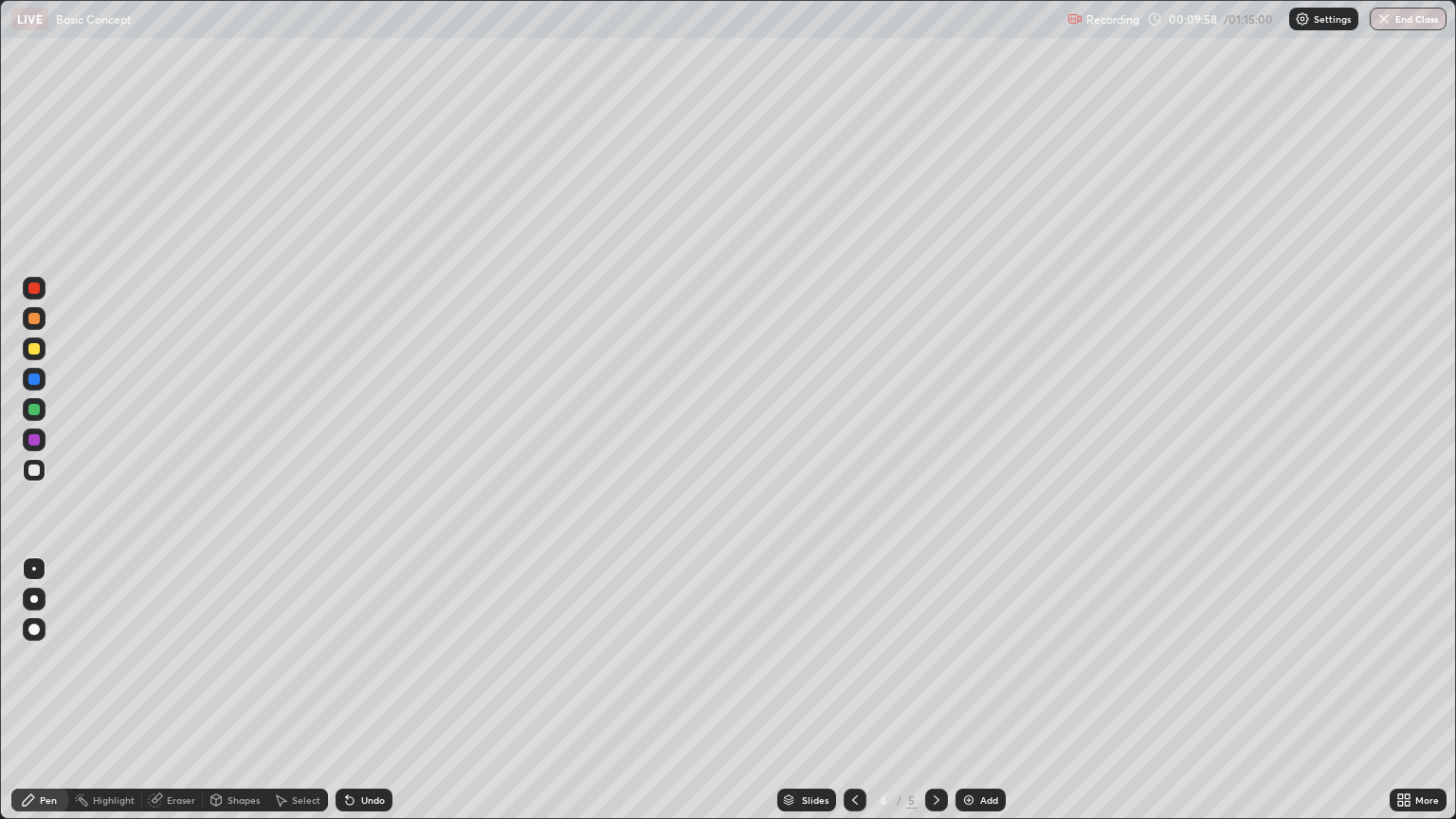 click on "Eraser" at bounding box center (181, 800) 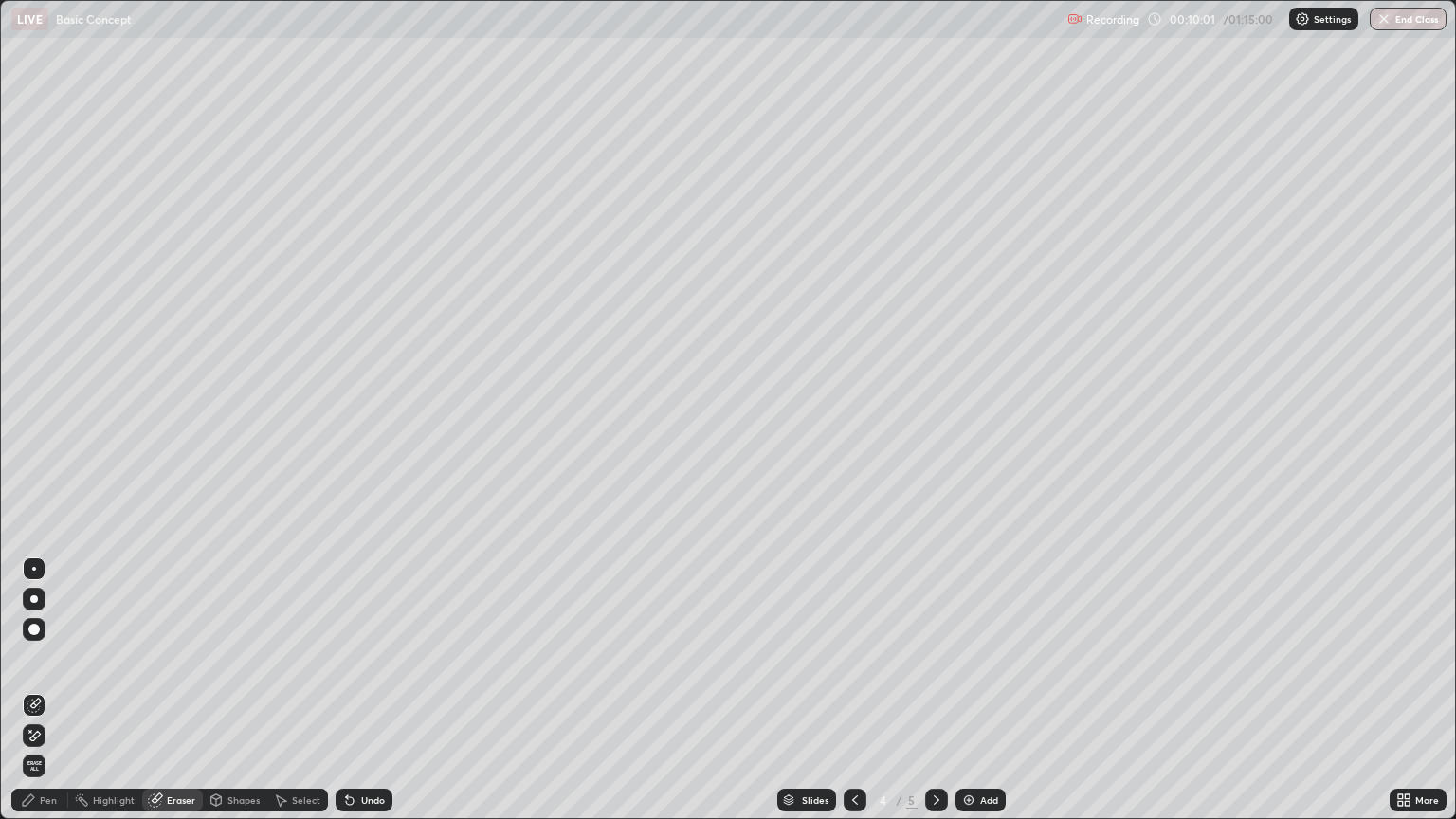 click on "Pen" at bounding box center (40, 800) 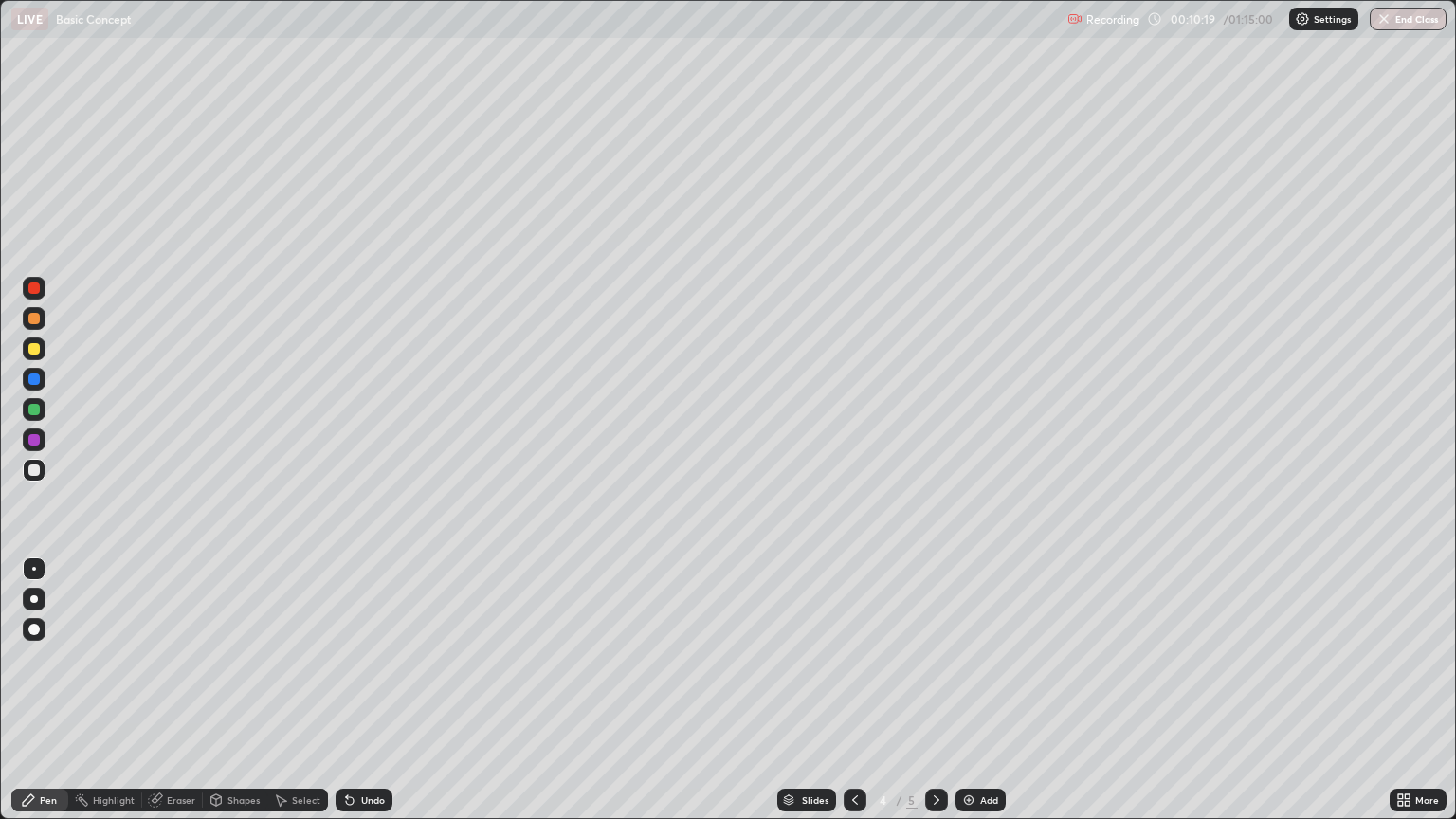 click at bounding box center [969, 800] 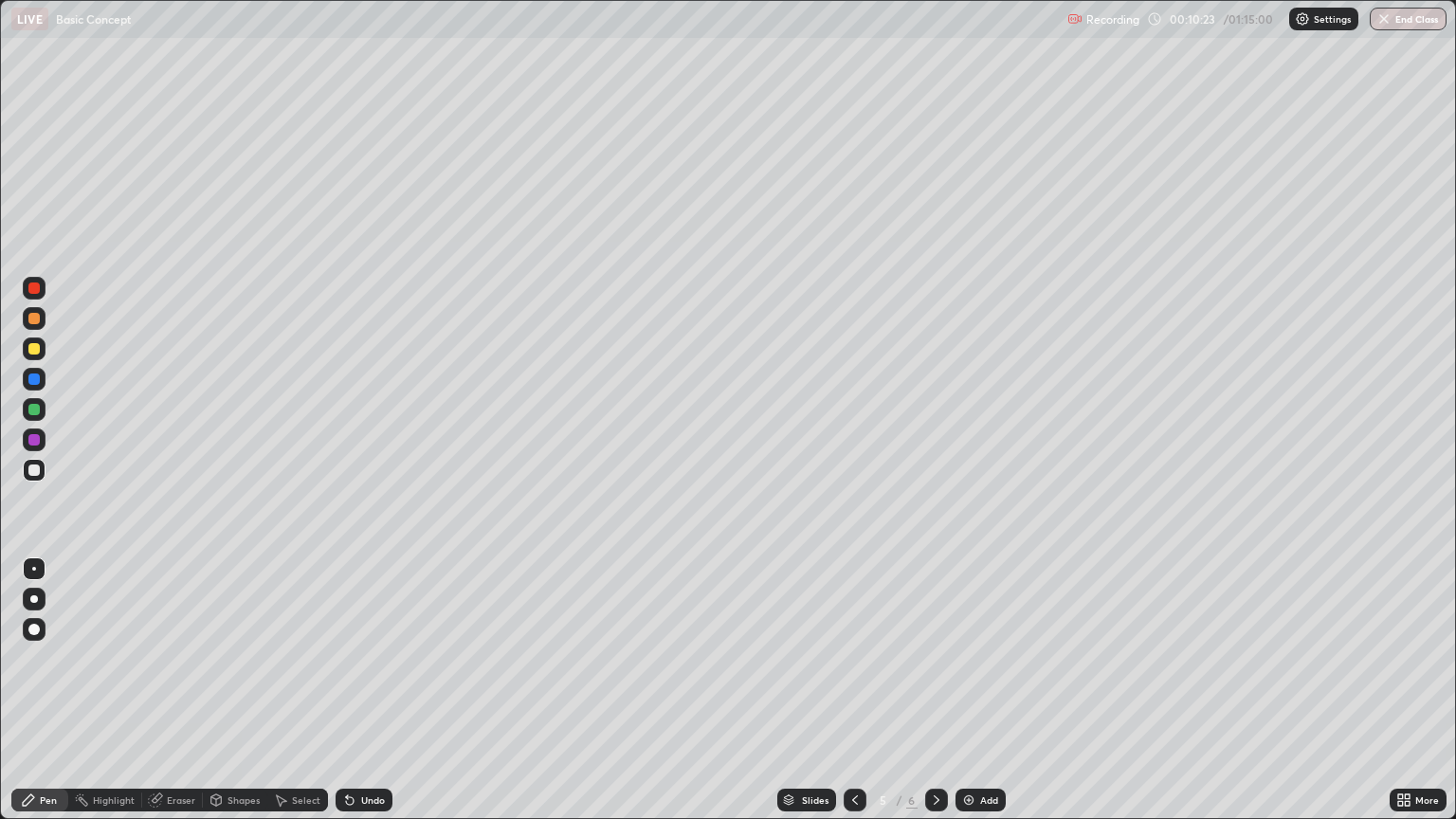 click on "Eraser" at bounding box center [181, 800] 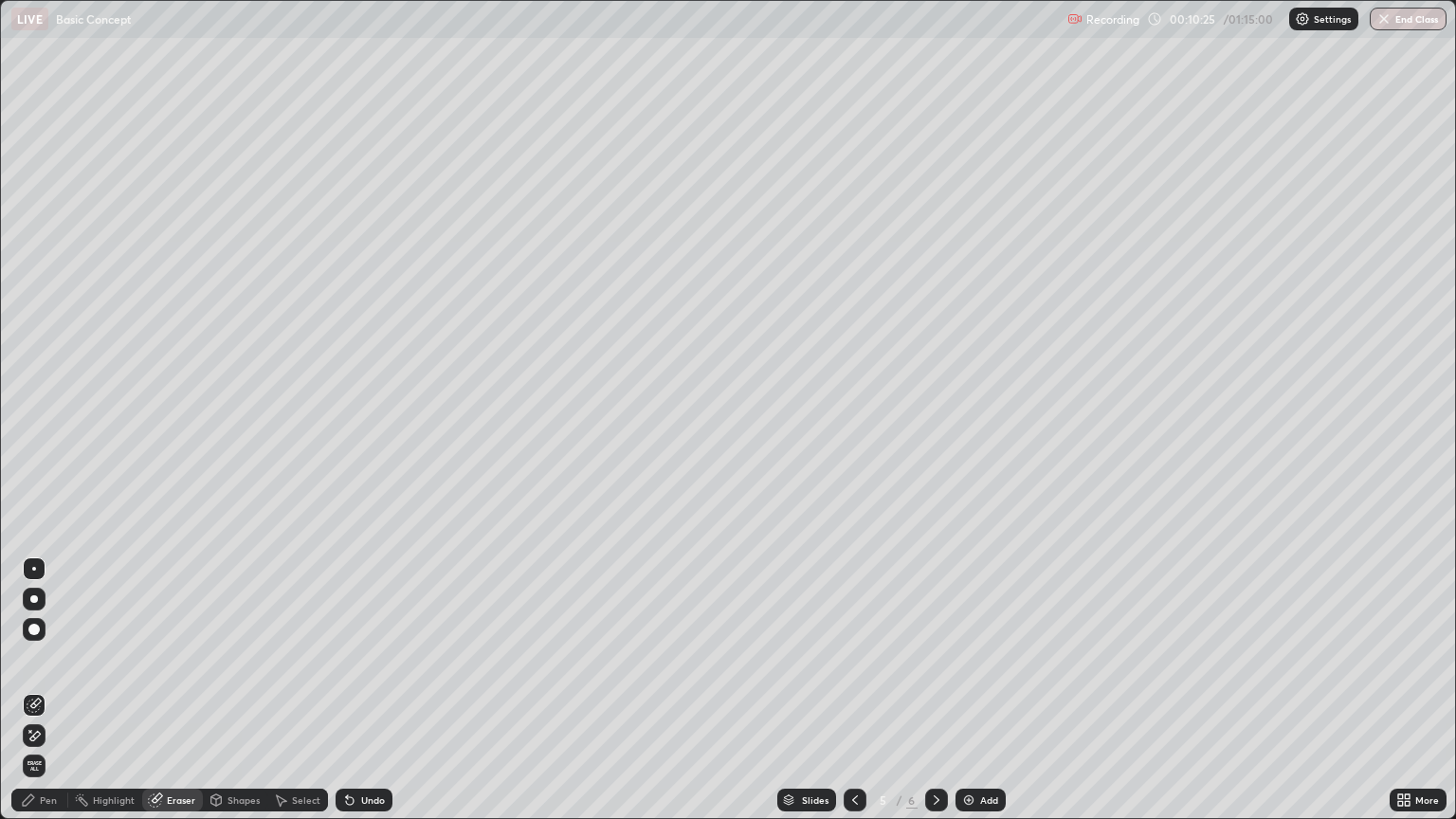 click on "Pen" at bounding box center (48, 800) 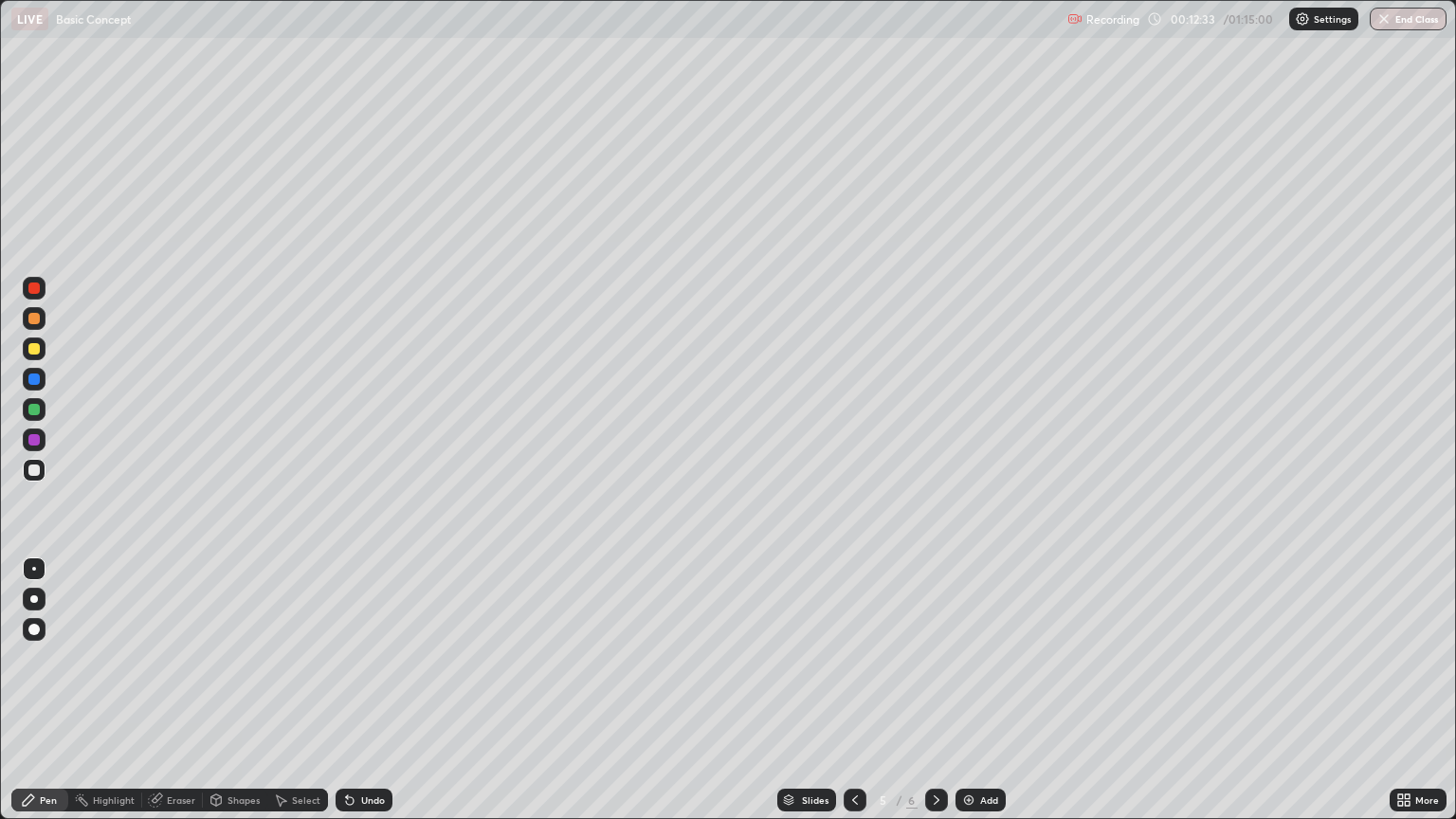 click on "Add" at bounding box center [989, 800] 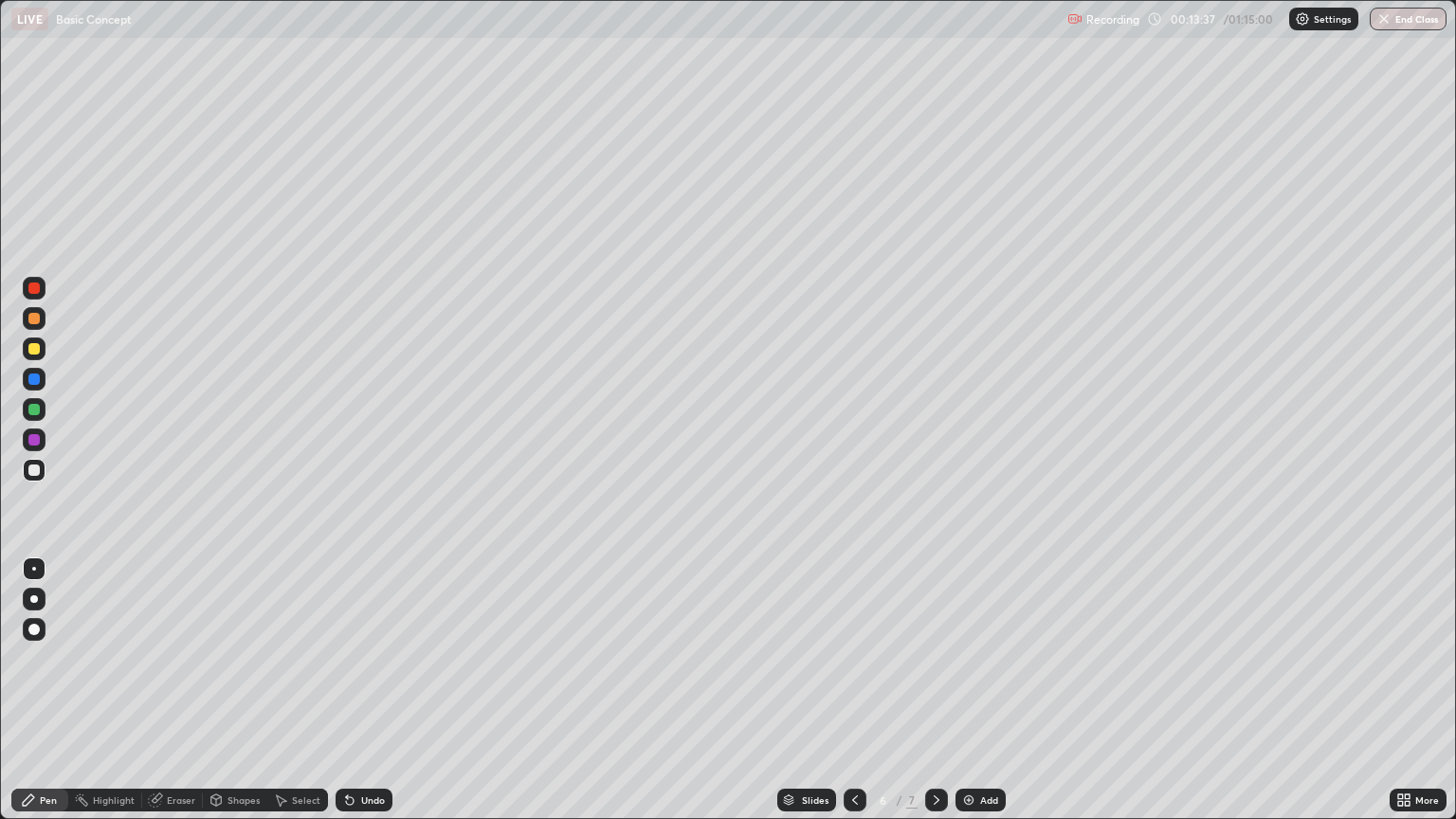 click on "Shapes" at bounding box center (244, 800) 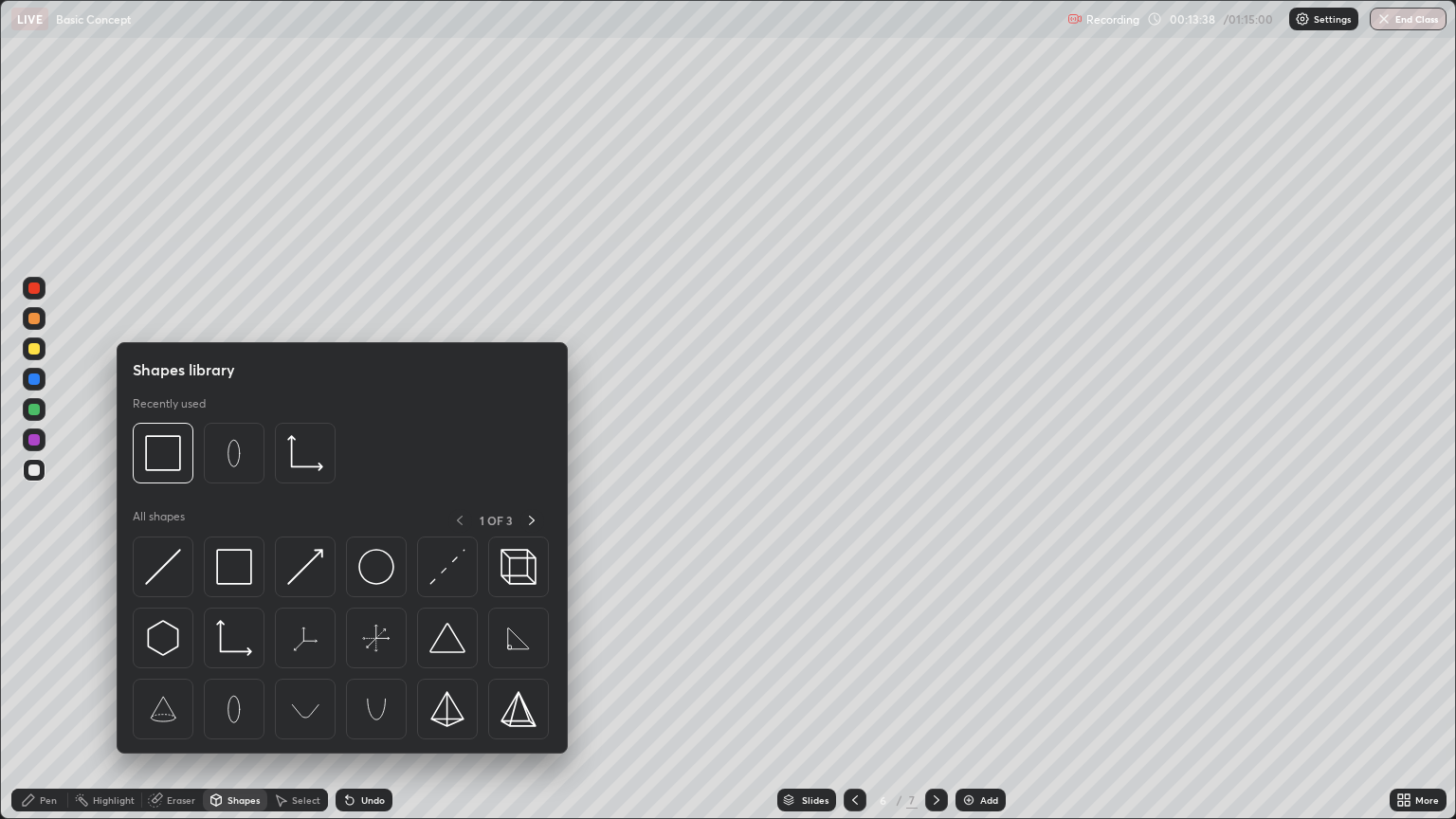 click on "Shapes" at bounding box center (235, 800) 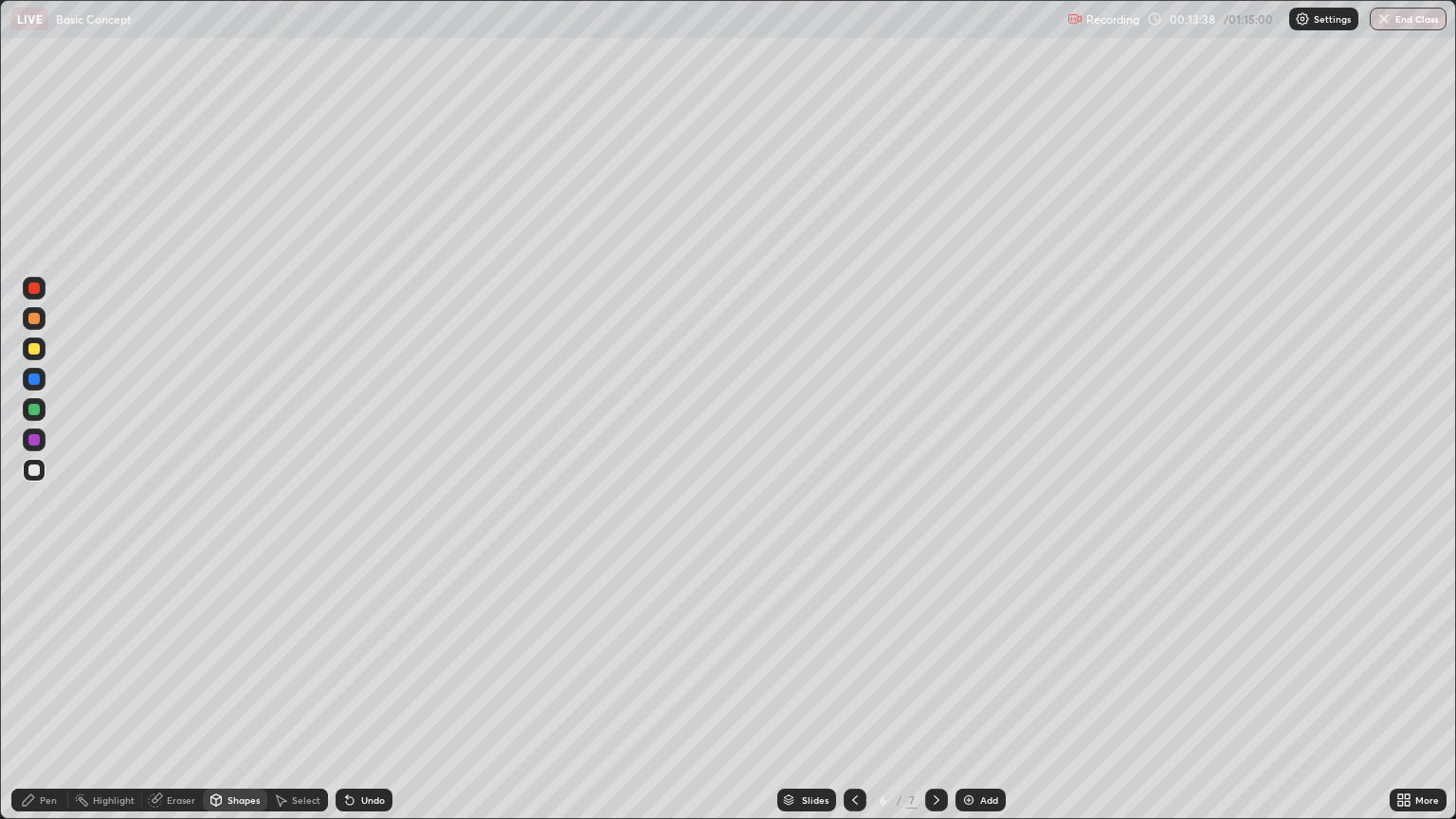 click on "Eraser" at bounding box center (181, 800) 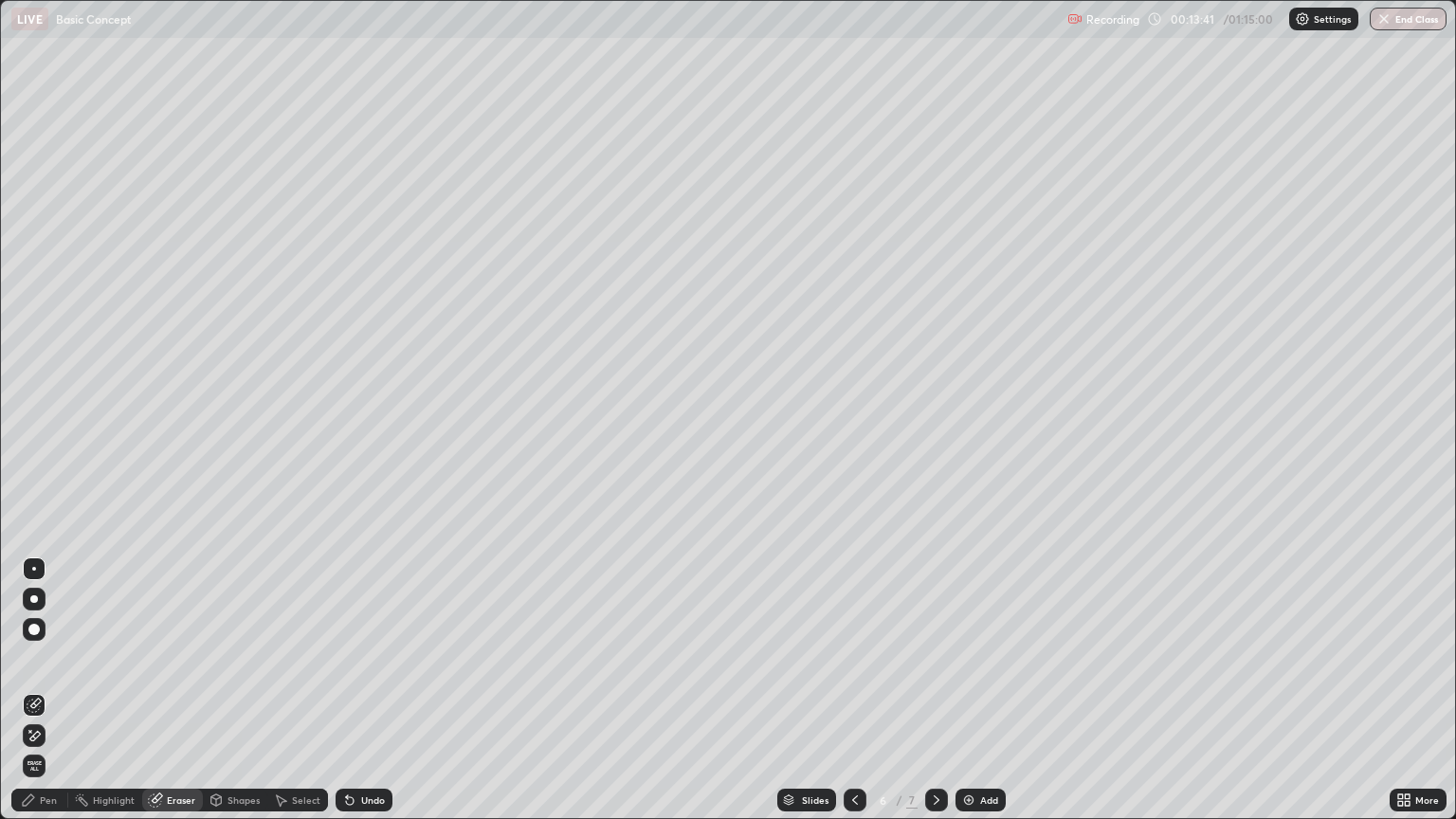 click on "Pen" at bounding box center (48, 800) 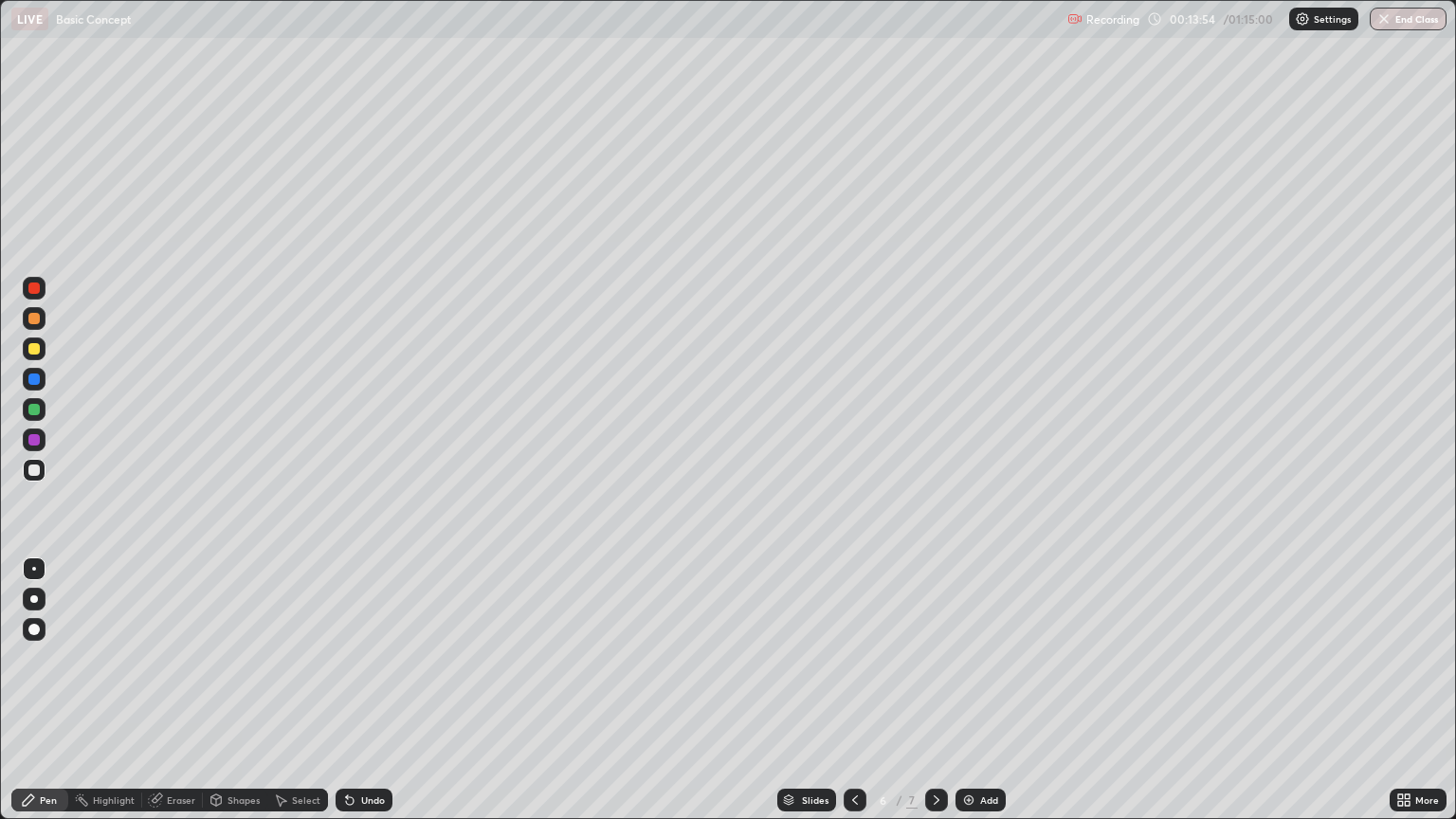 click on "Eraser" at bounding box center [181, 800] 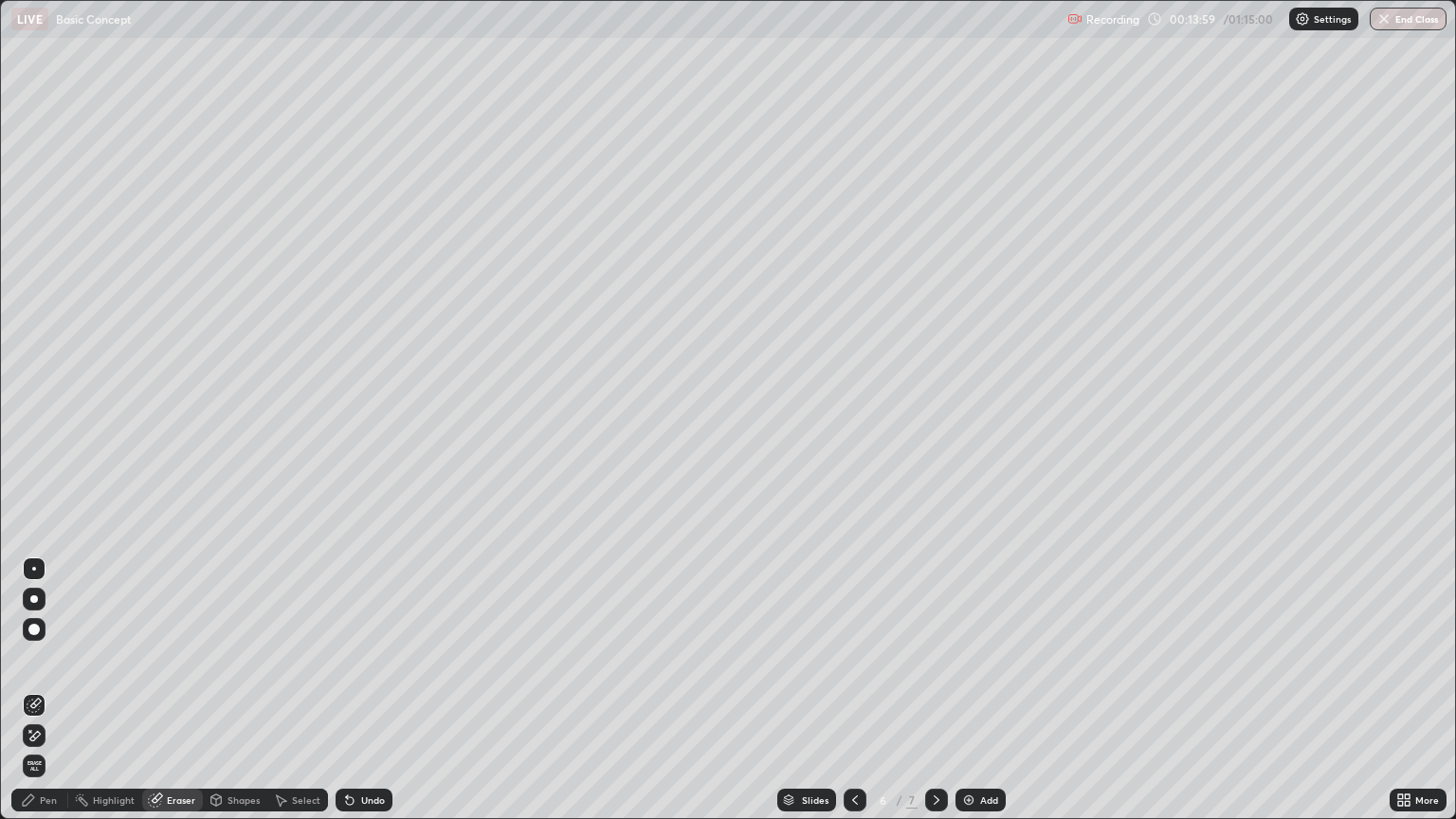 click on "Pen" at bounding box center [40, 800] 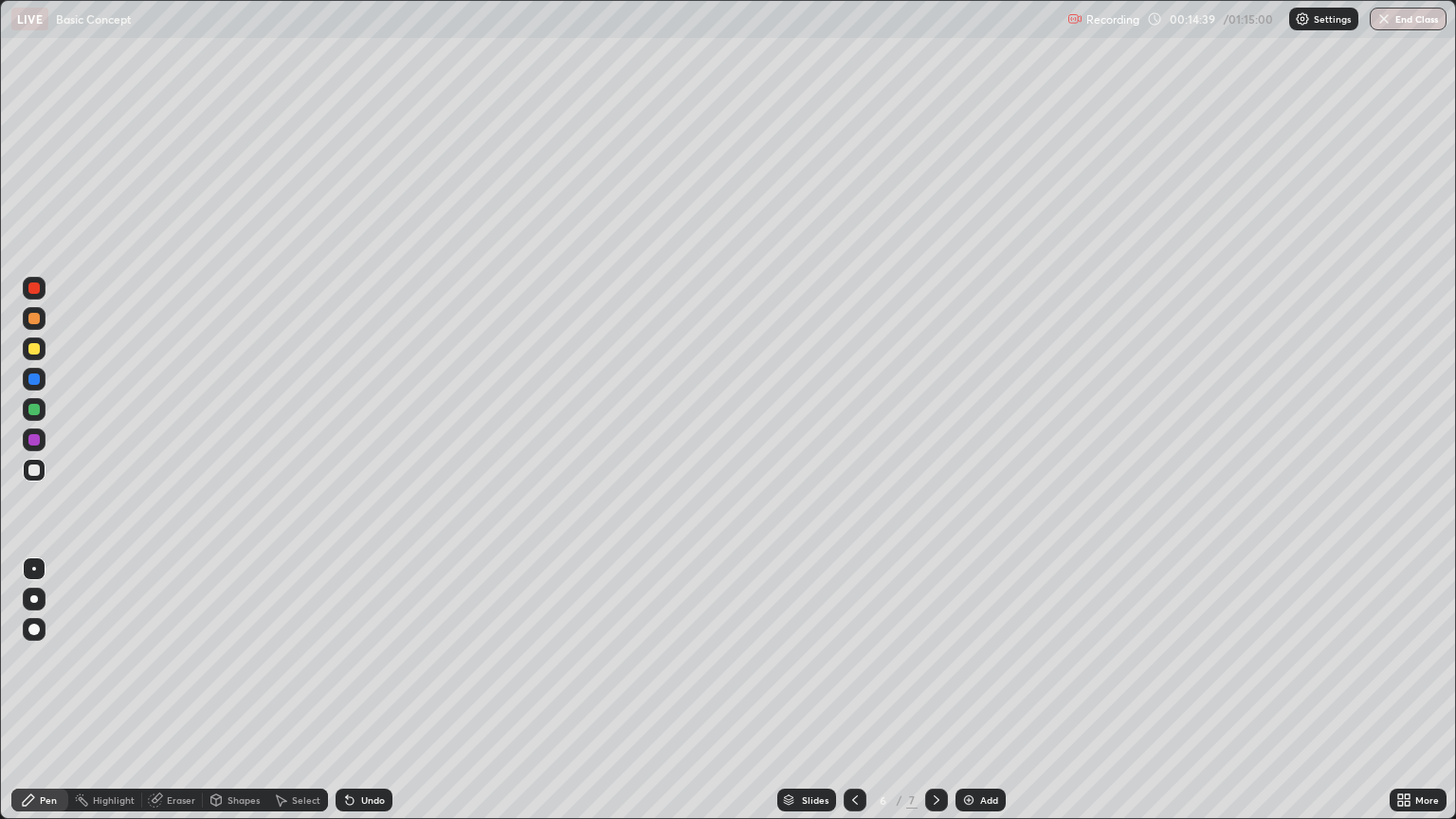click on "Add" at bounding box center [980, 800] 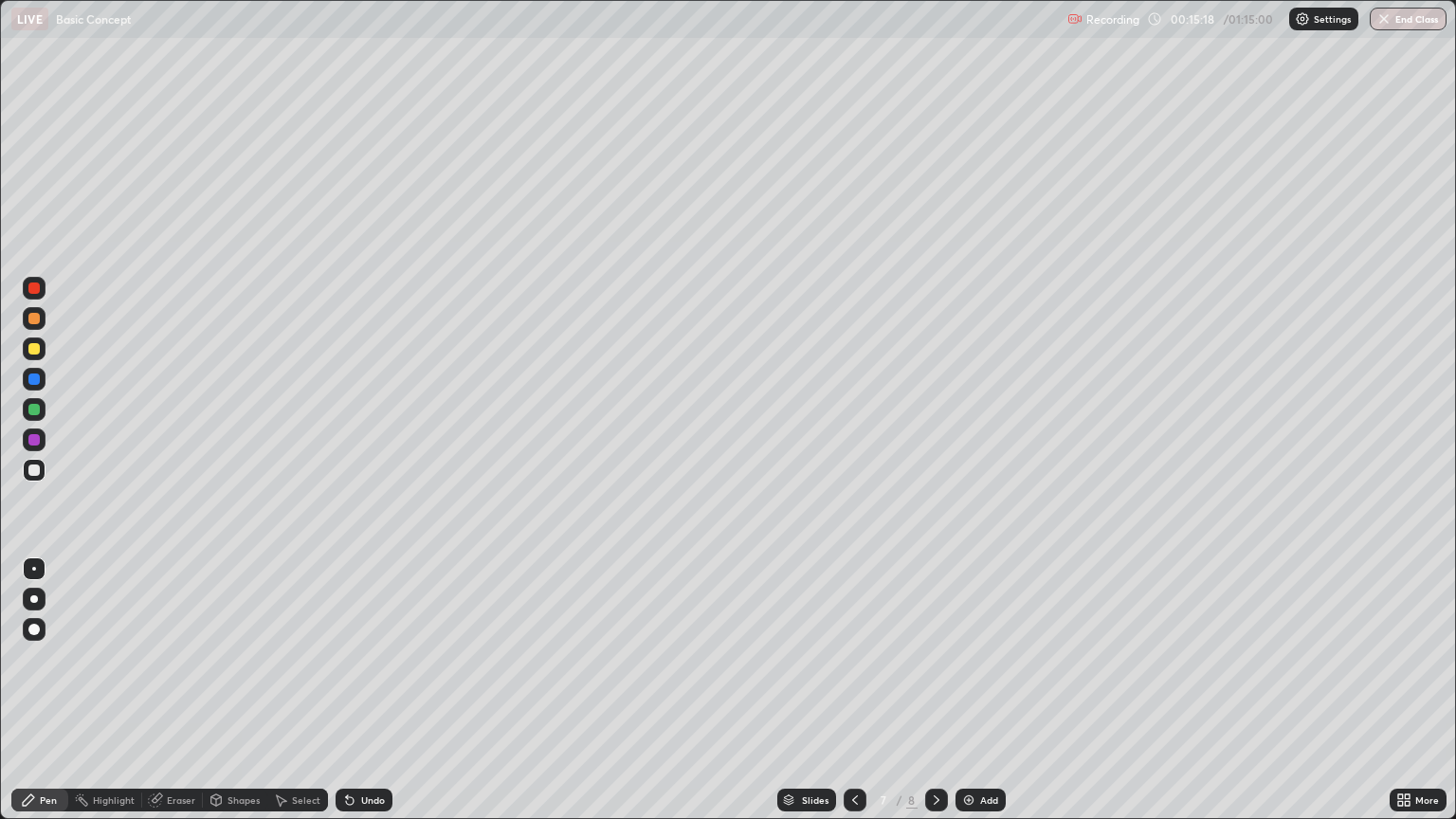 click on "Eraser" at bounding box center (181, 800) 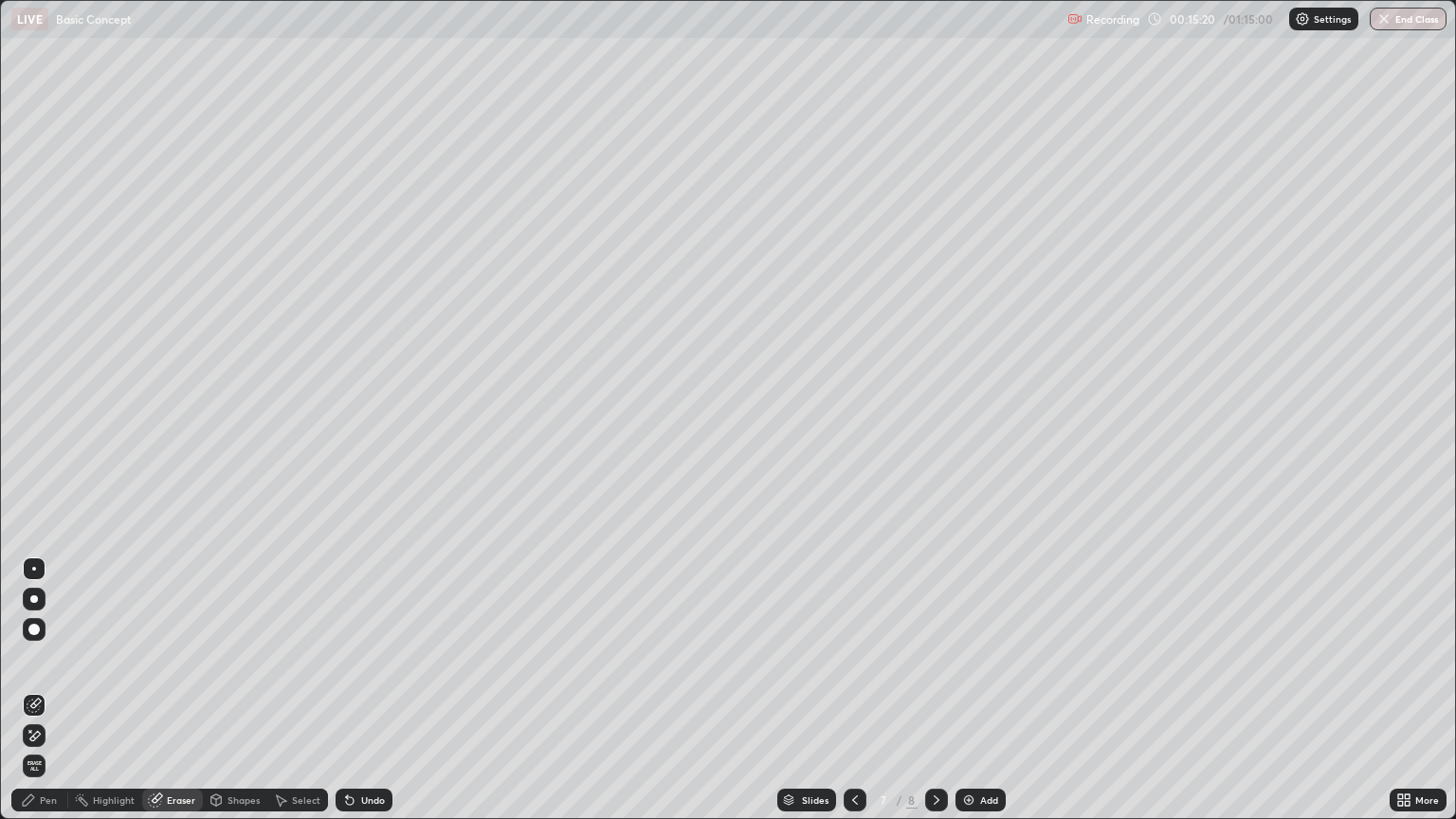 click on "Pen" at bounding box center (40, 800) 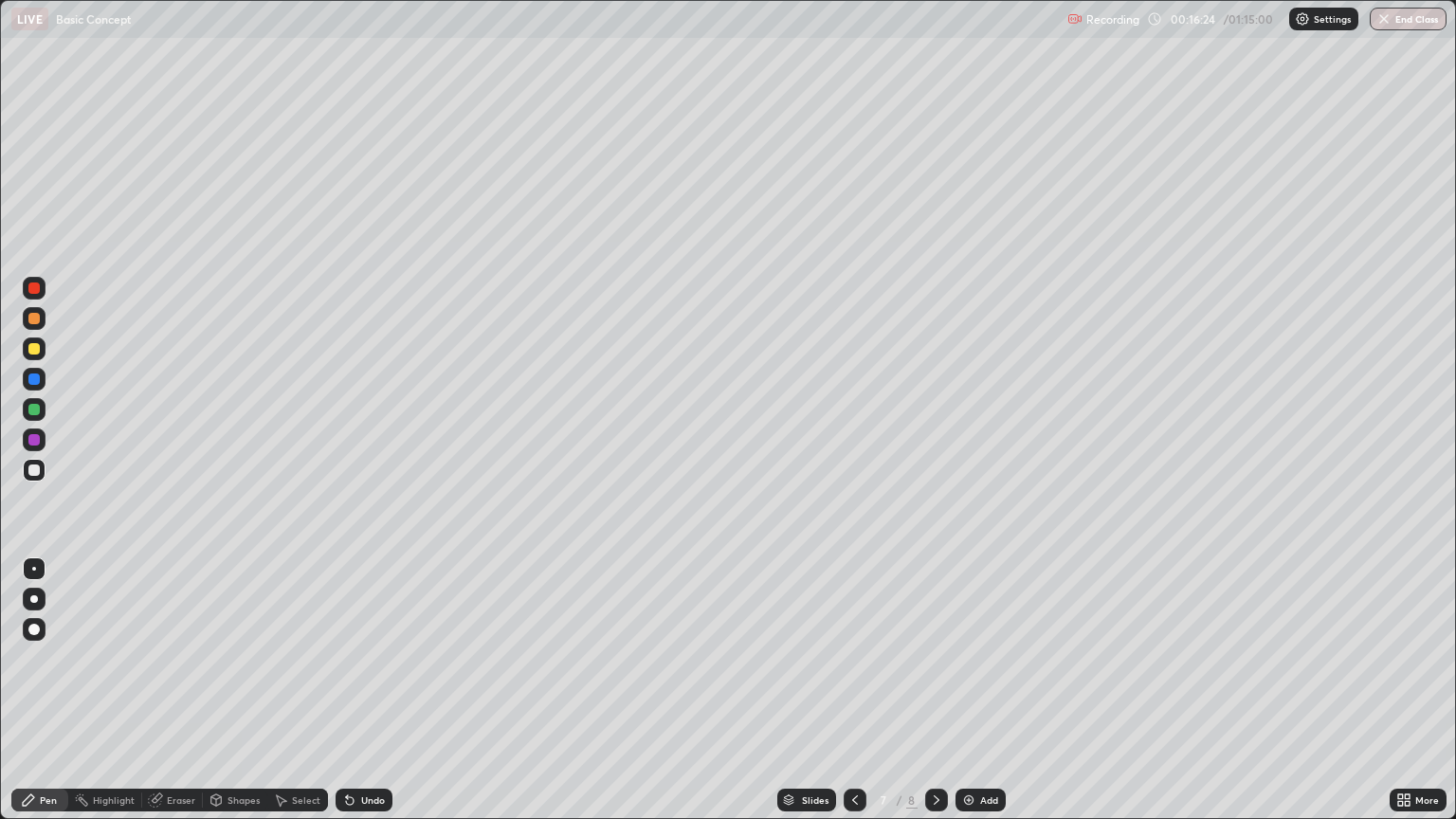 click on "Shapes" at bounding box center (235, 800) 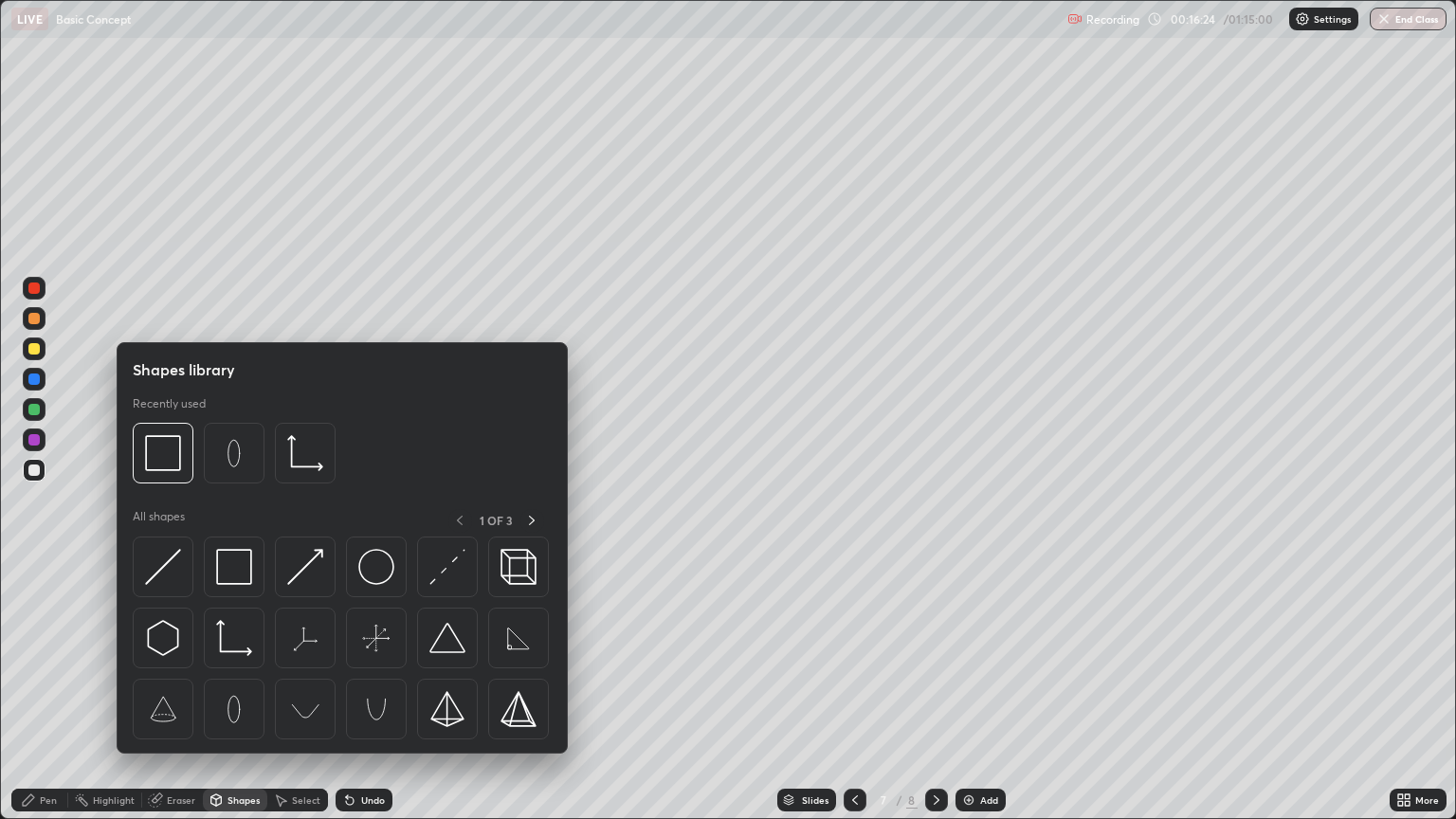 click on "Shapes" at bounding box center (244, 800) 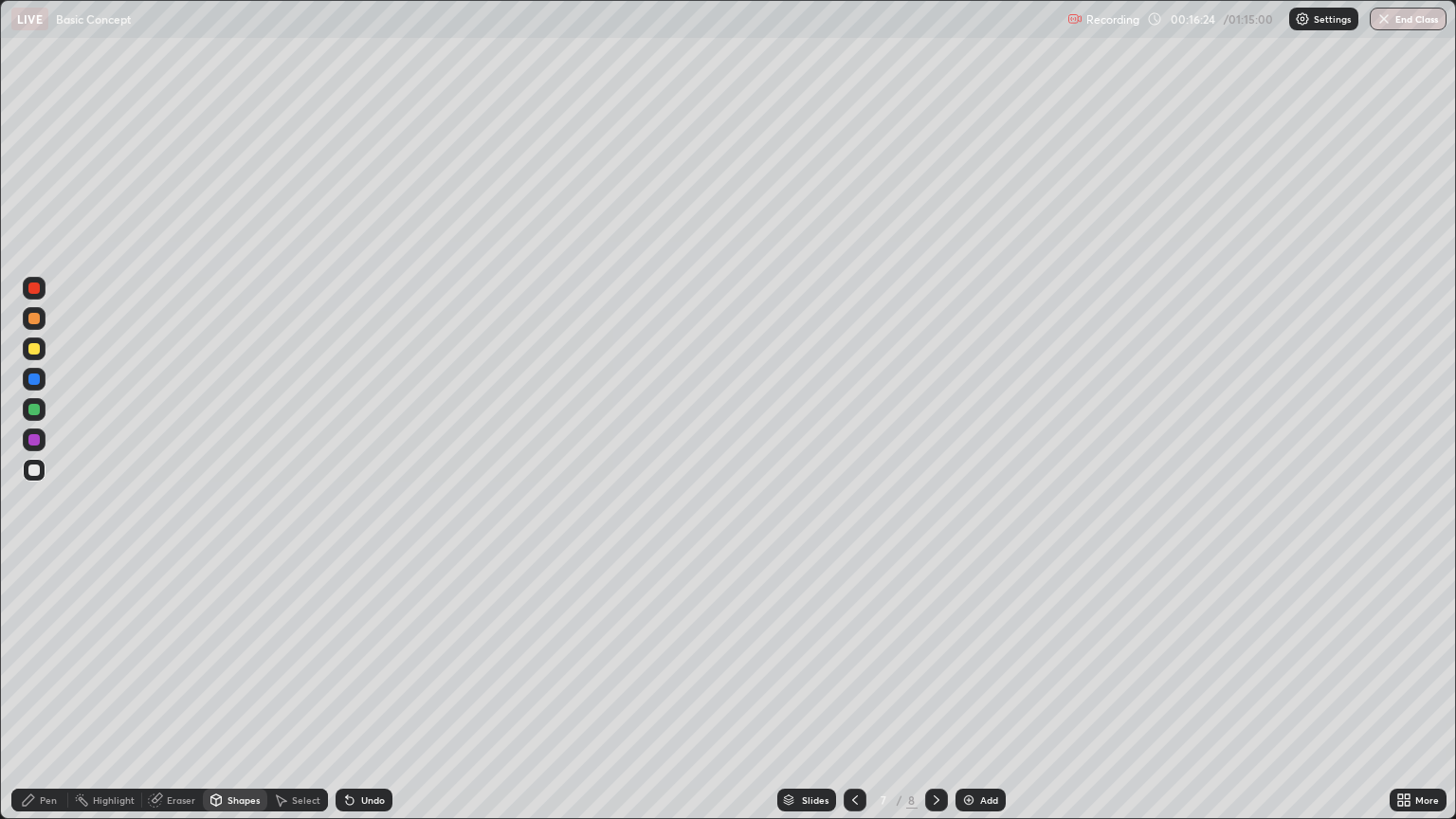 click on "Eraser" at bounding box center [173, 800] 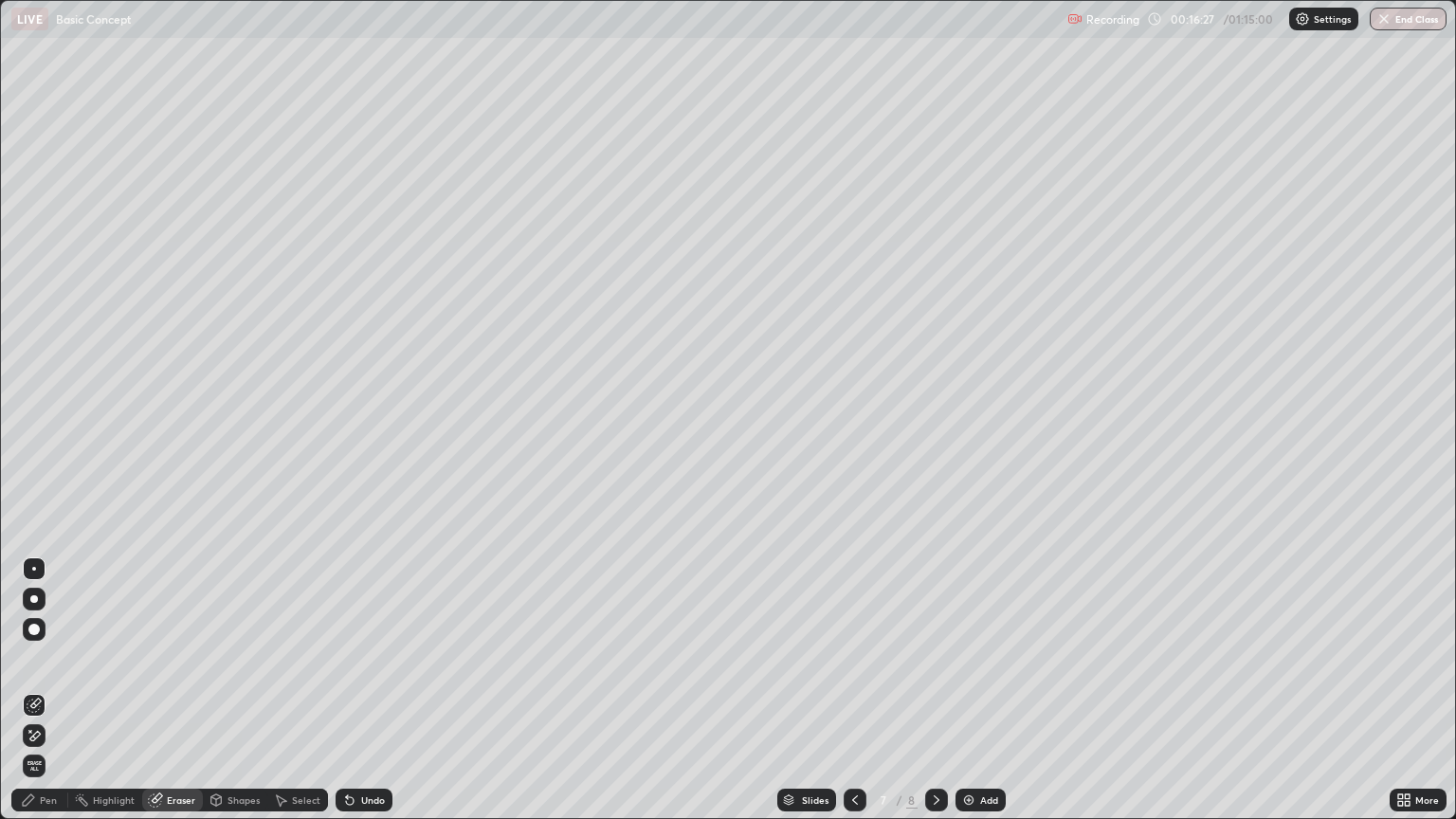 click on "Pen" at bounding box center [48, 800] 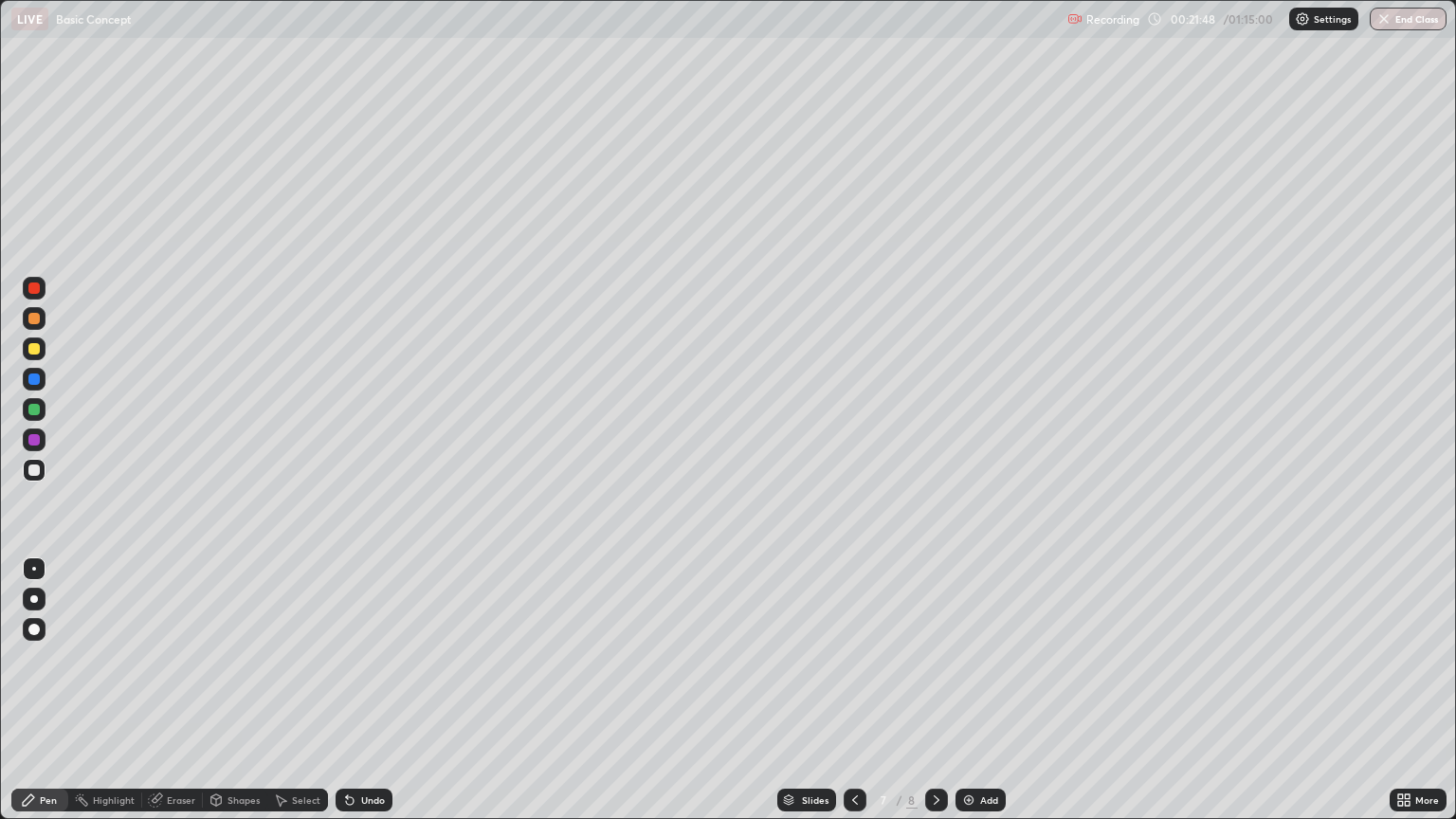 click at bounding box center [969, 800] 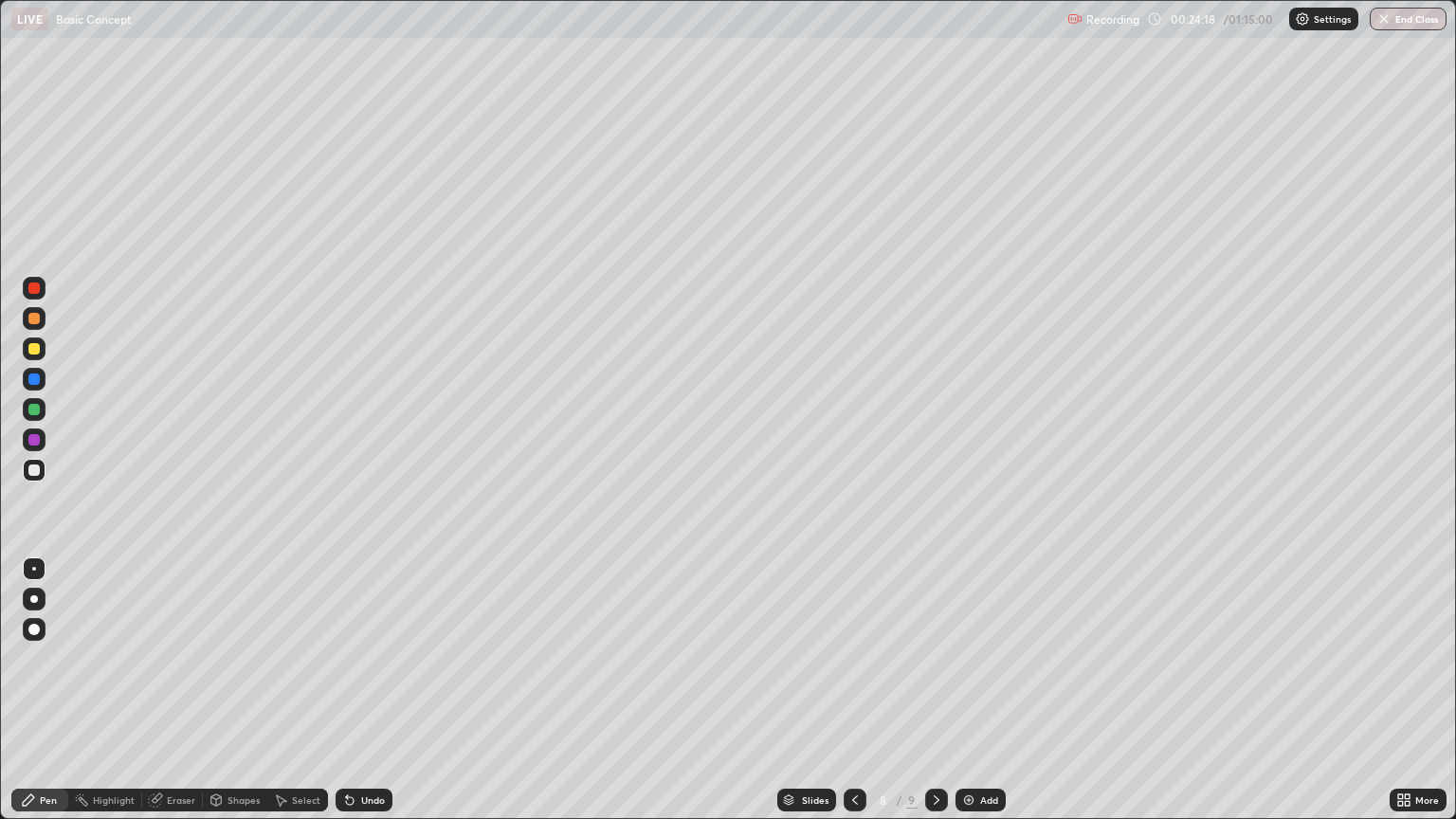 click at bounding box center (969, 800) 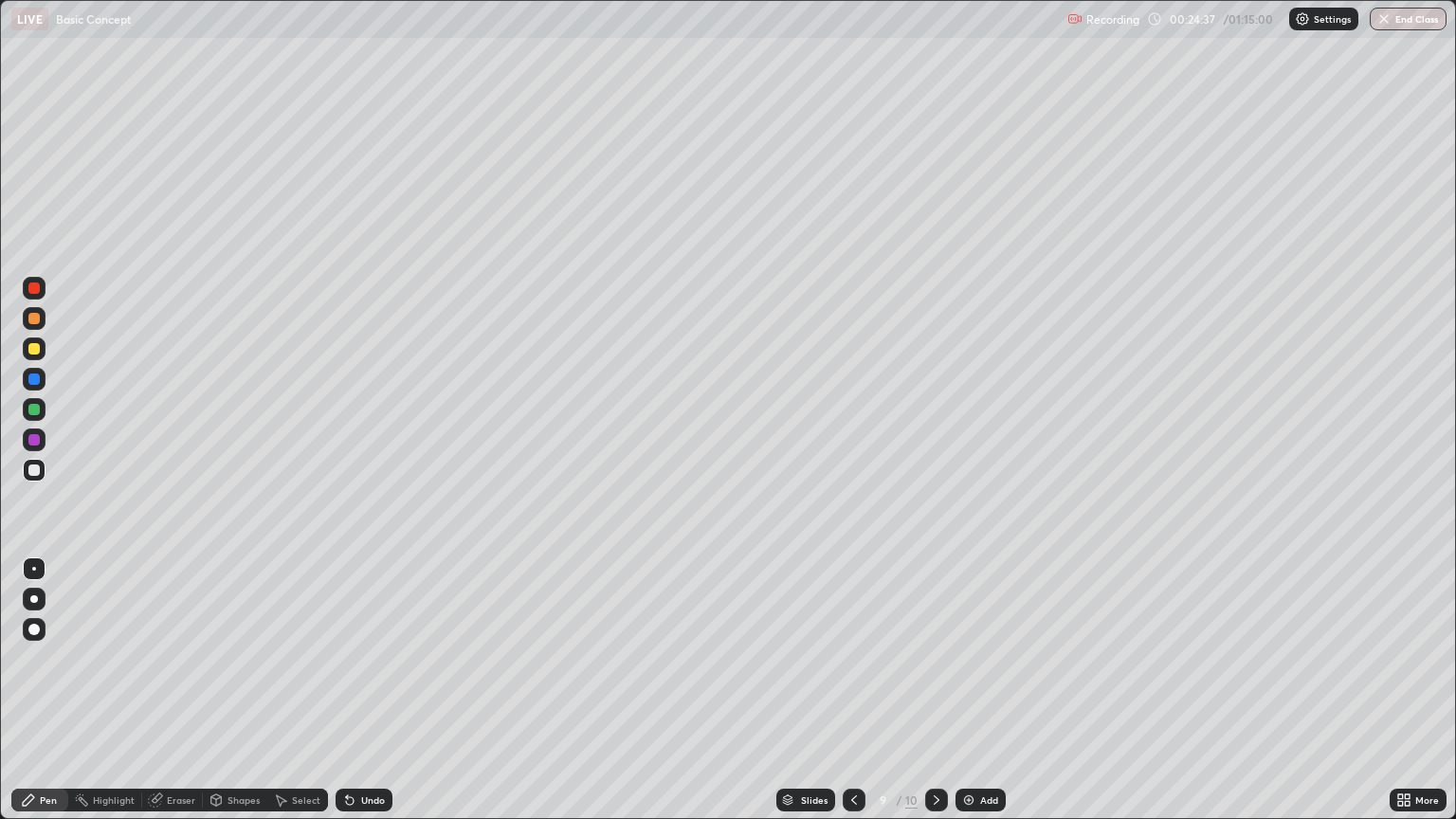 click on "Eraser" at bounding box center [181, 800] 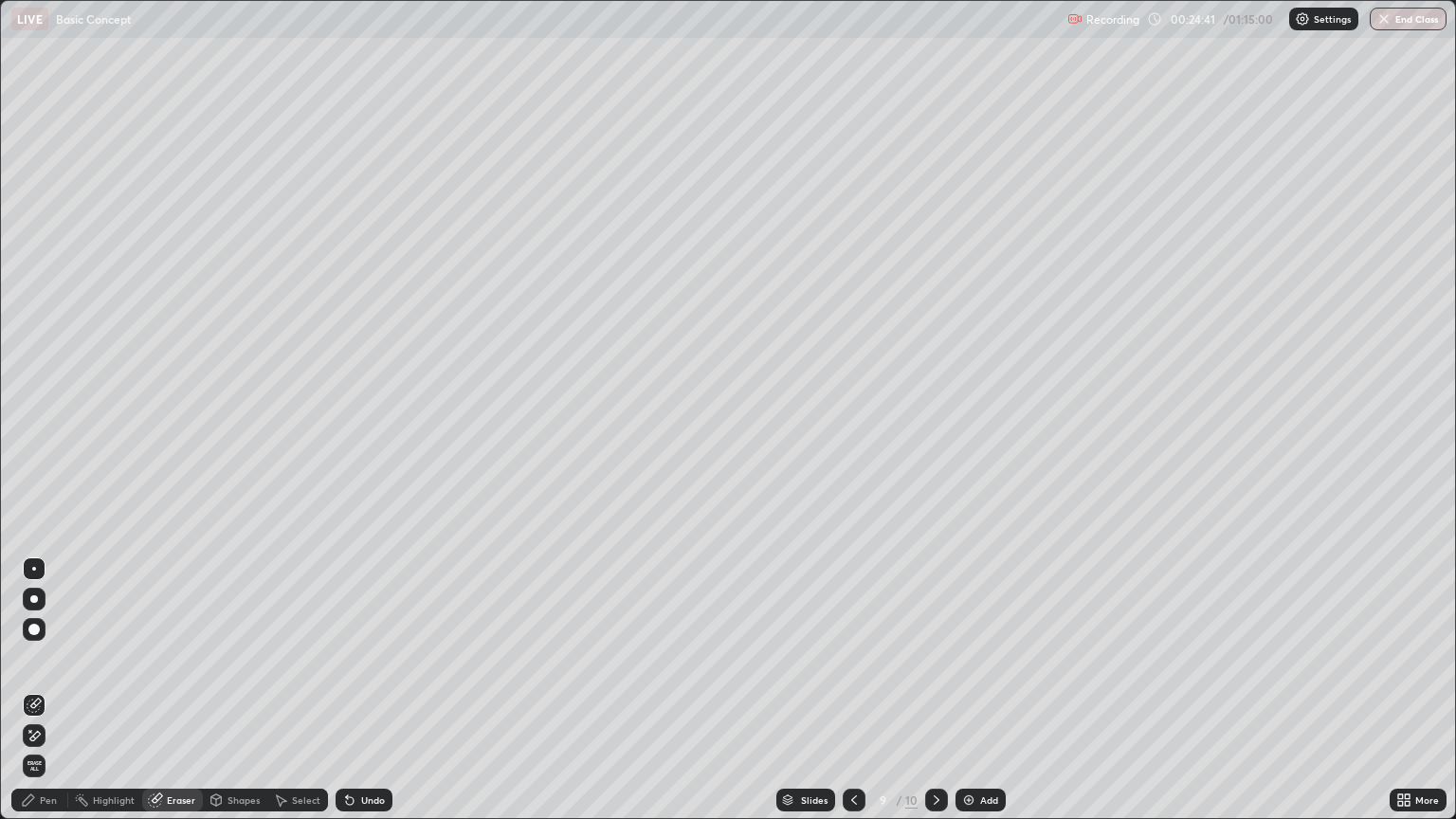click on "Pen" at bounding box center (40, 800) 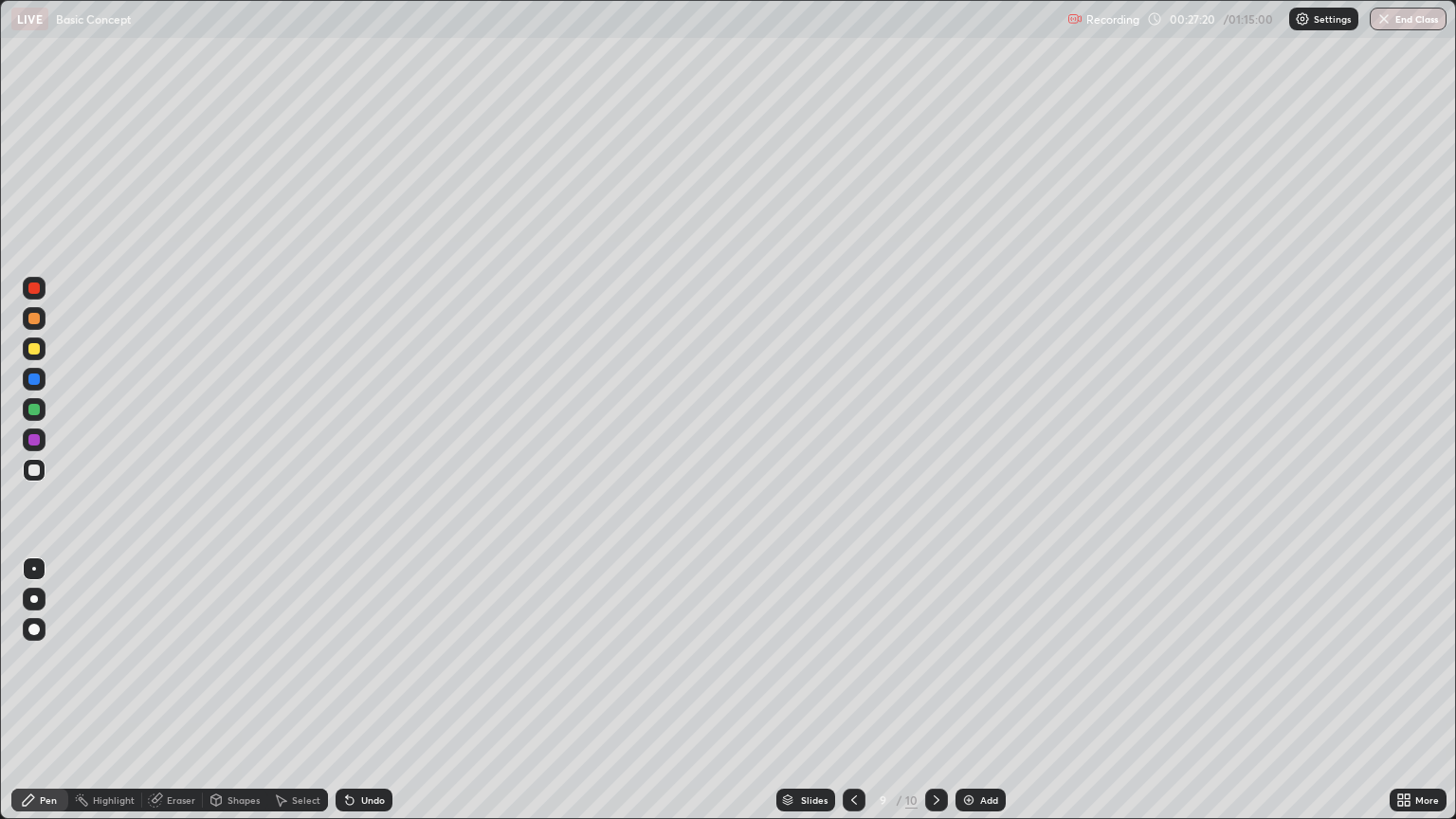 click on "Eraser" at bounding box center [181, 800] 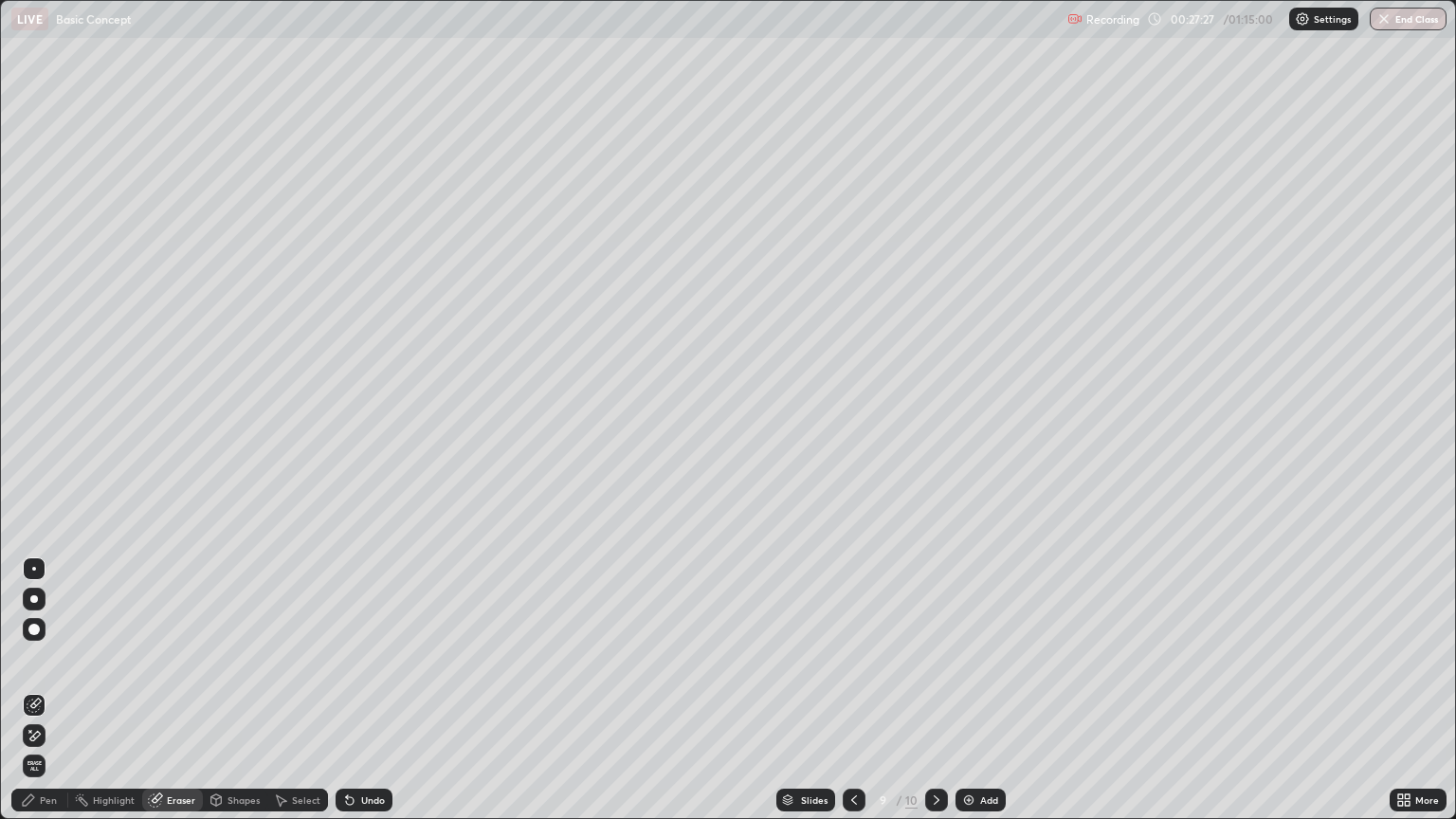 click on "Pen" at bounding box center (40, 800) 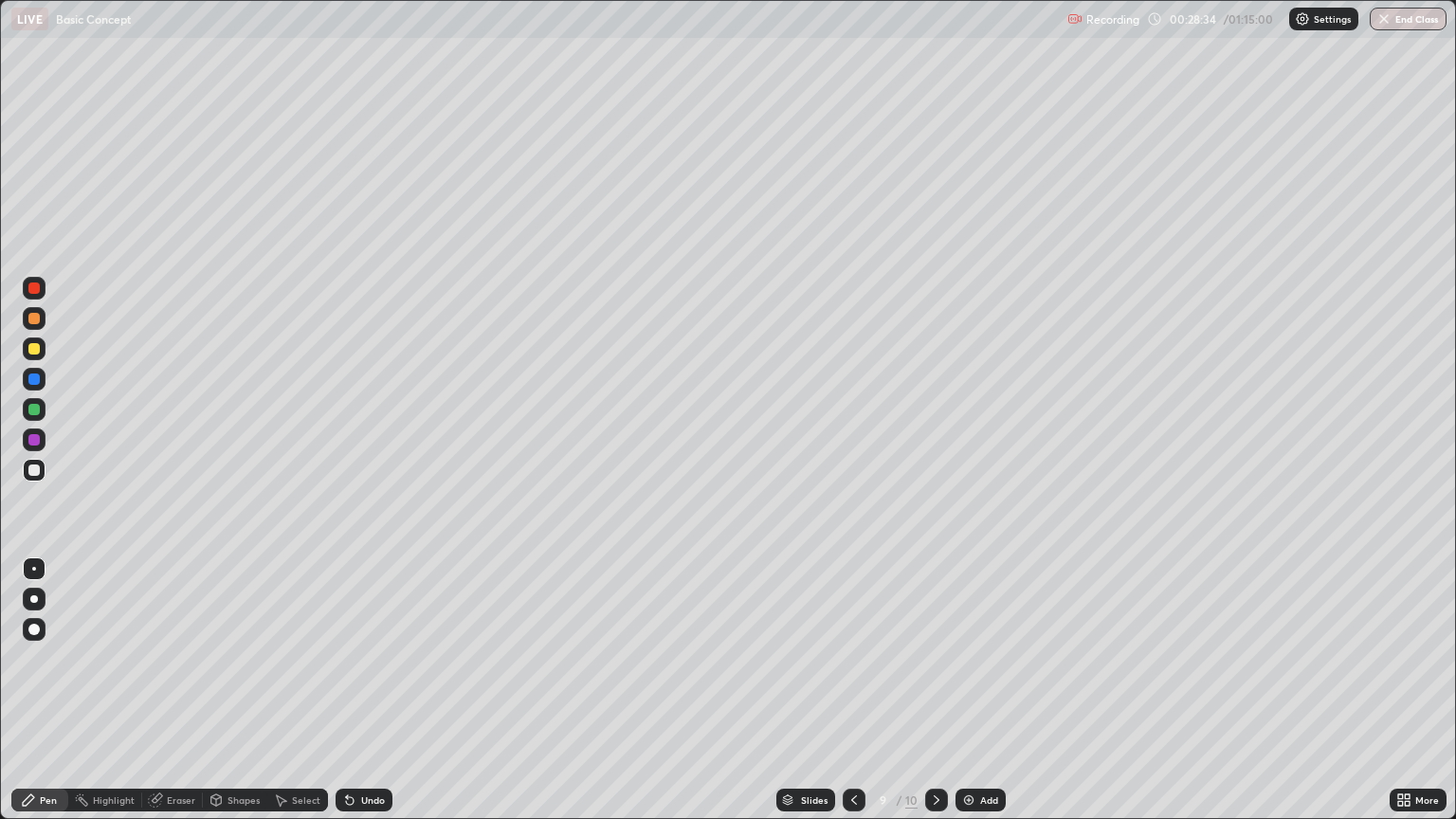 click on "Add" at bounding box center [989, 800] 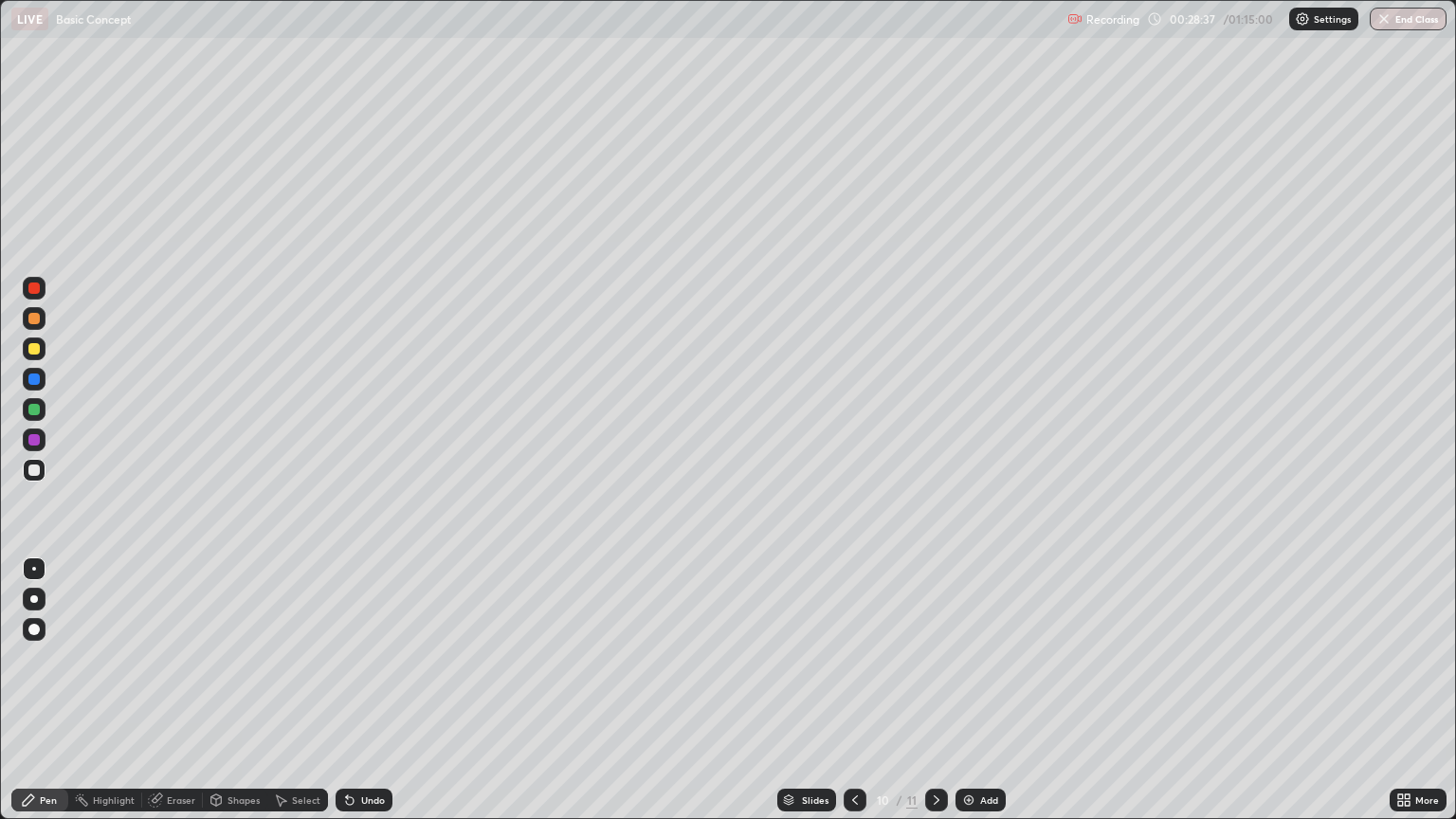click 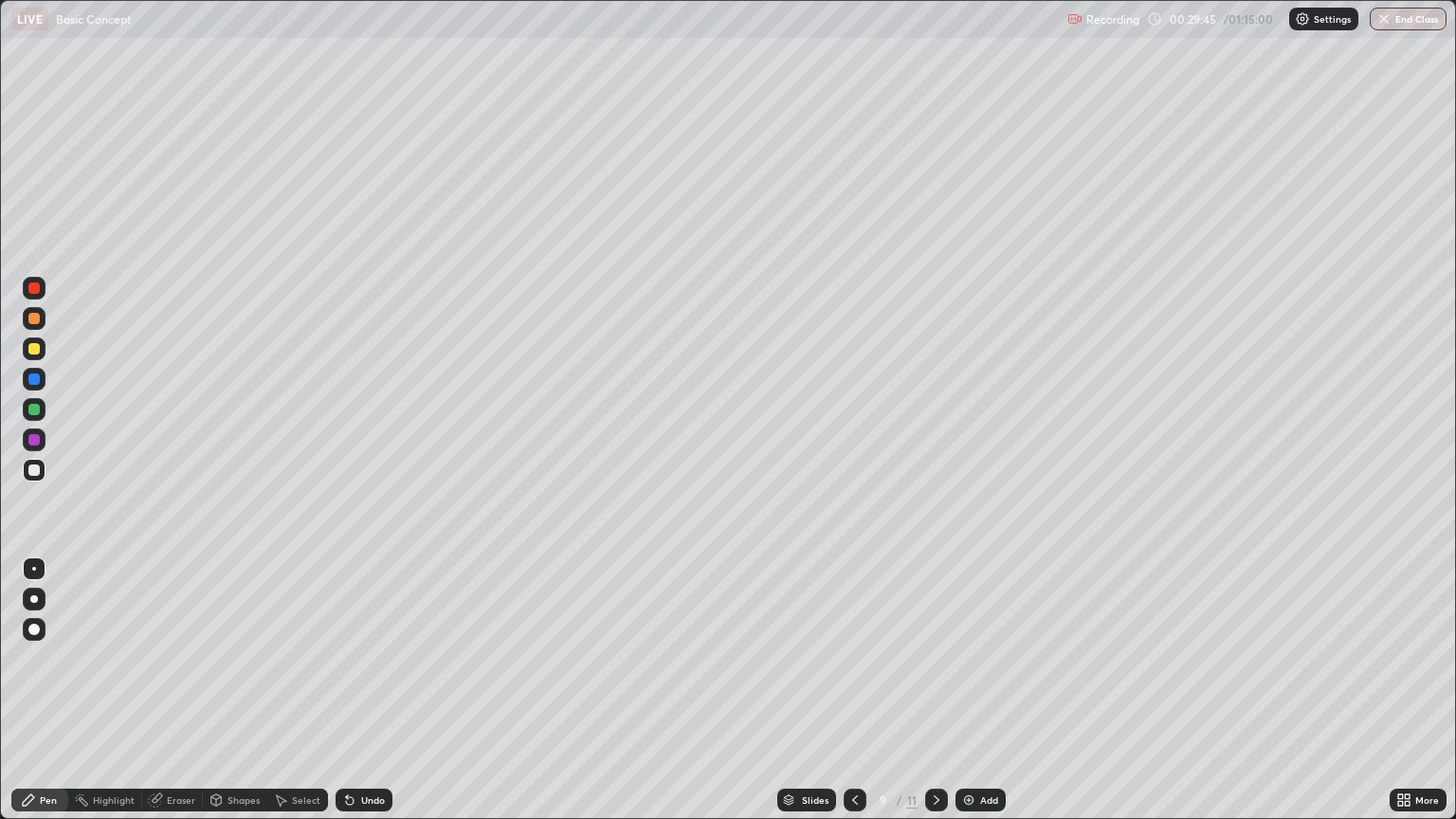 click on "Add" at bounding box center [989, 800] 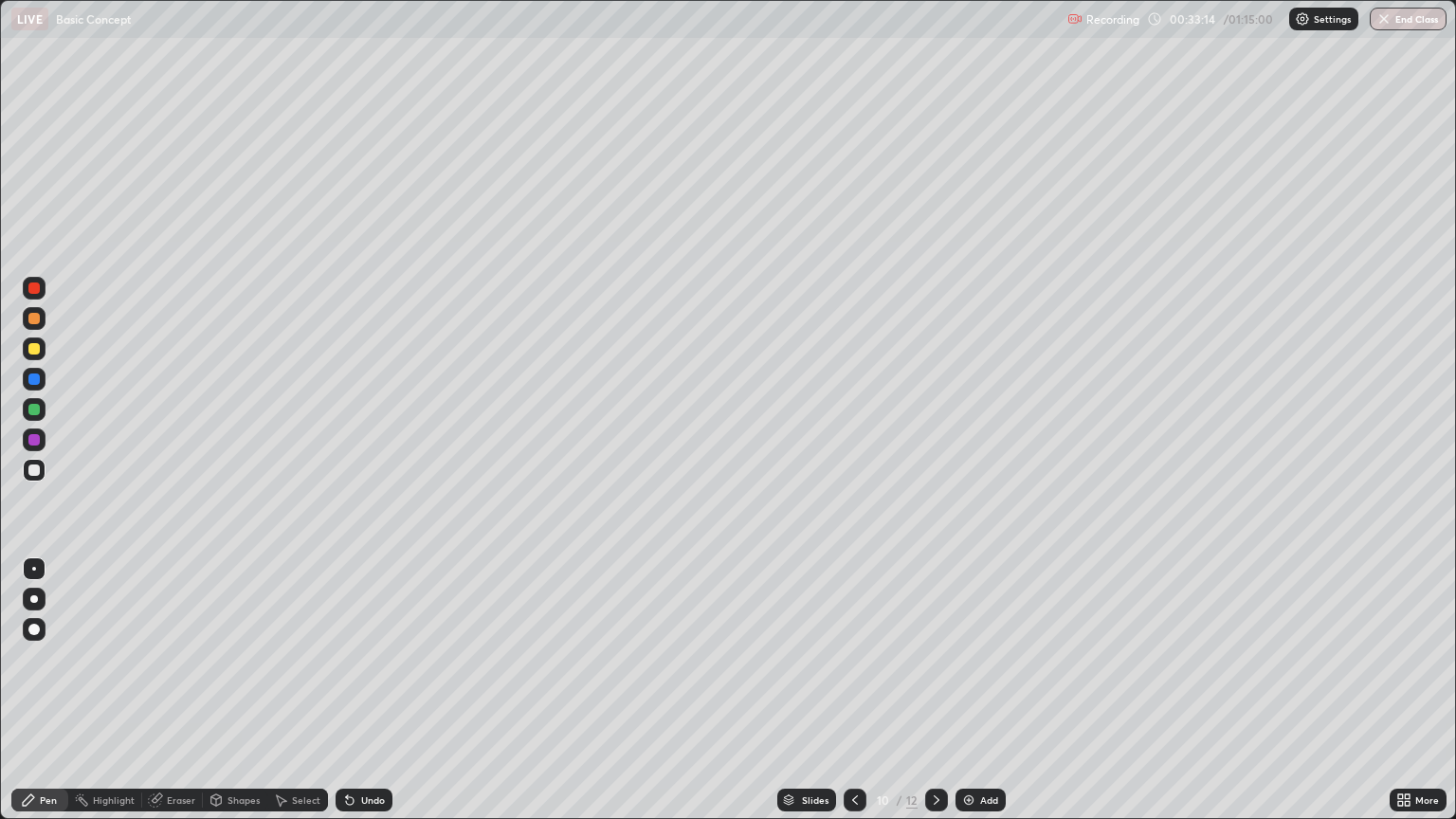 click on "Add" at bounding box center [980, 800] 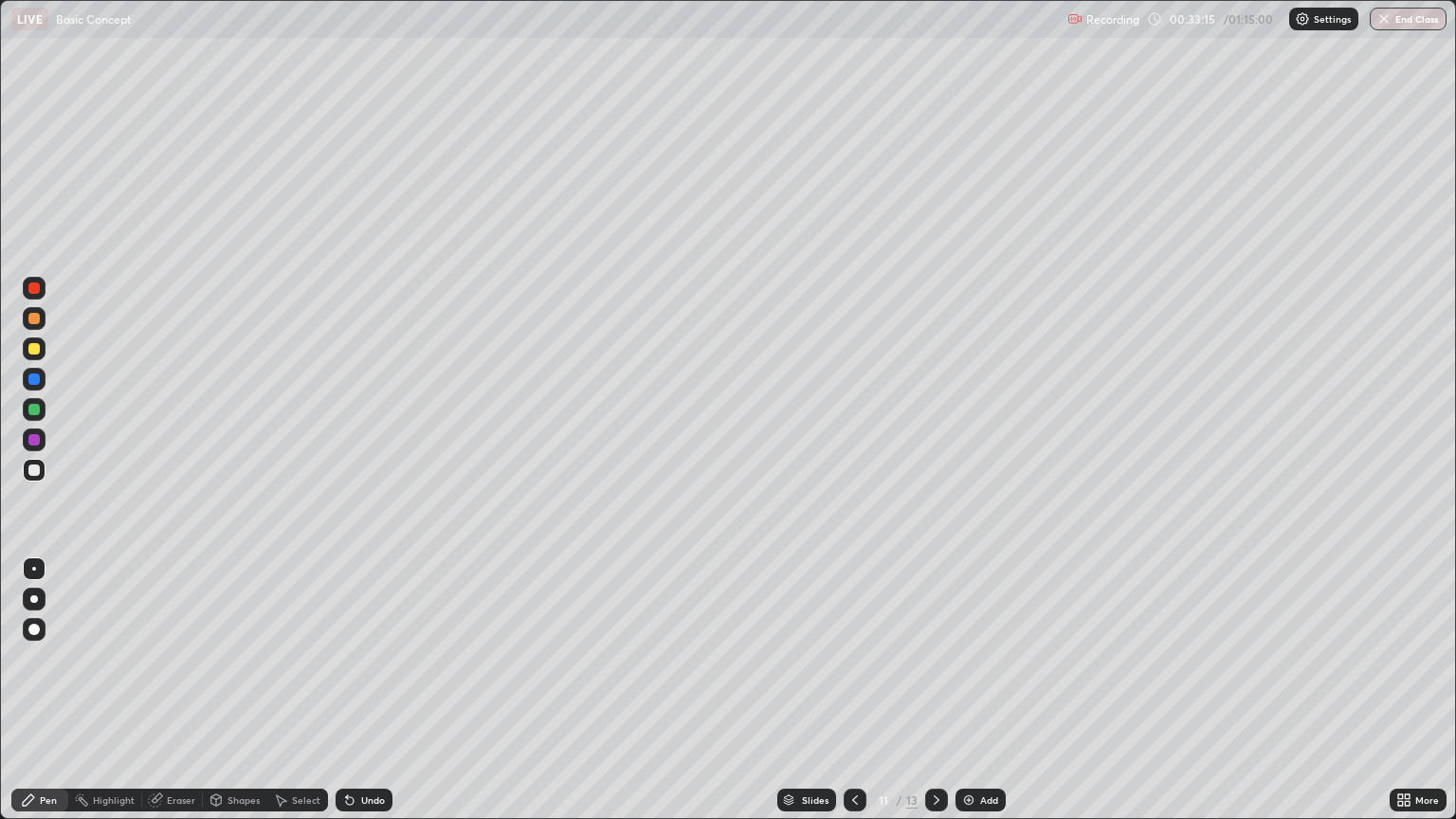 click 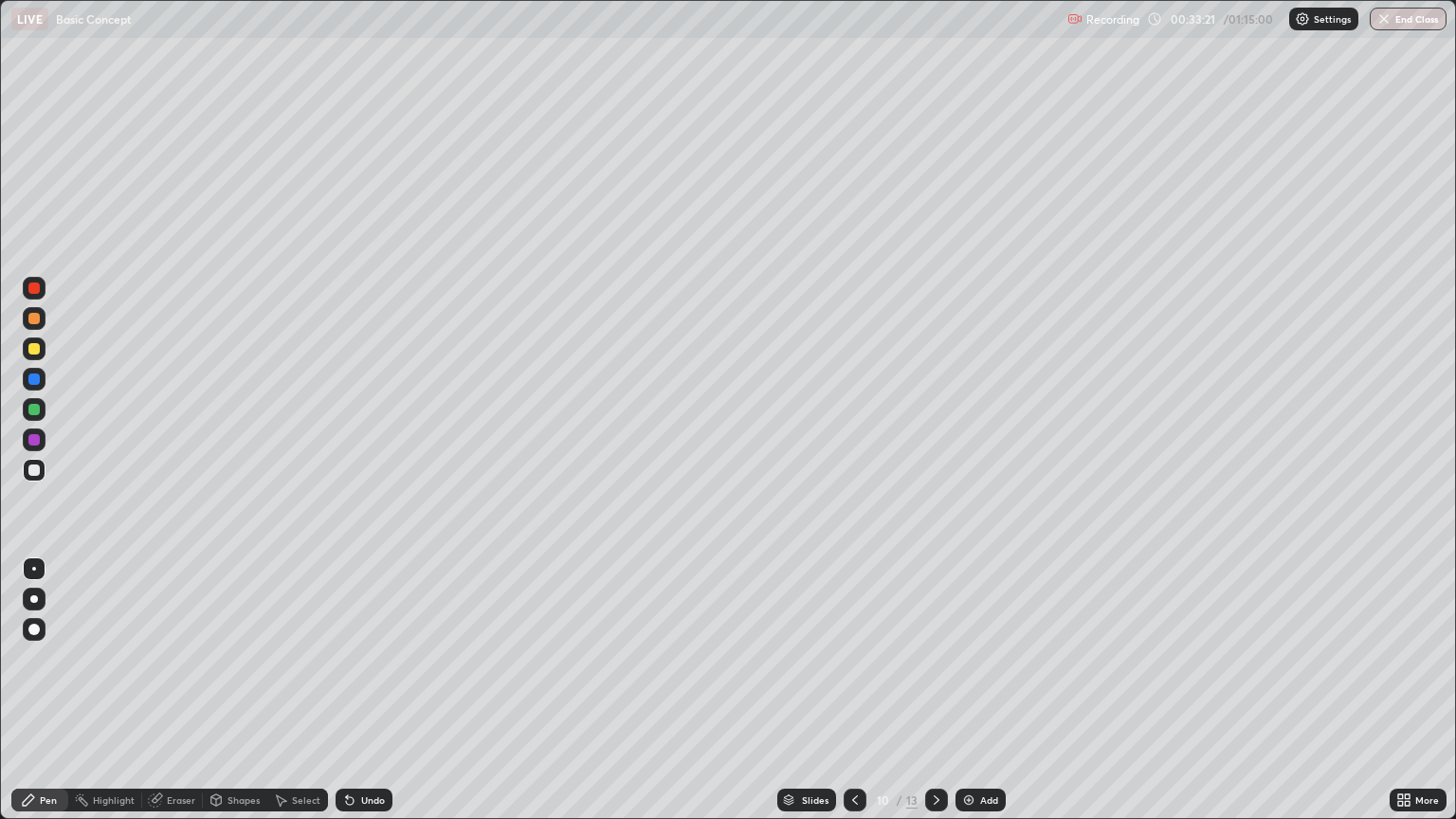 click at bounding box center [937, 800] 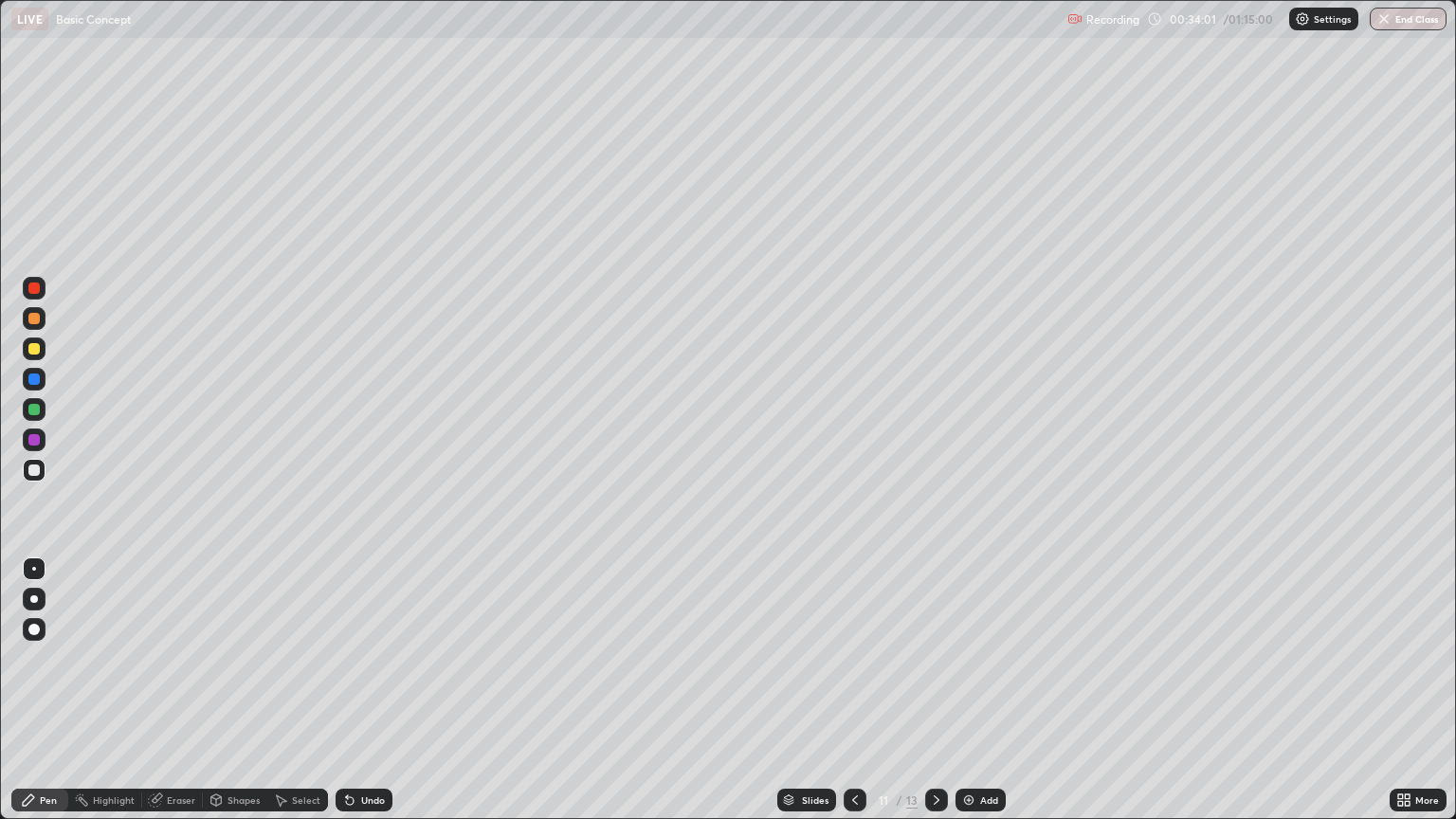 click 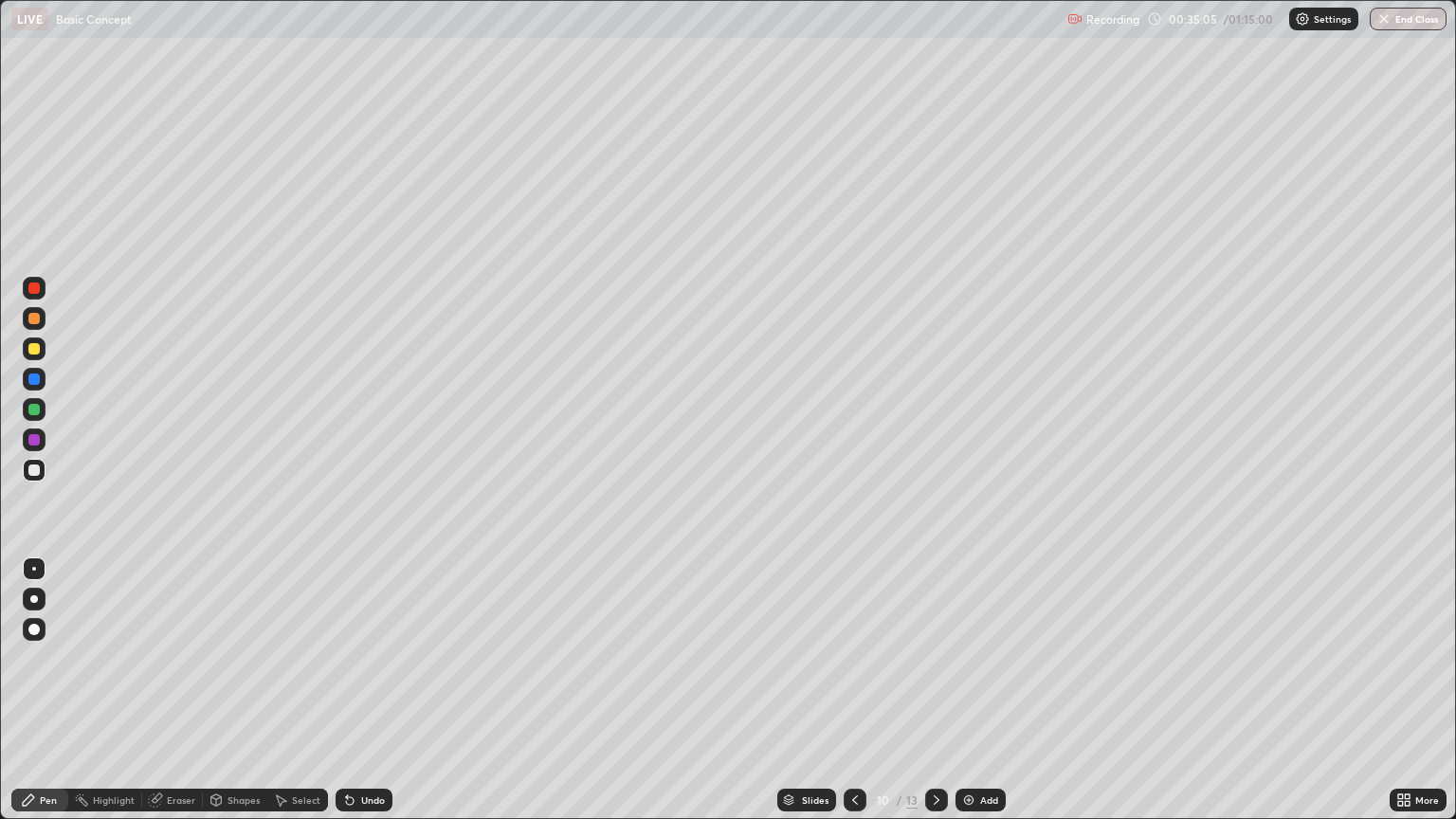 click at bounding box center (937, 800) 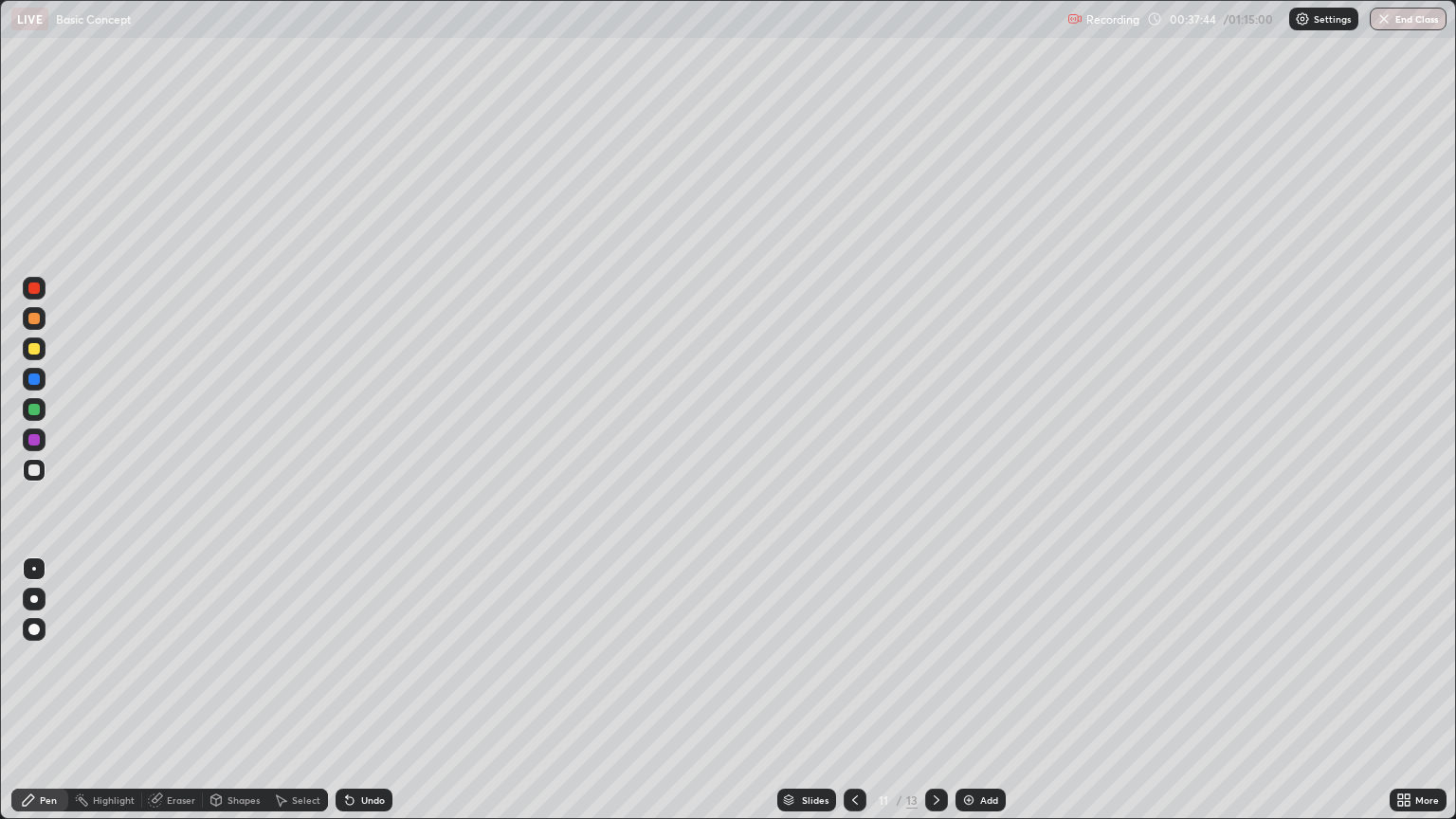 click on "Eraser" at bounding box center [173, 800] 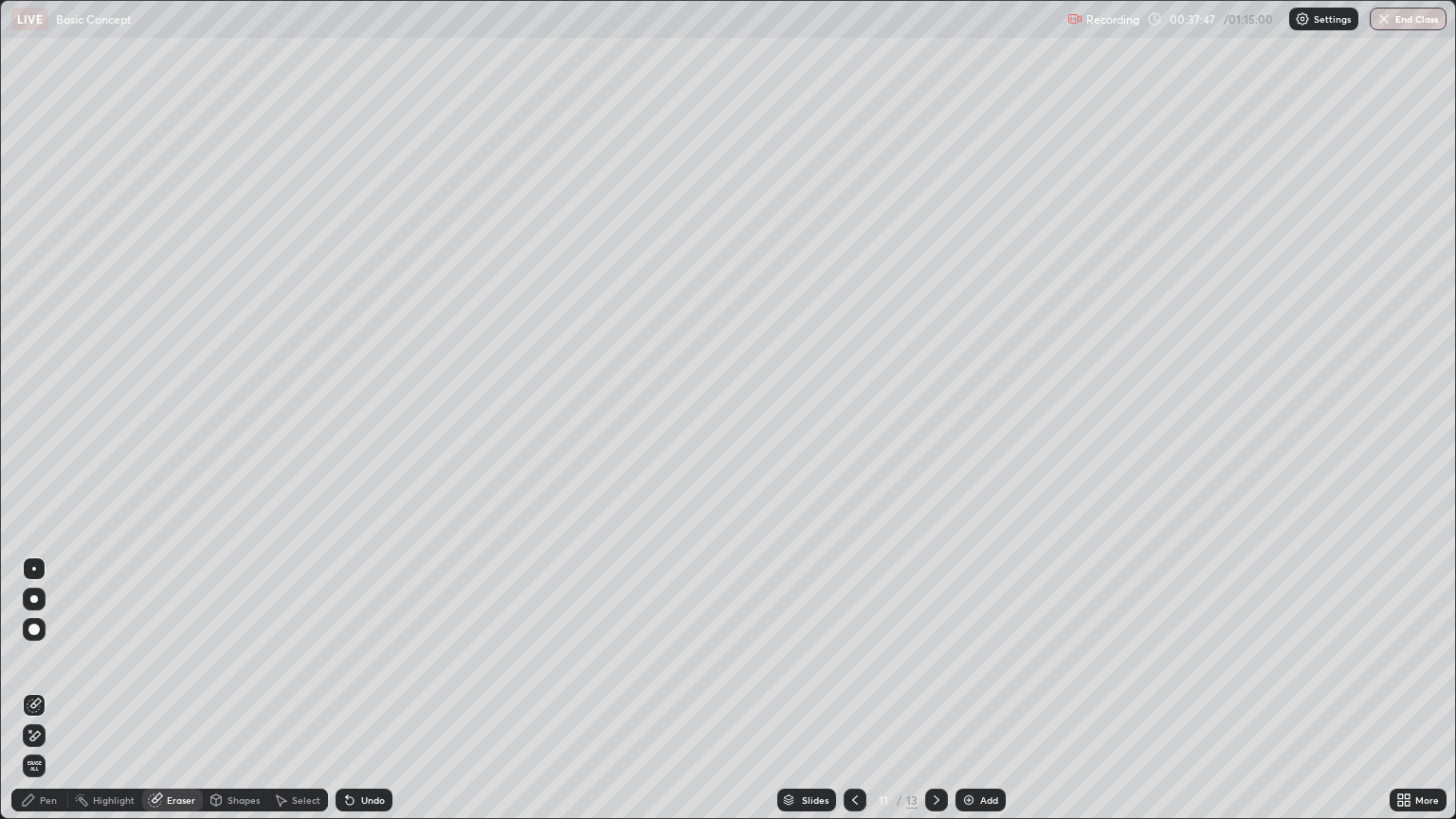 click on "Pen" at bounding box center (48, 800) 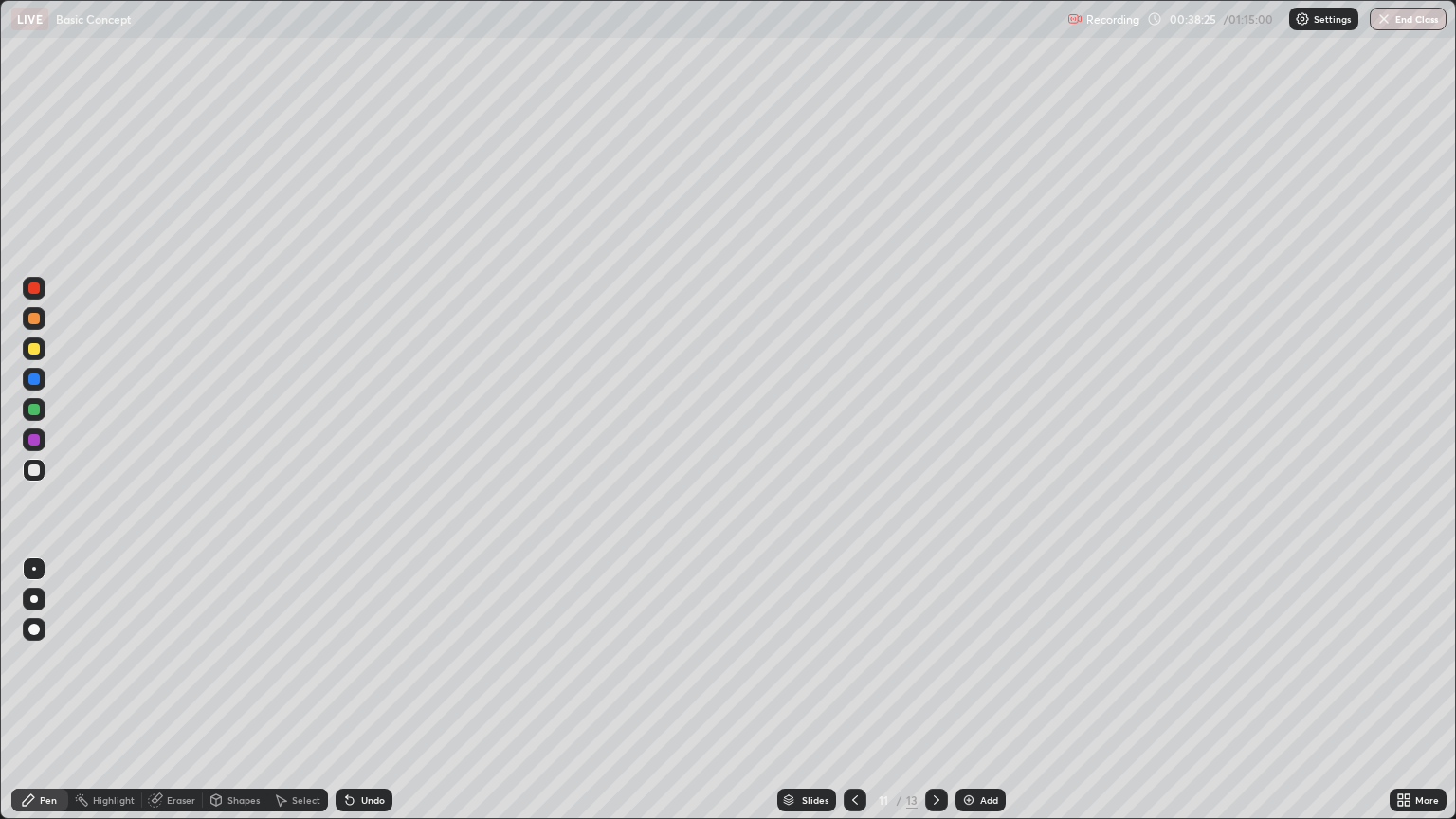 click on "Add" at bounding box center (980, 800) 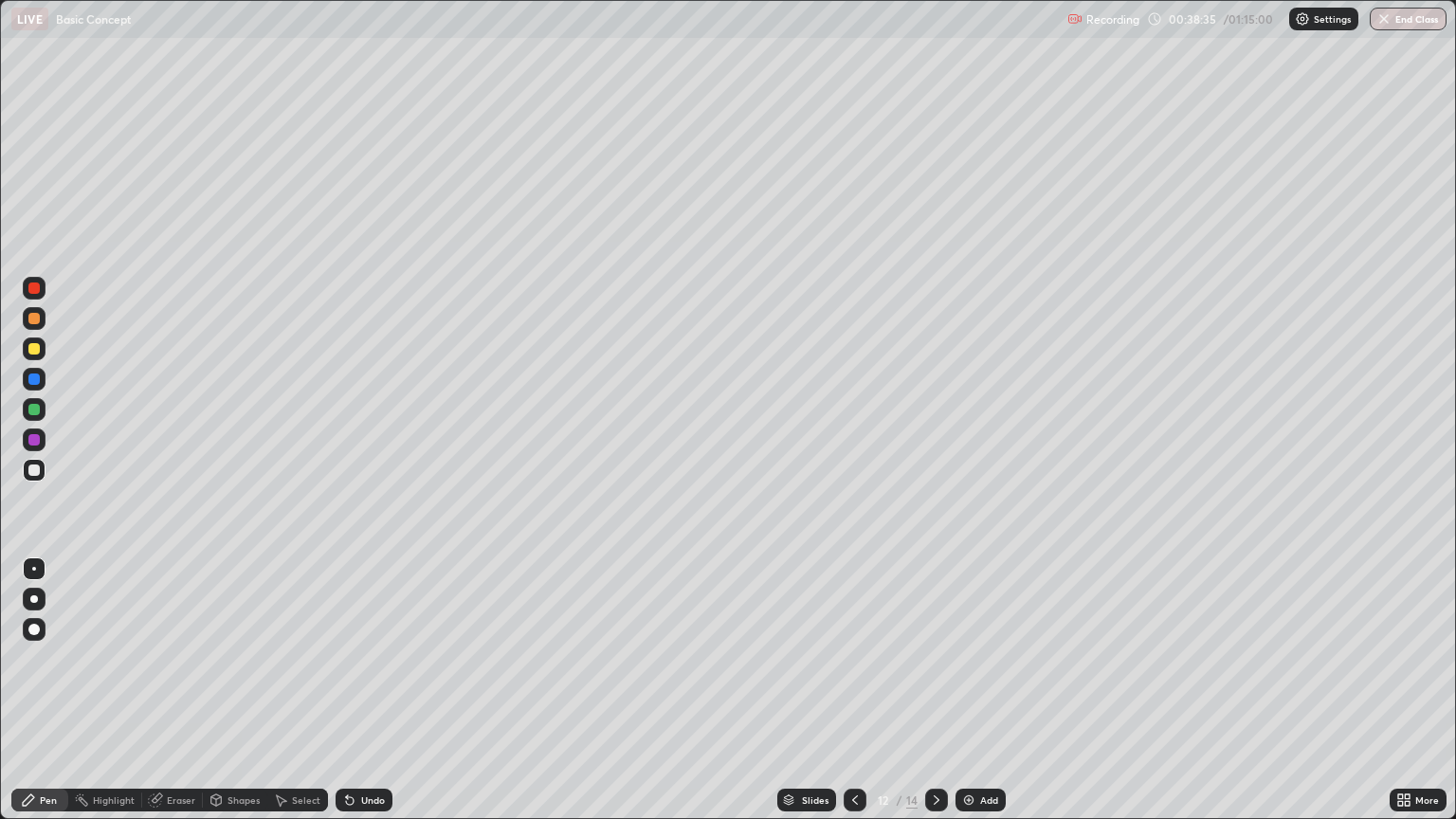 click at bounding box center (855, 800) 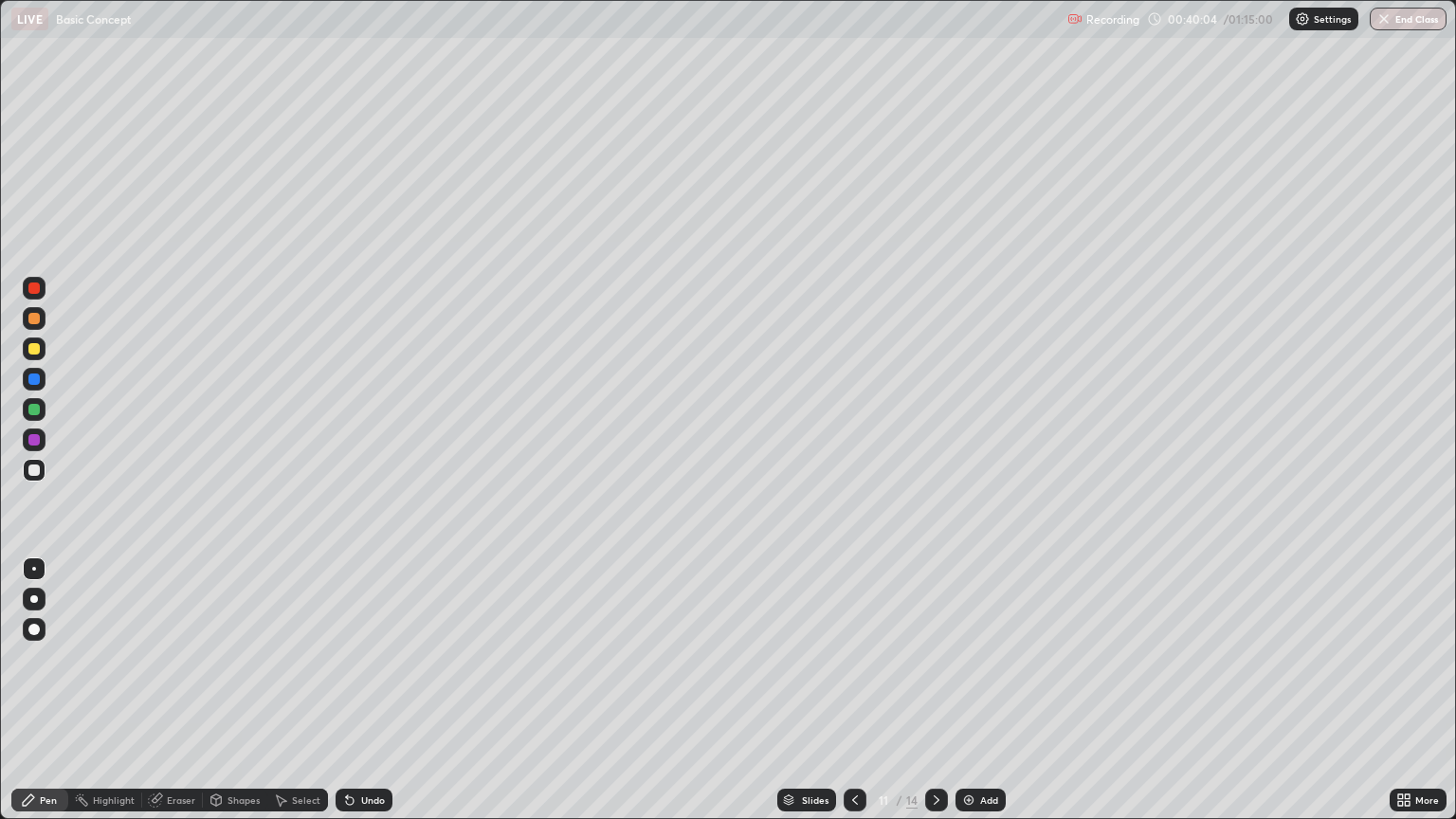 click on "Add" at bounding box center [980, 800] 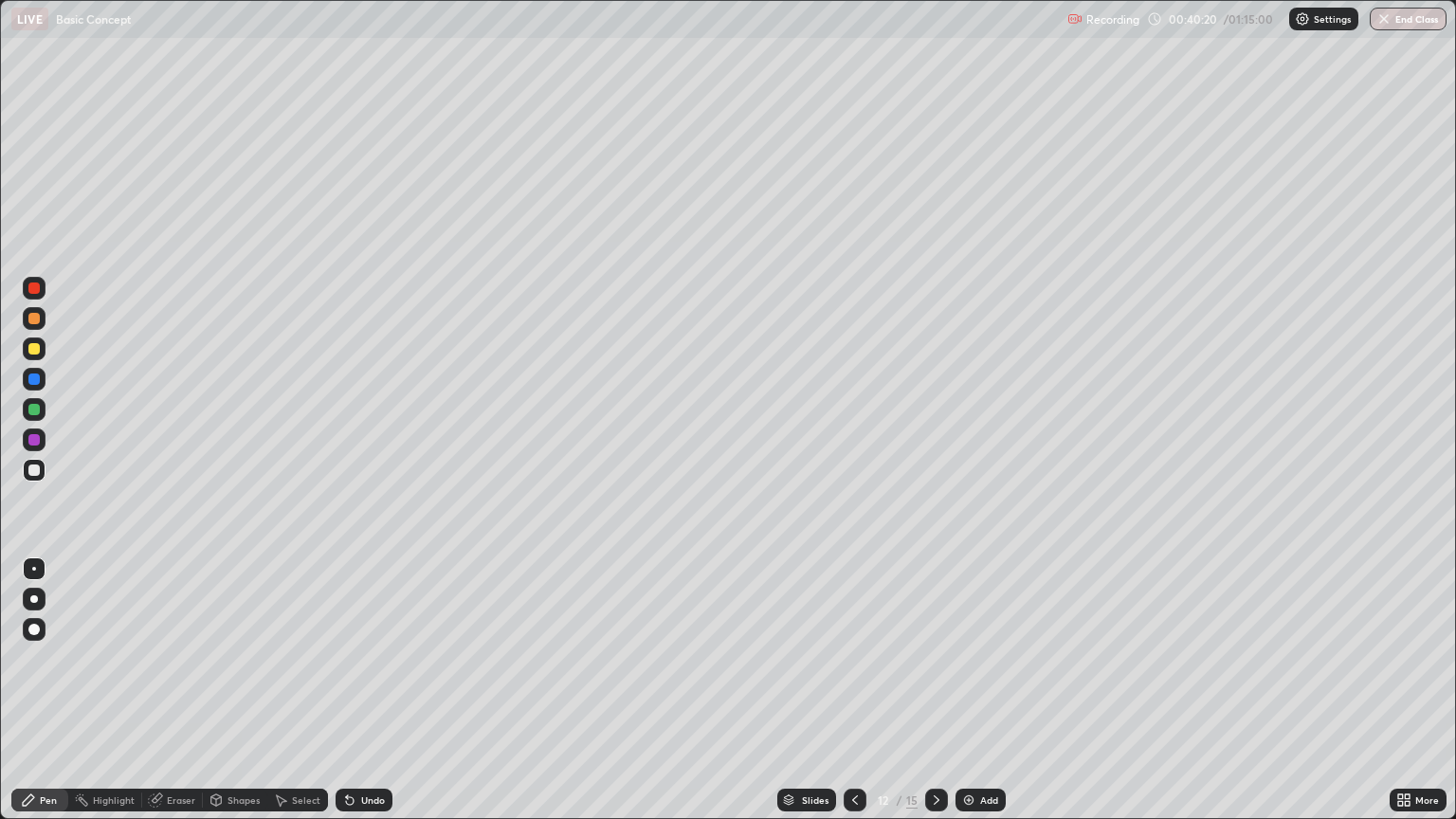 click on "Shapes" at bounding box center (244, 800) 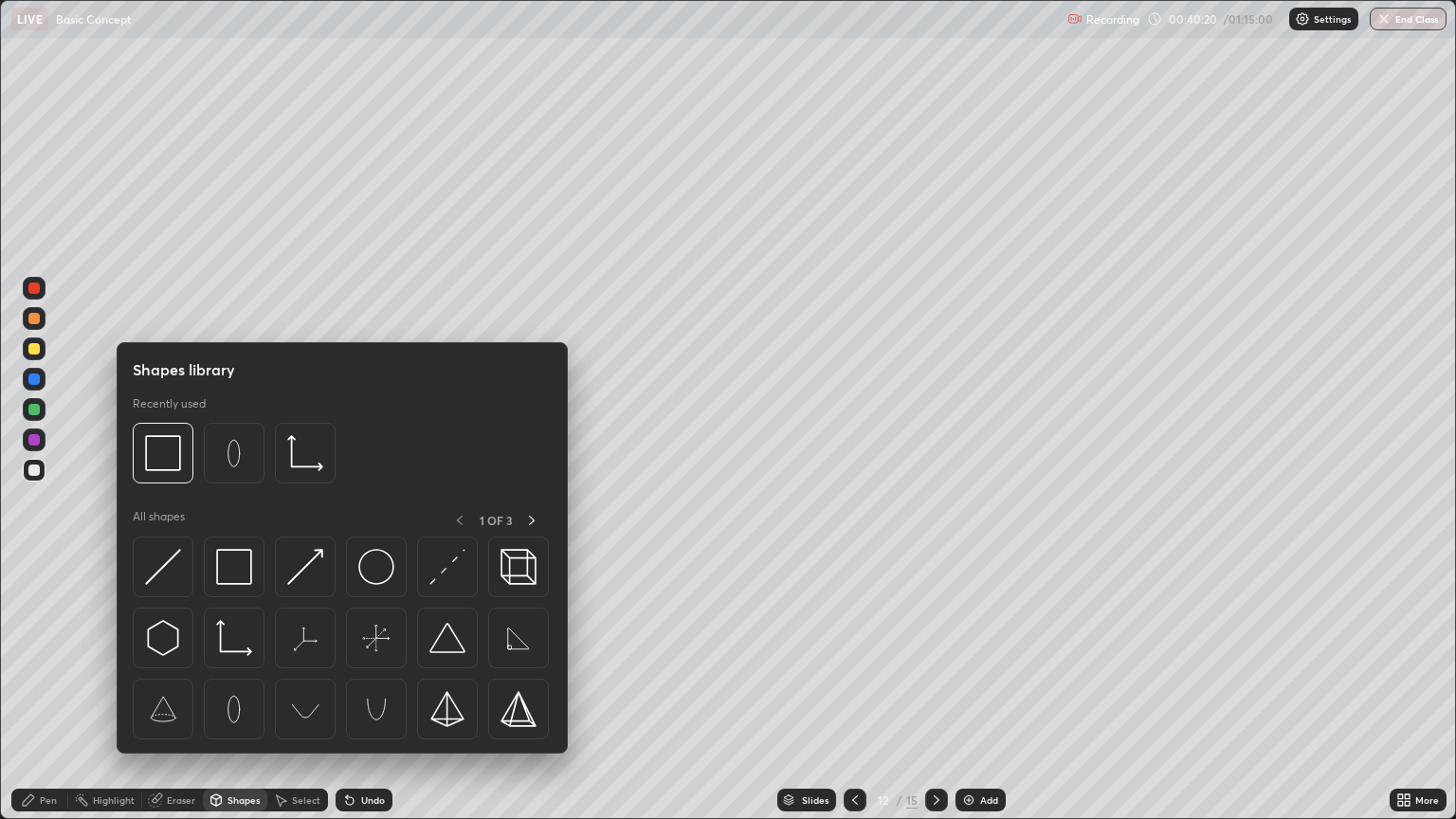 click on "Eraser" at bounding box center (173, 800) 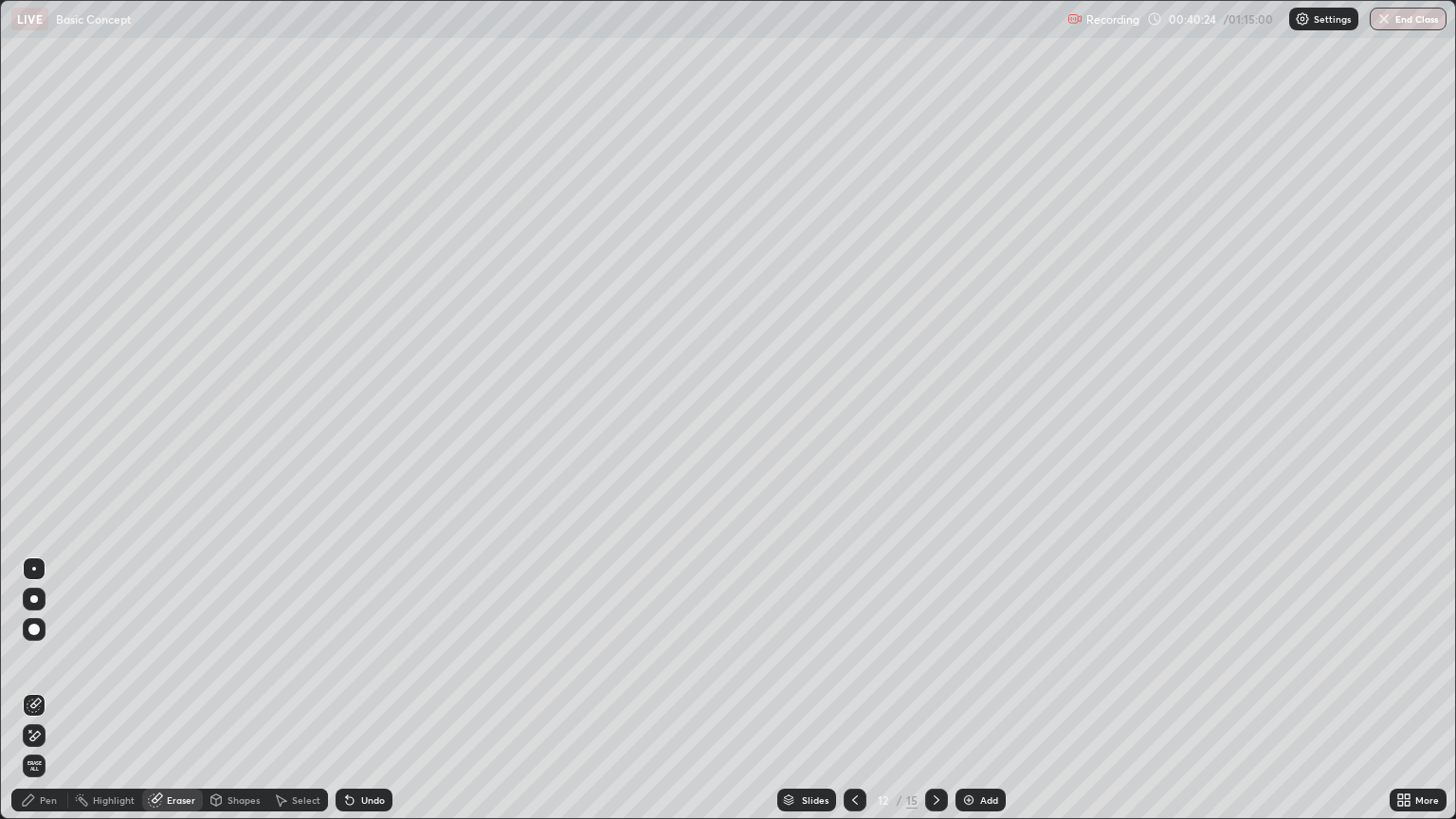 click on "Pen" at bounding box center (48, 800) 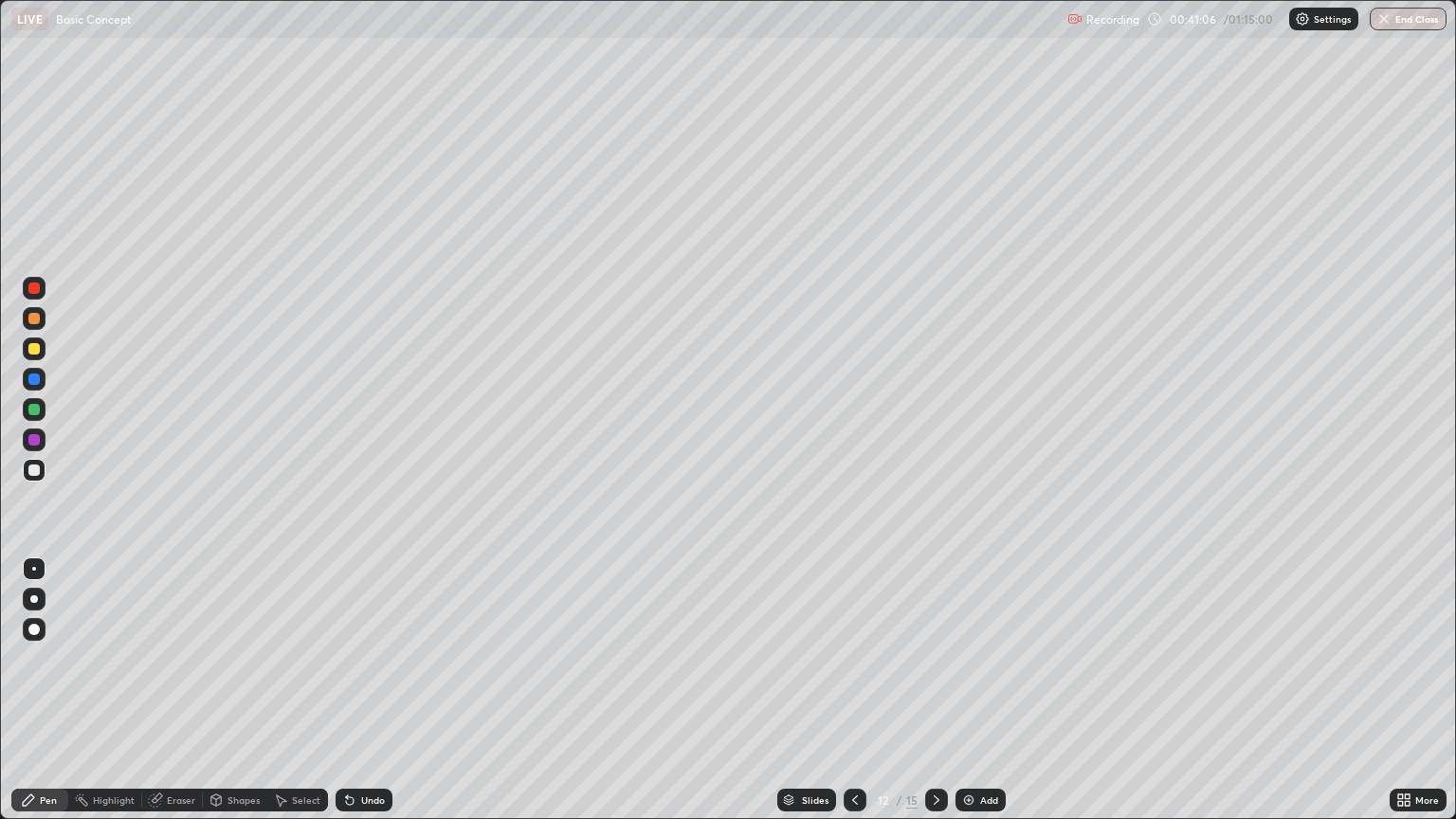 click at bounding box center (969, 800) 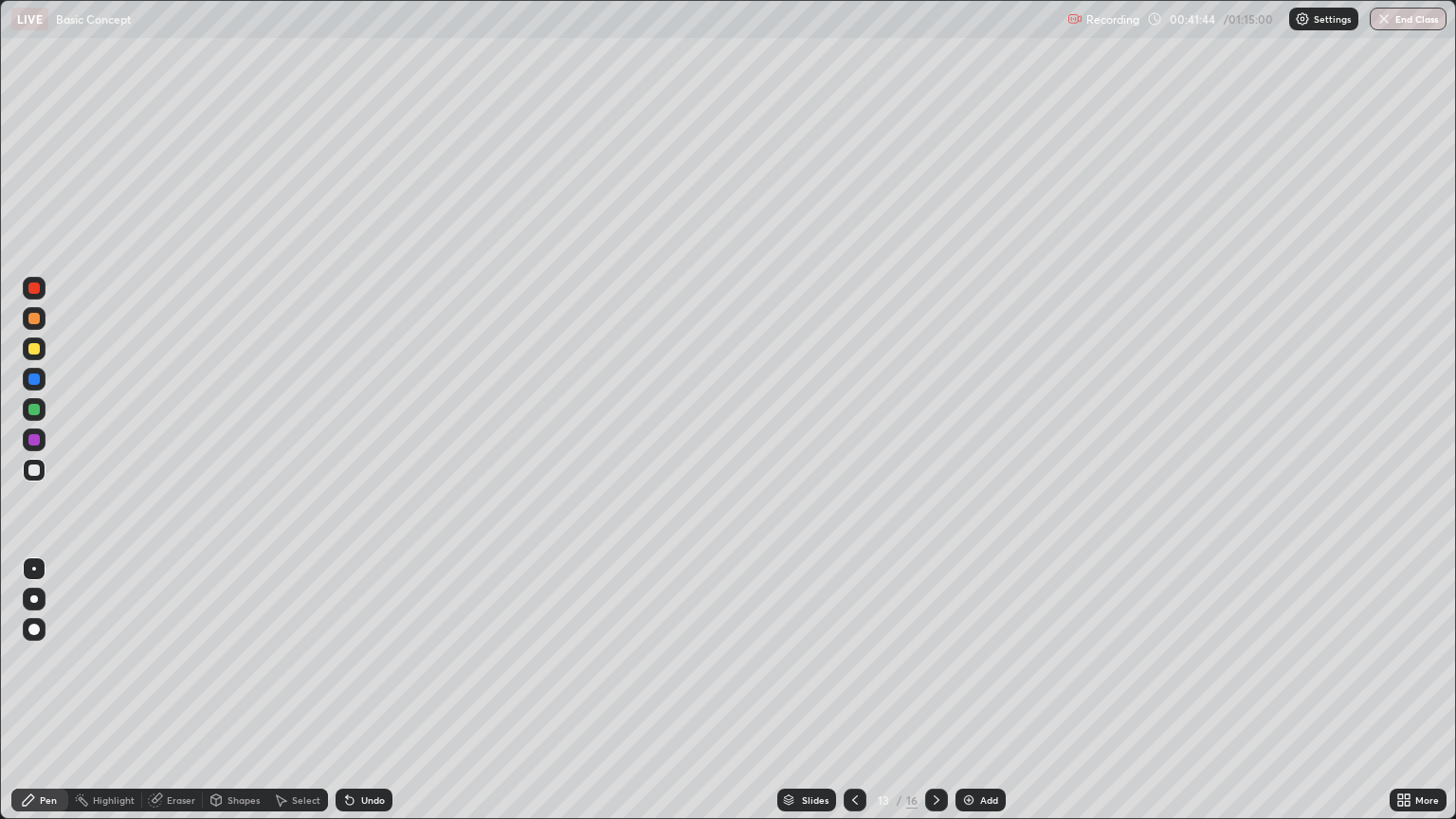 click on "Shapes" at bounding box center [244, 800] 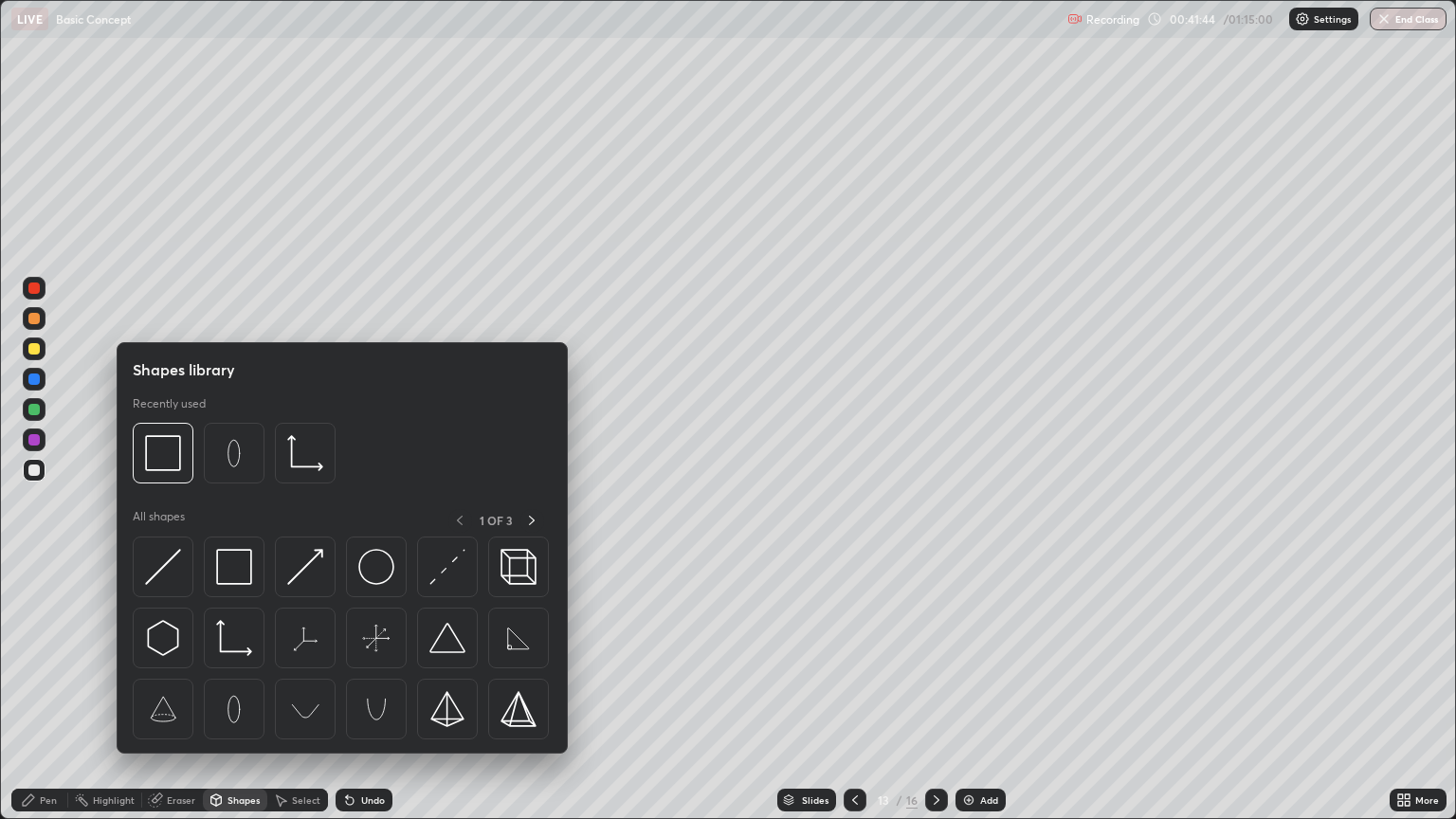 click on "Shapes" at bounding box center (244, 800) 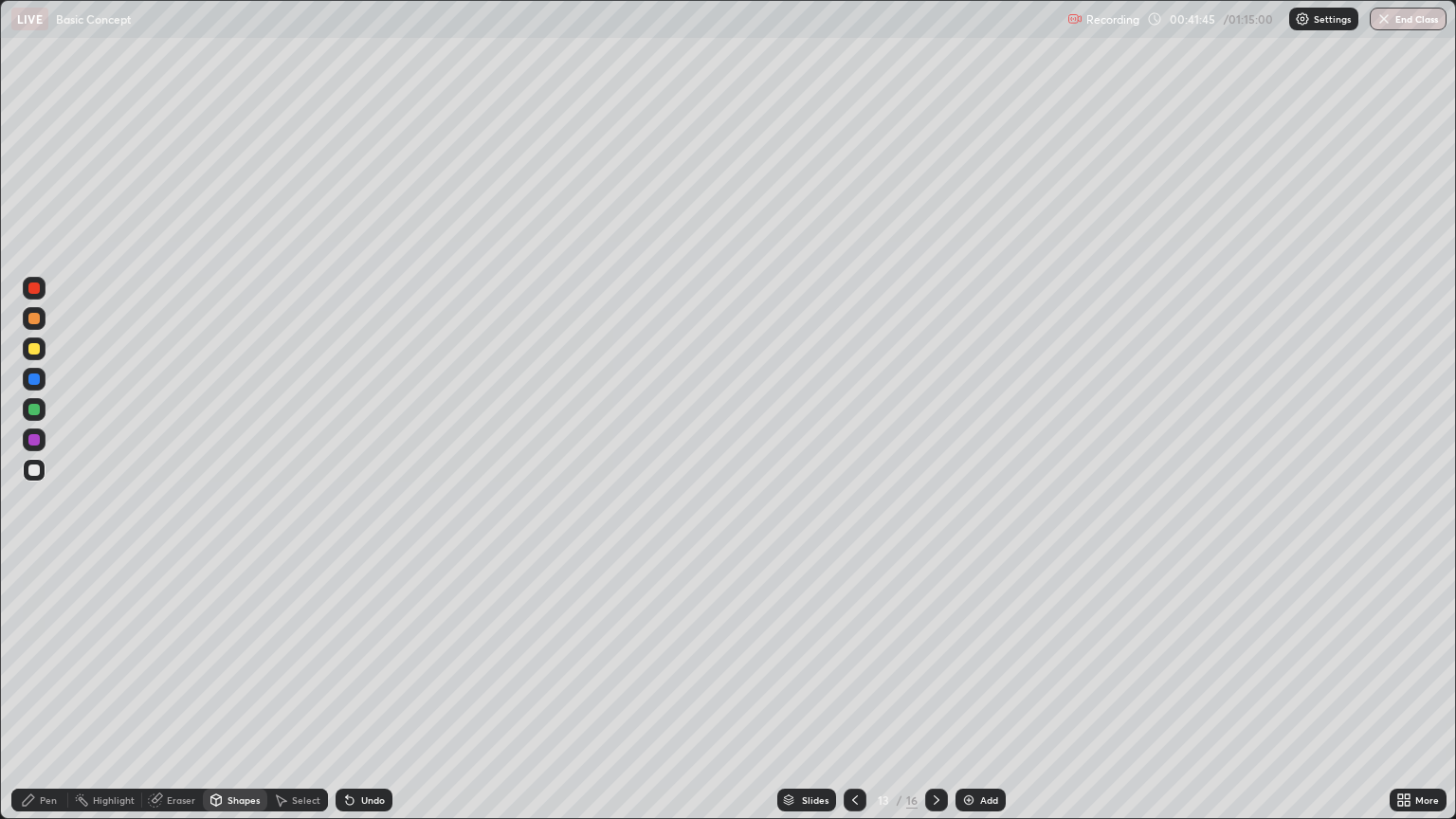 click on "Eraser" at bounding box center [173, 800] 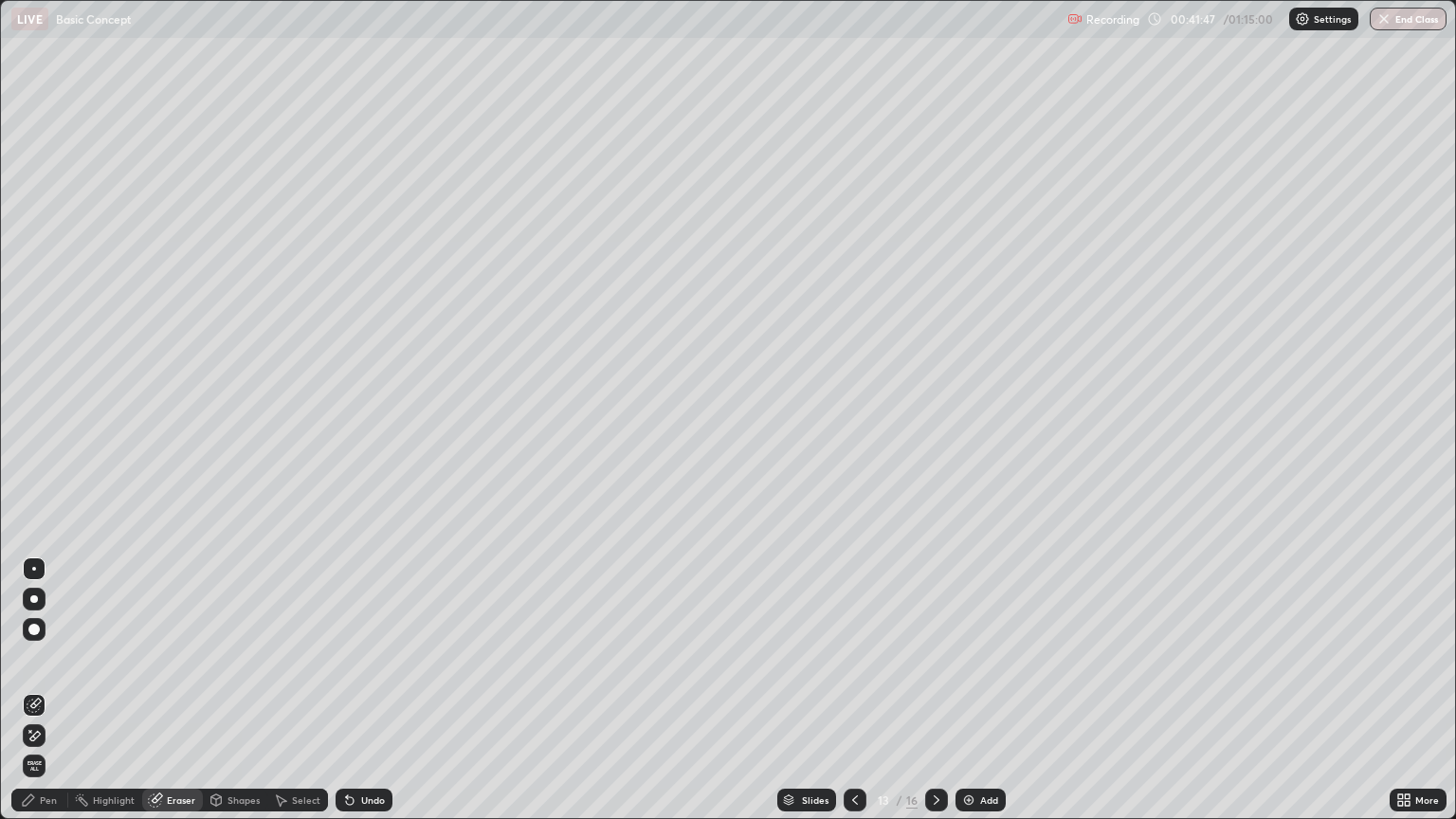 click on "Pen" at bounding box center (40, 800) 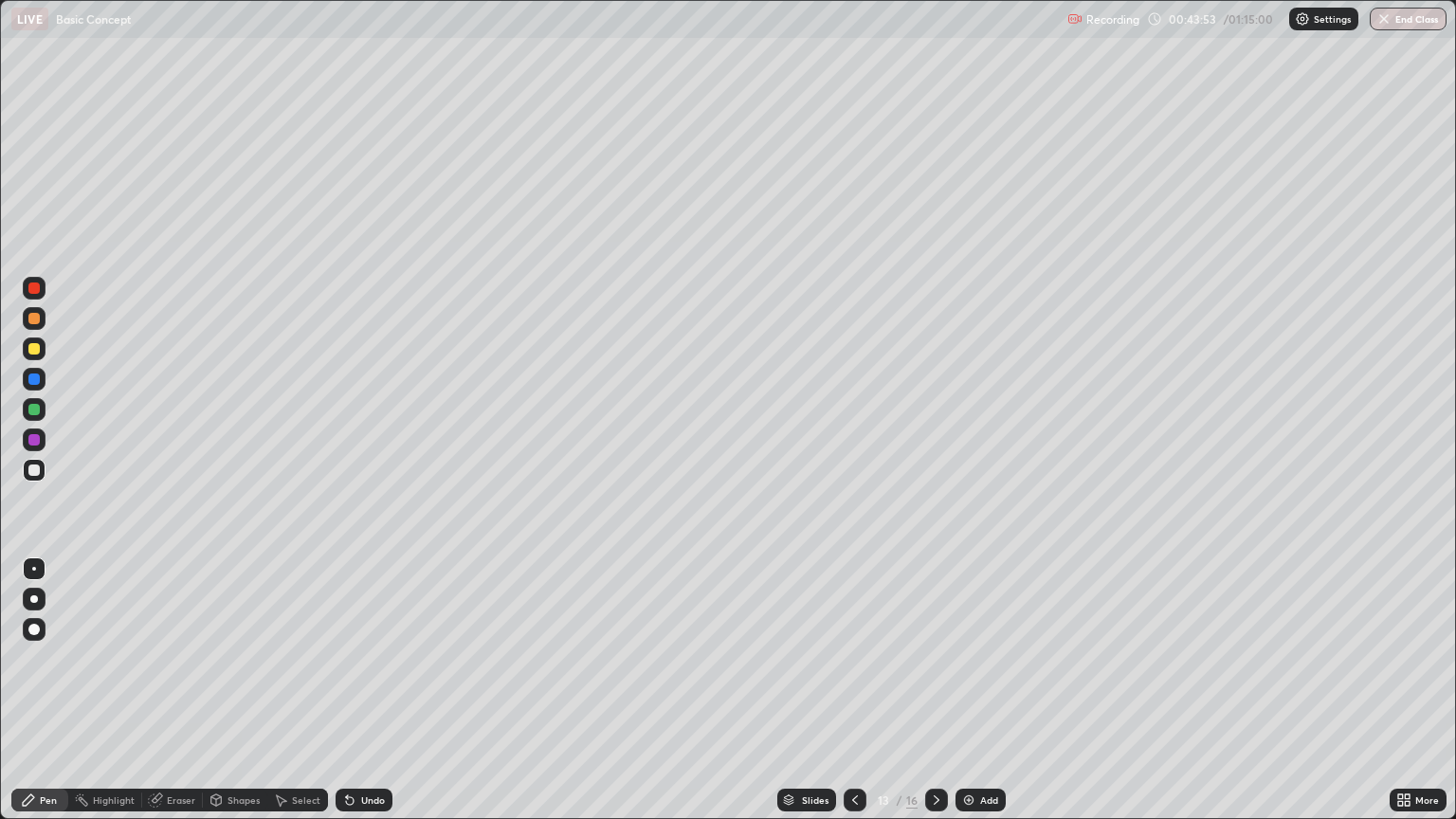 click on "Add" at bounding box center (989, 800) 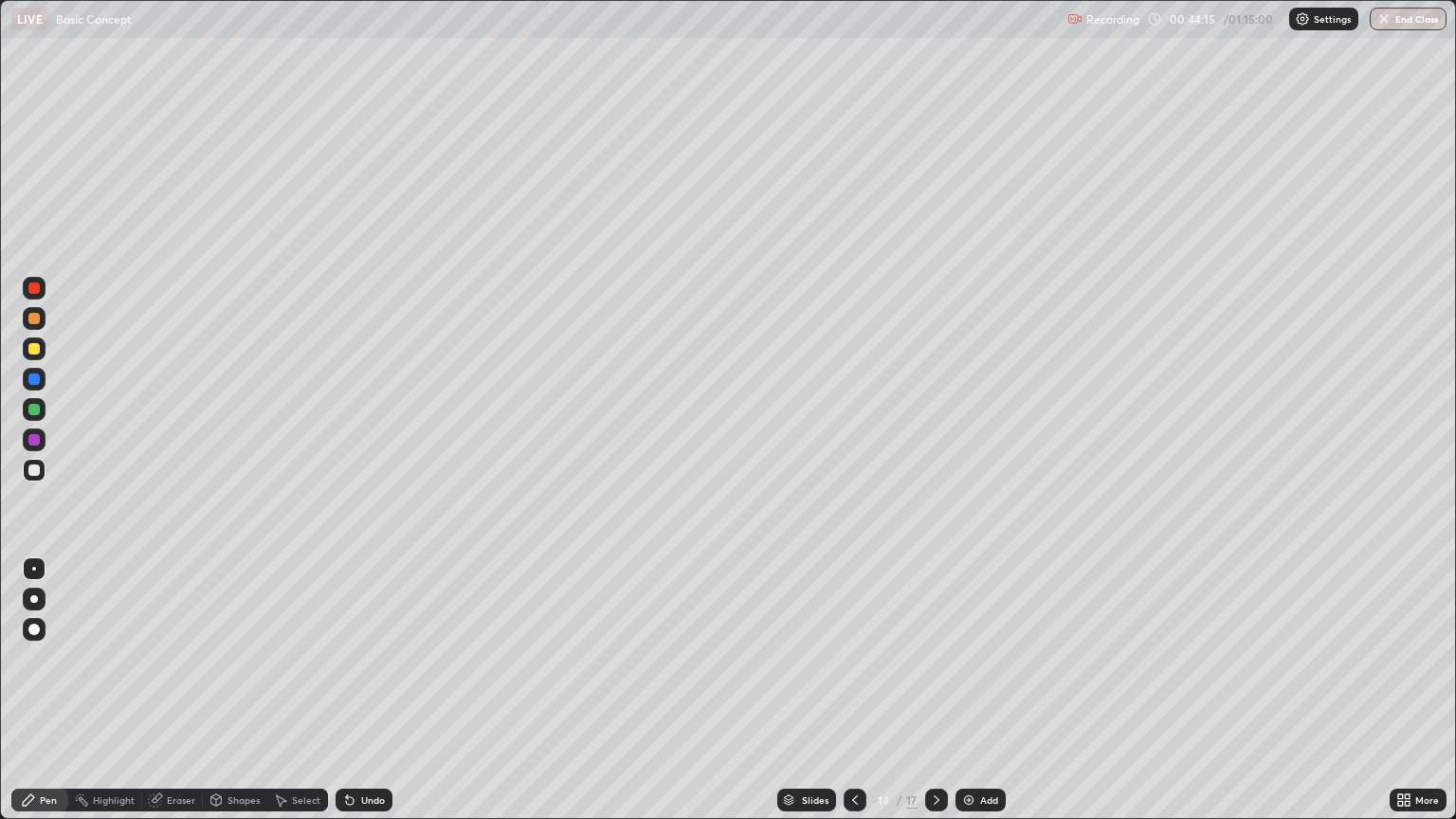 click on "Shapes" at bounding box center [244, 800] 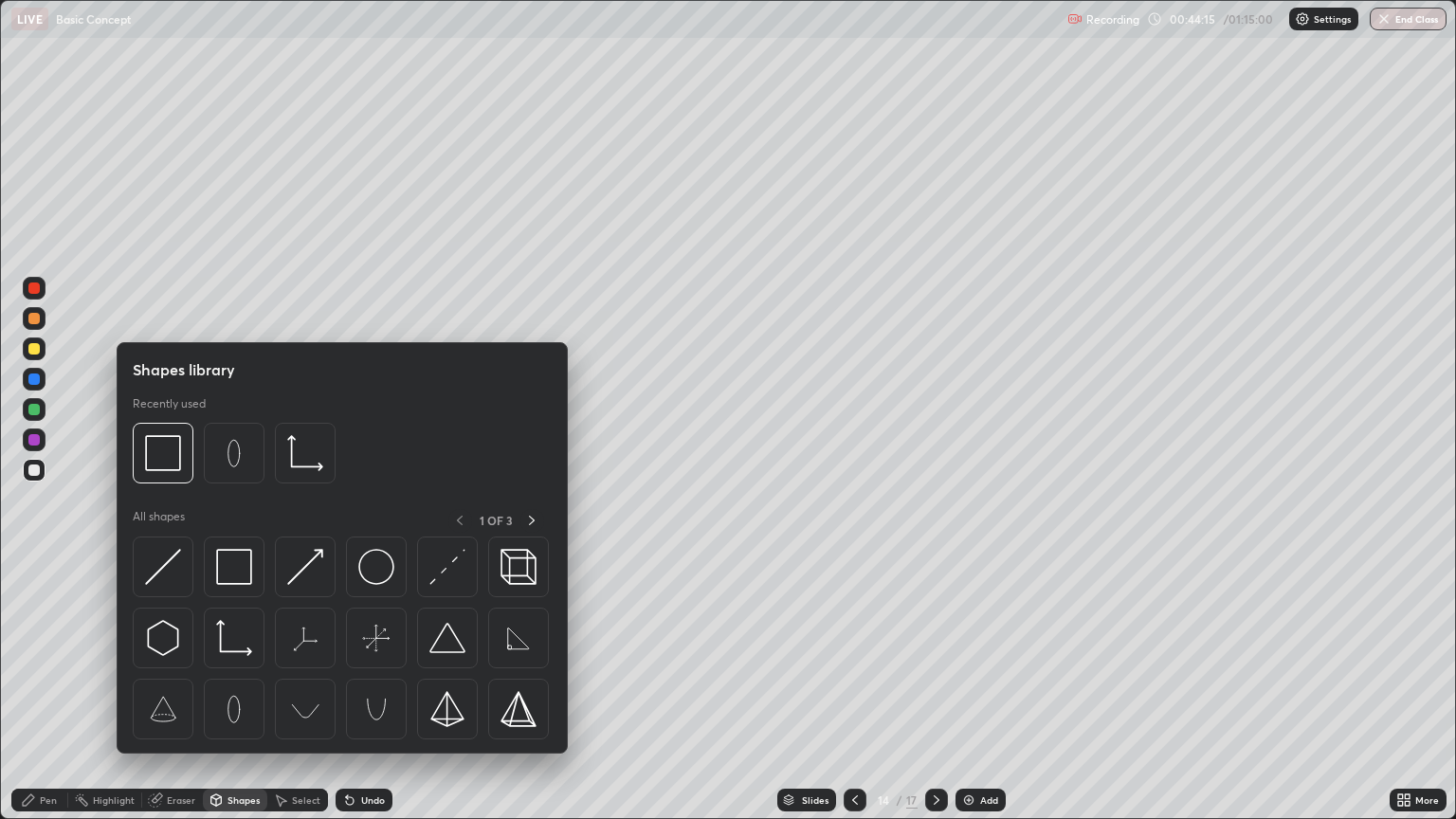 click on "Shapes" at bounding box center [235, 800] 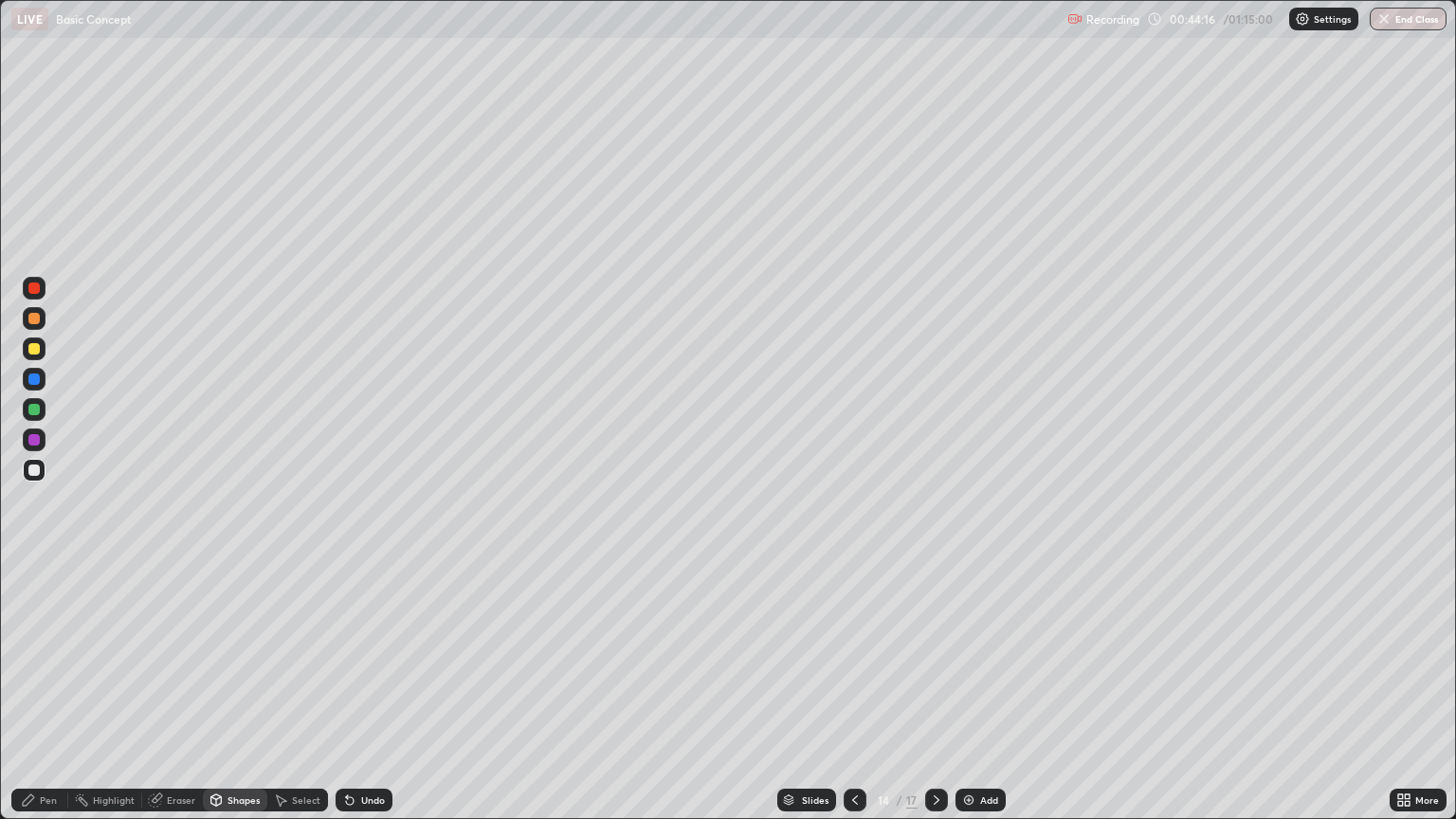 click on "Eraser" at bounding box center (181, 800) 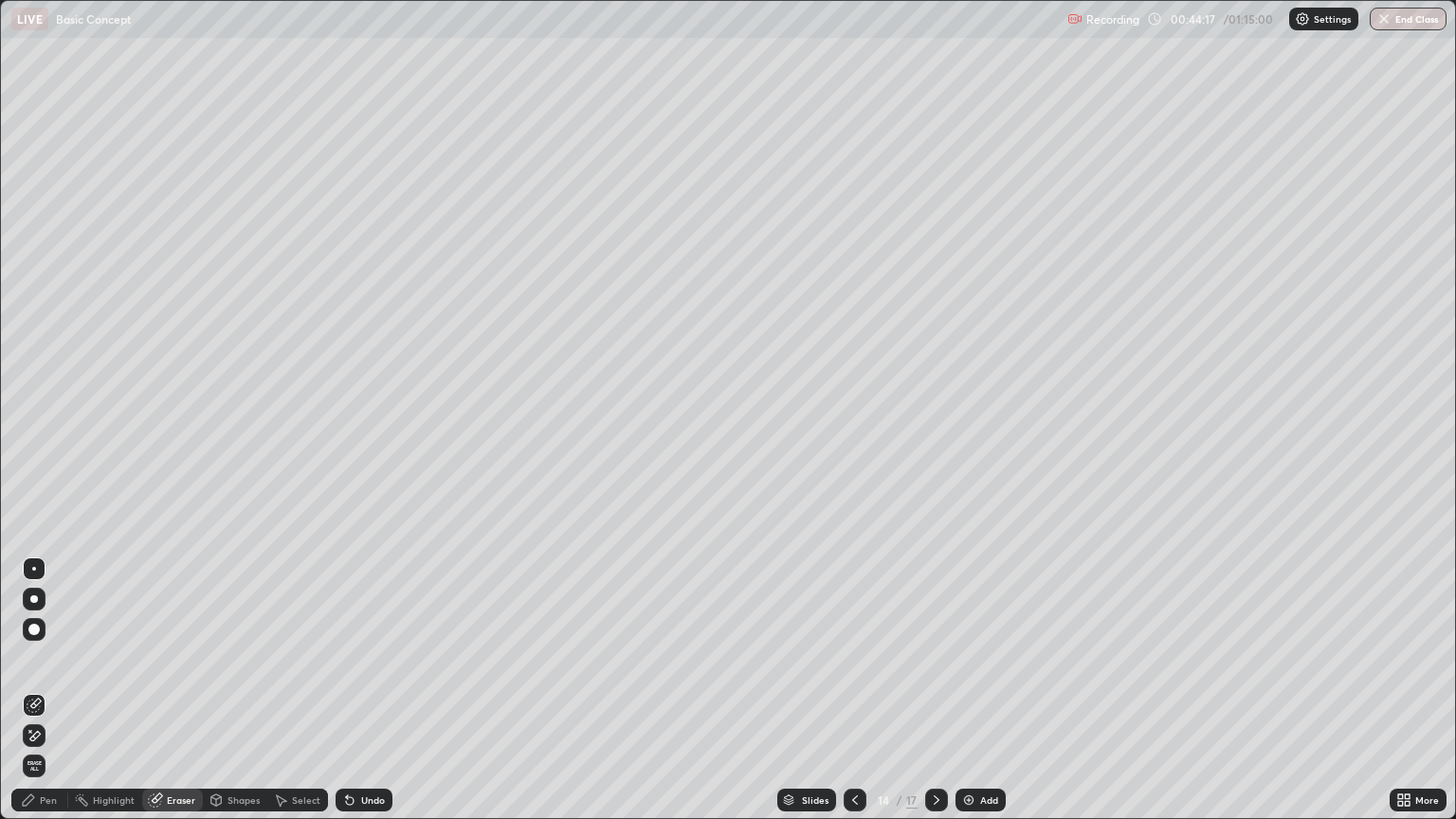 click on "Pen" at bounding box center [48, 800] 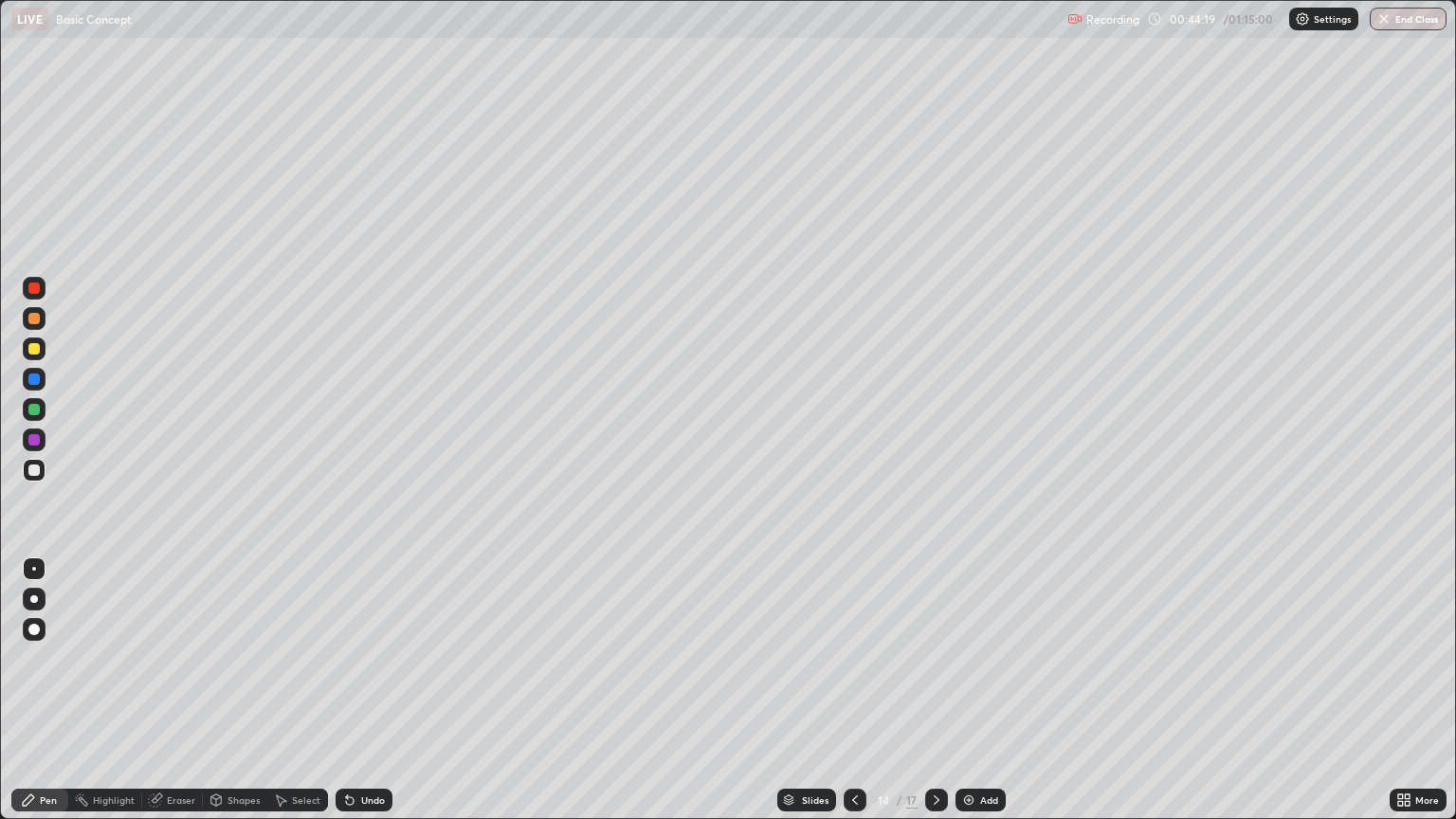 click 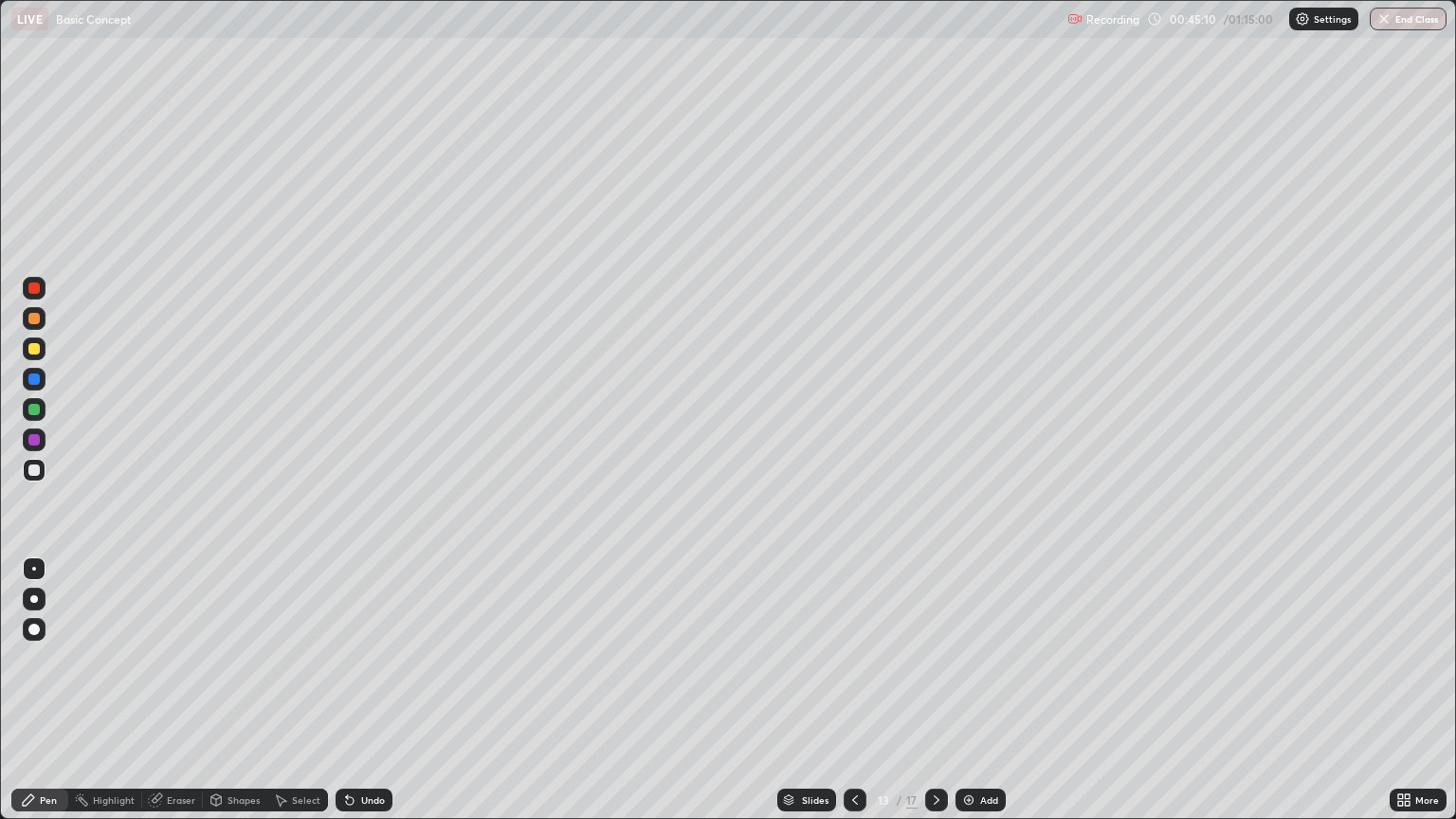 click at bounding box center [855, 800] 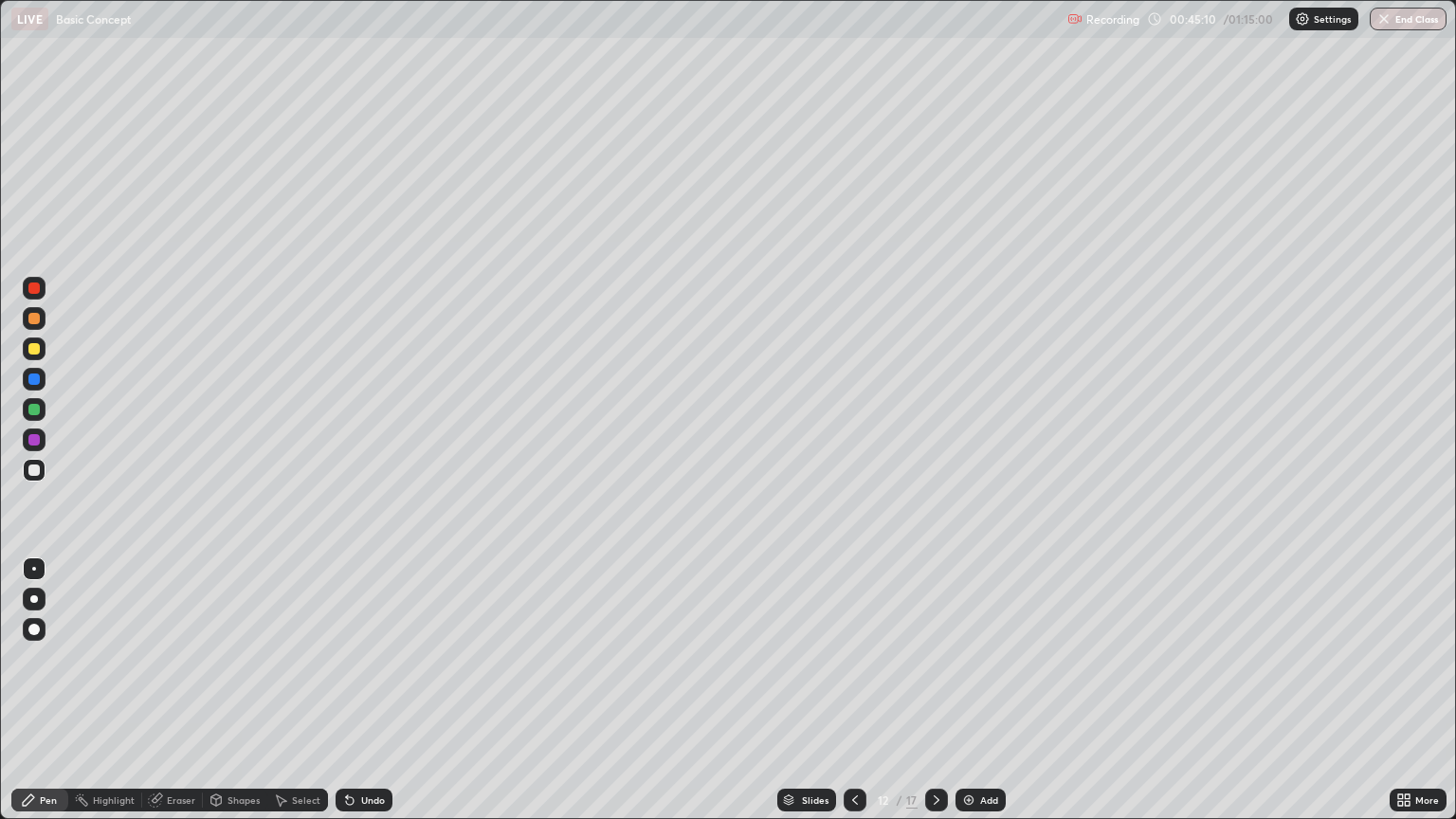 click at bounding box center [855, 800] 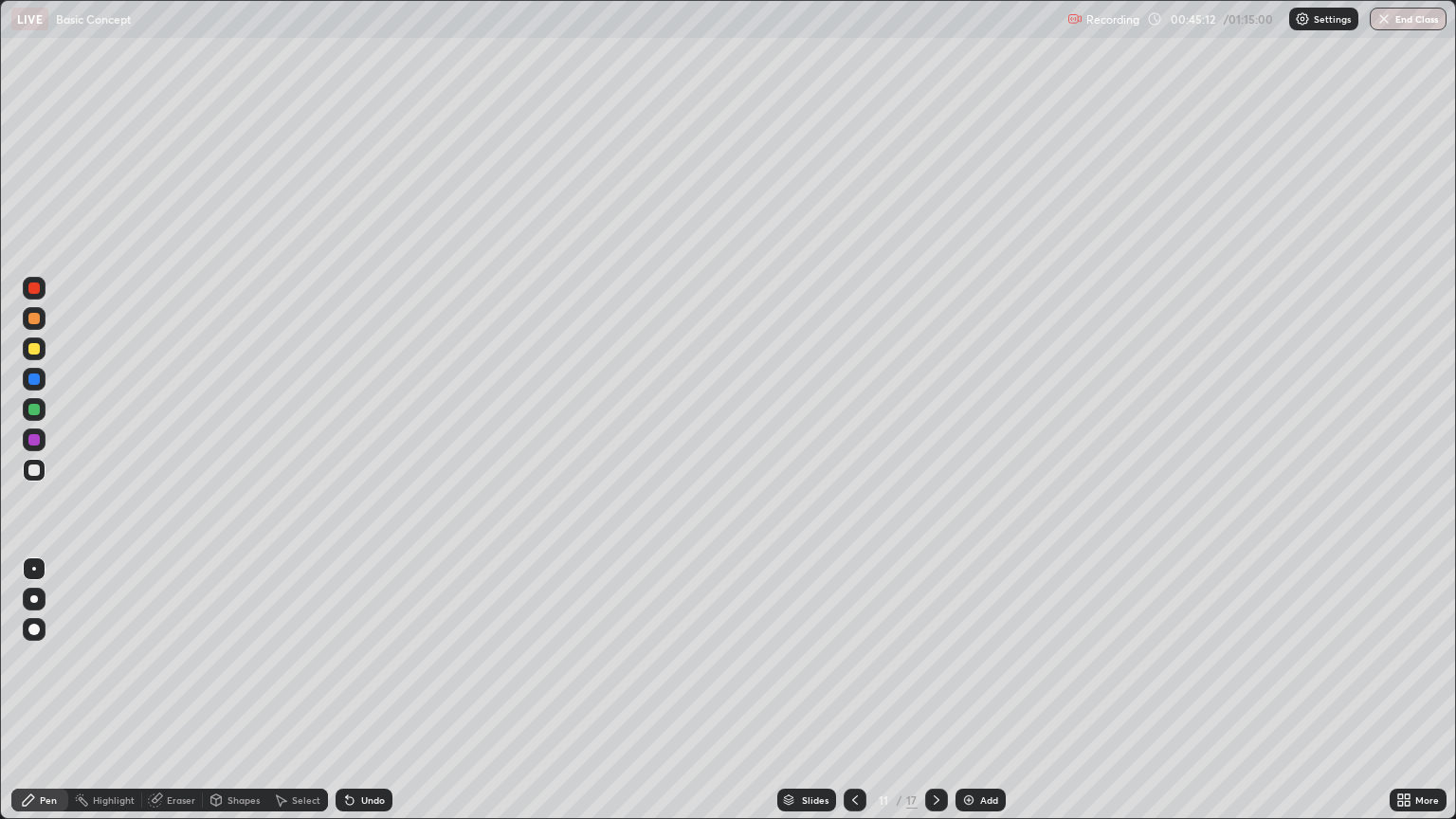 click at bounding box center (855, 800) 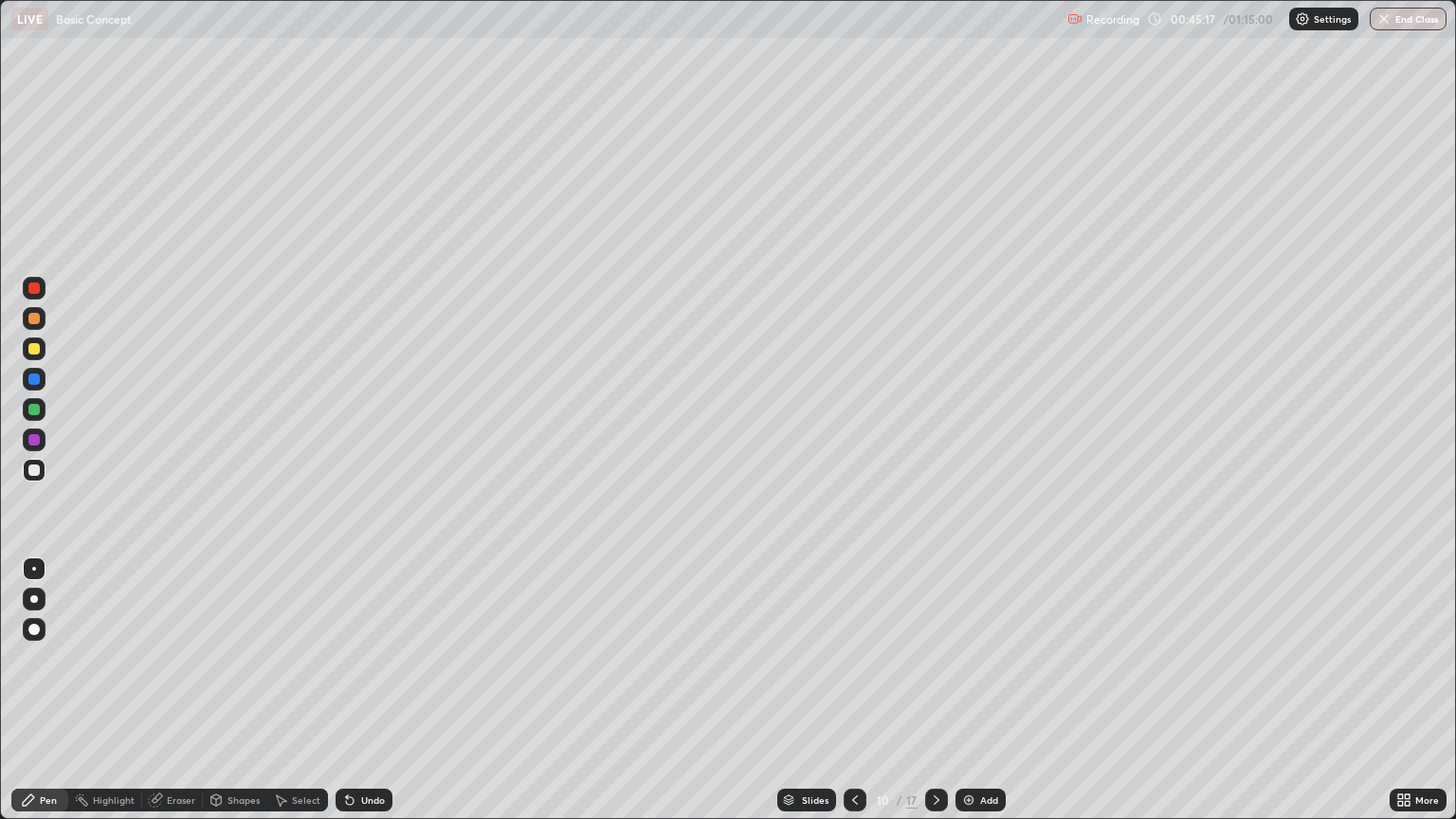 click at bounding box center (937, 800) 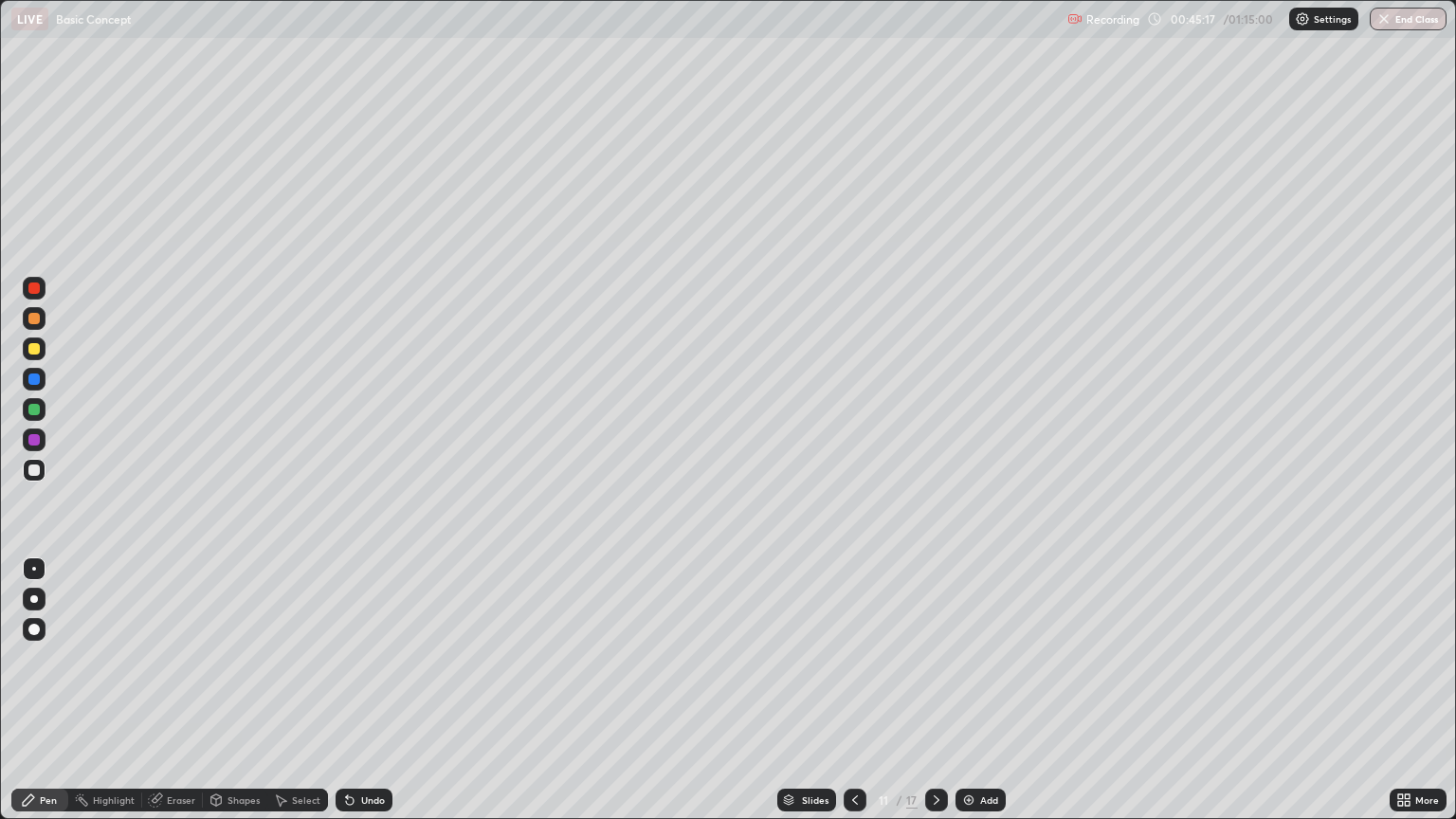 click at bounding box center [937, 800] 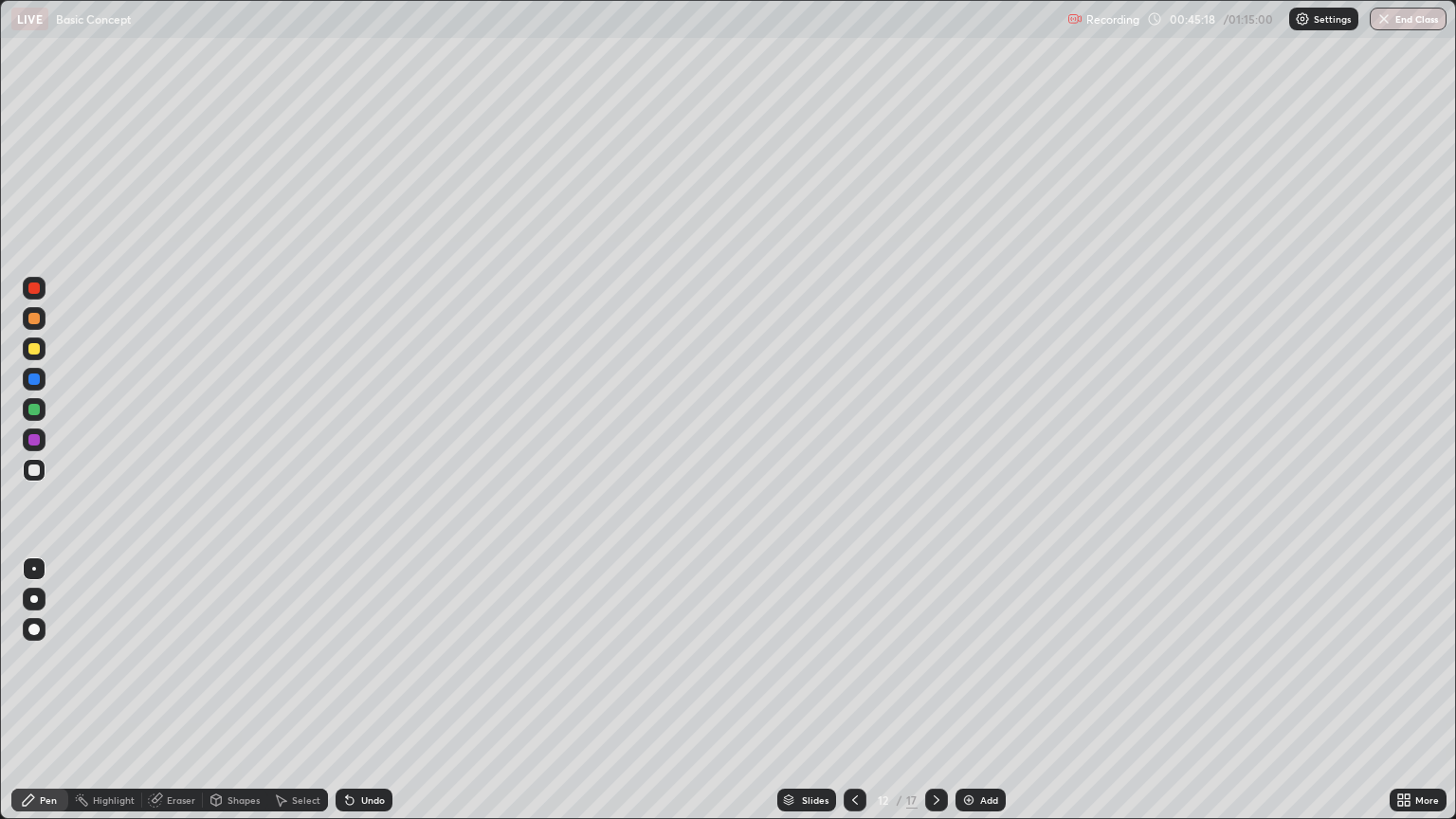 click at bounding box center (937, 800) 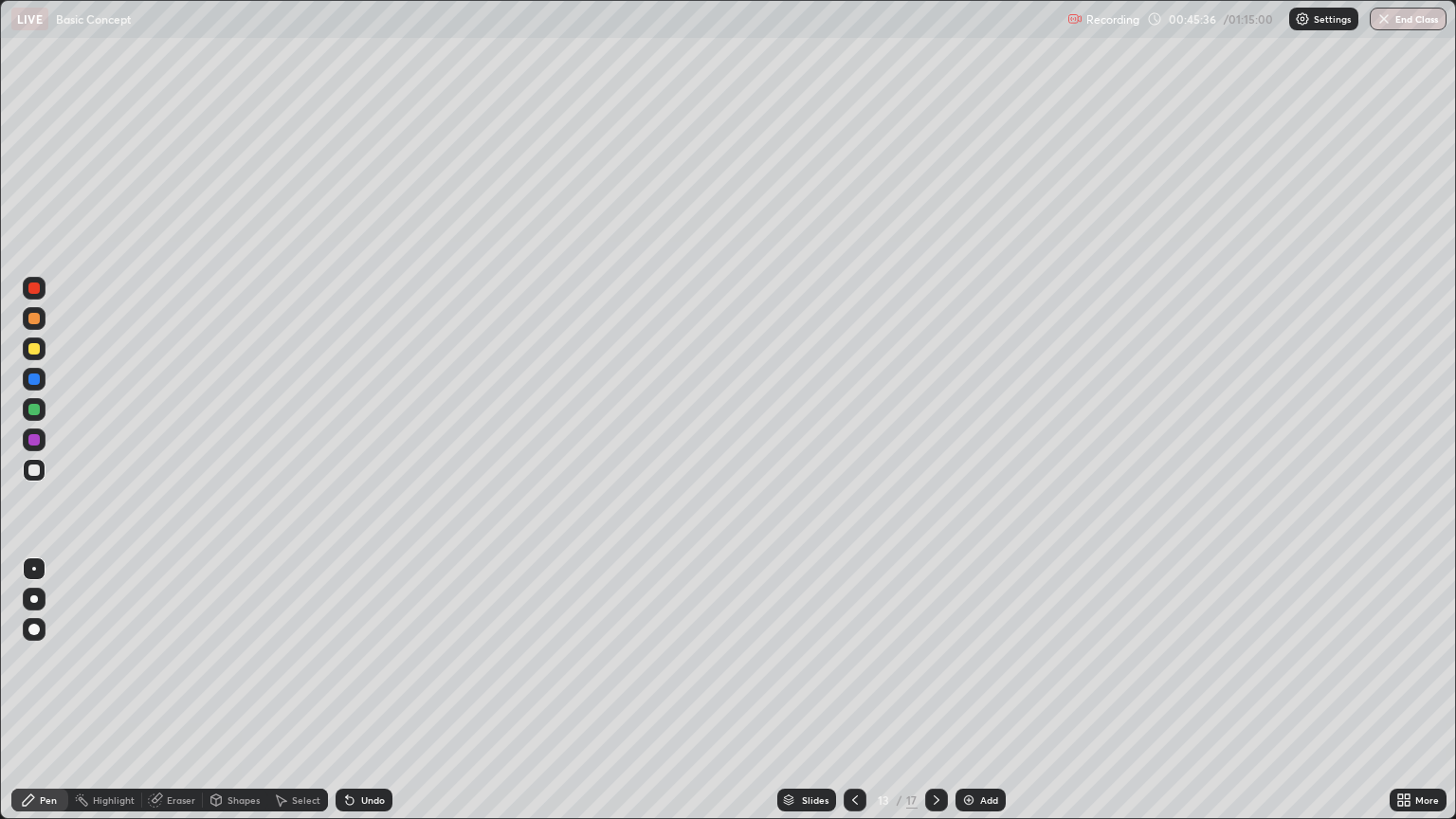 click 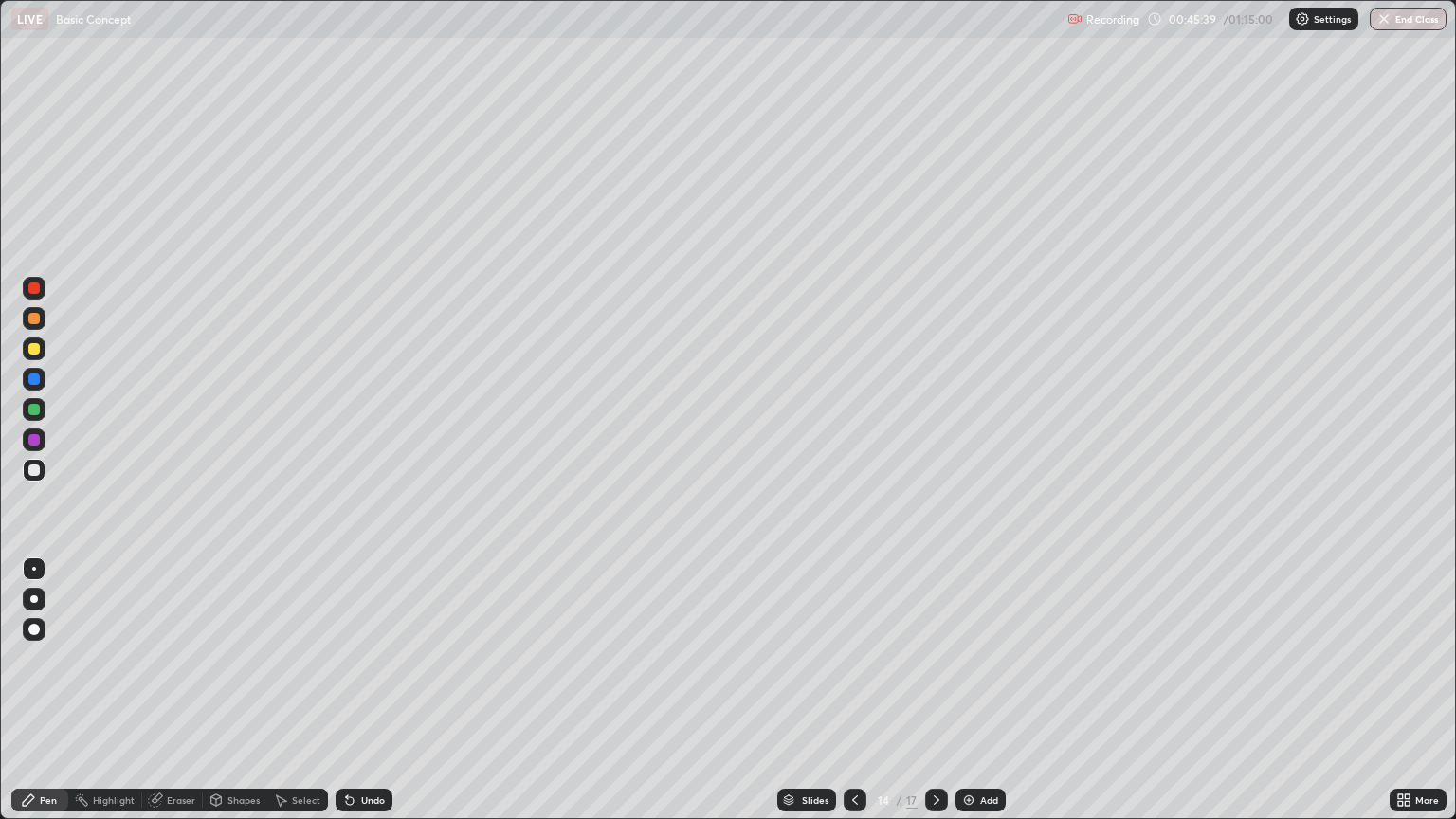 click 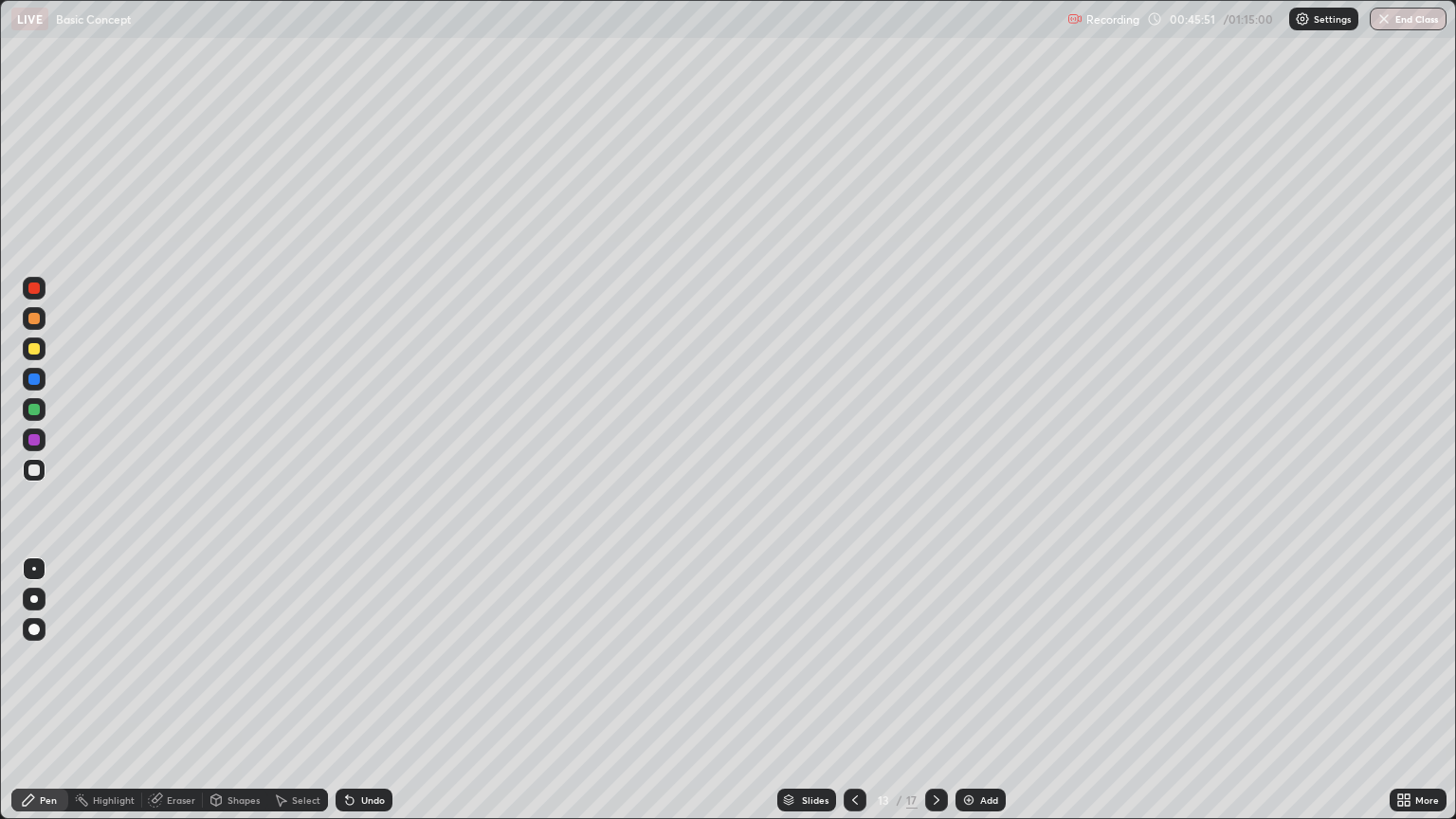 click 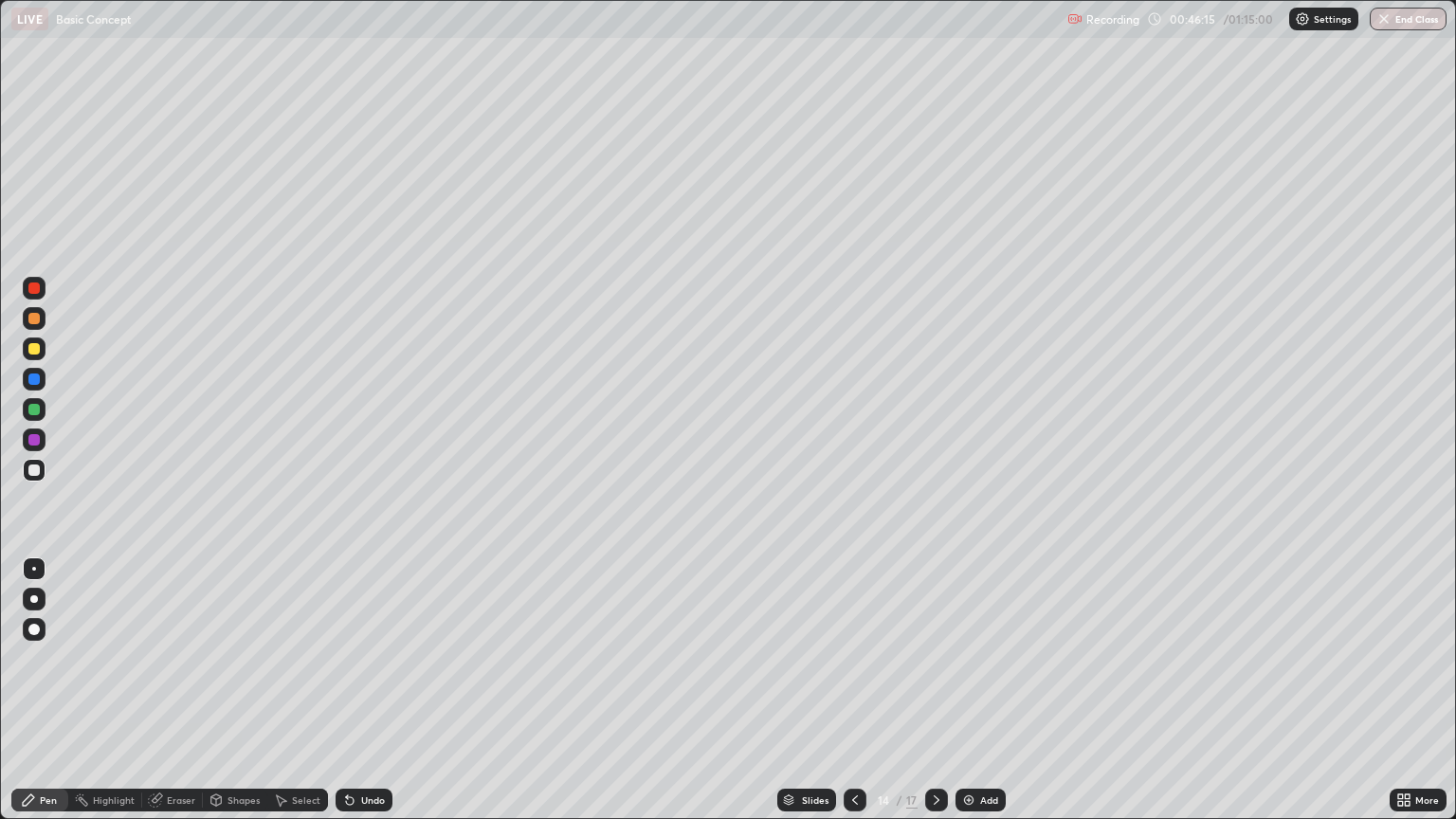 click on "Pen" at bounding box center (40, 800) 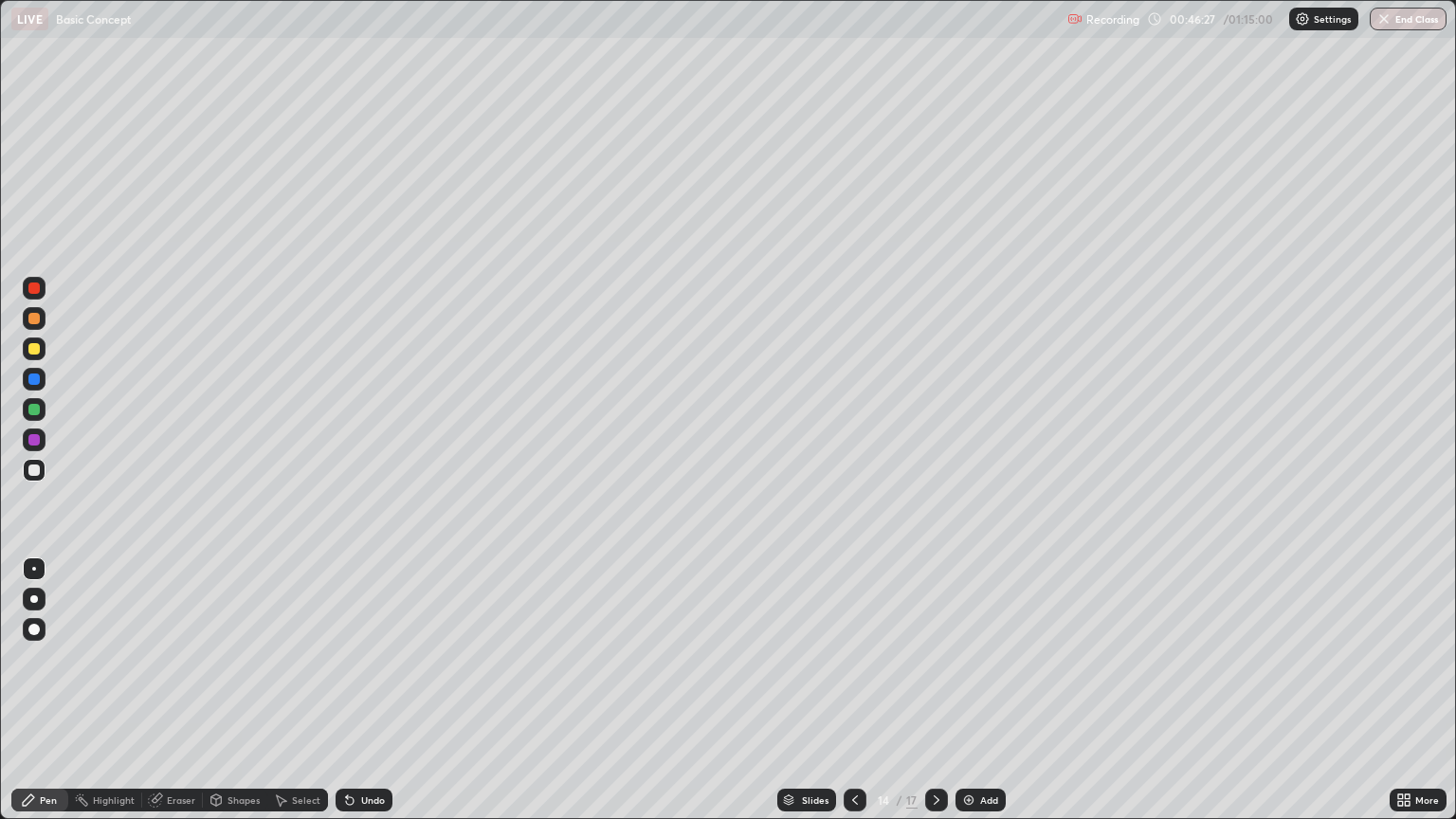 click on "Eraser" at bounding box center [181, 800] 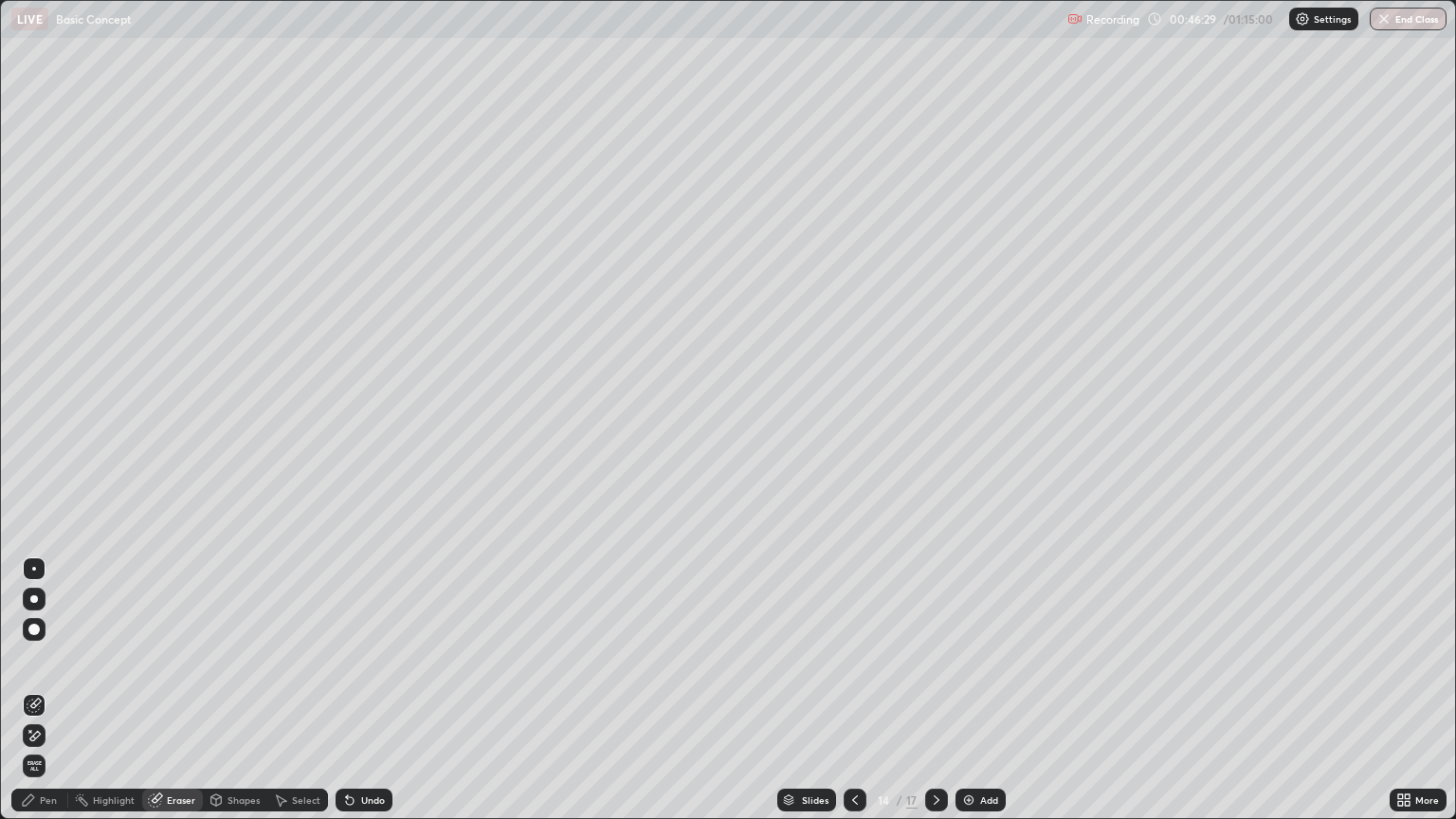 click on "Pen" at bounding box center [48, 800] 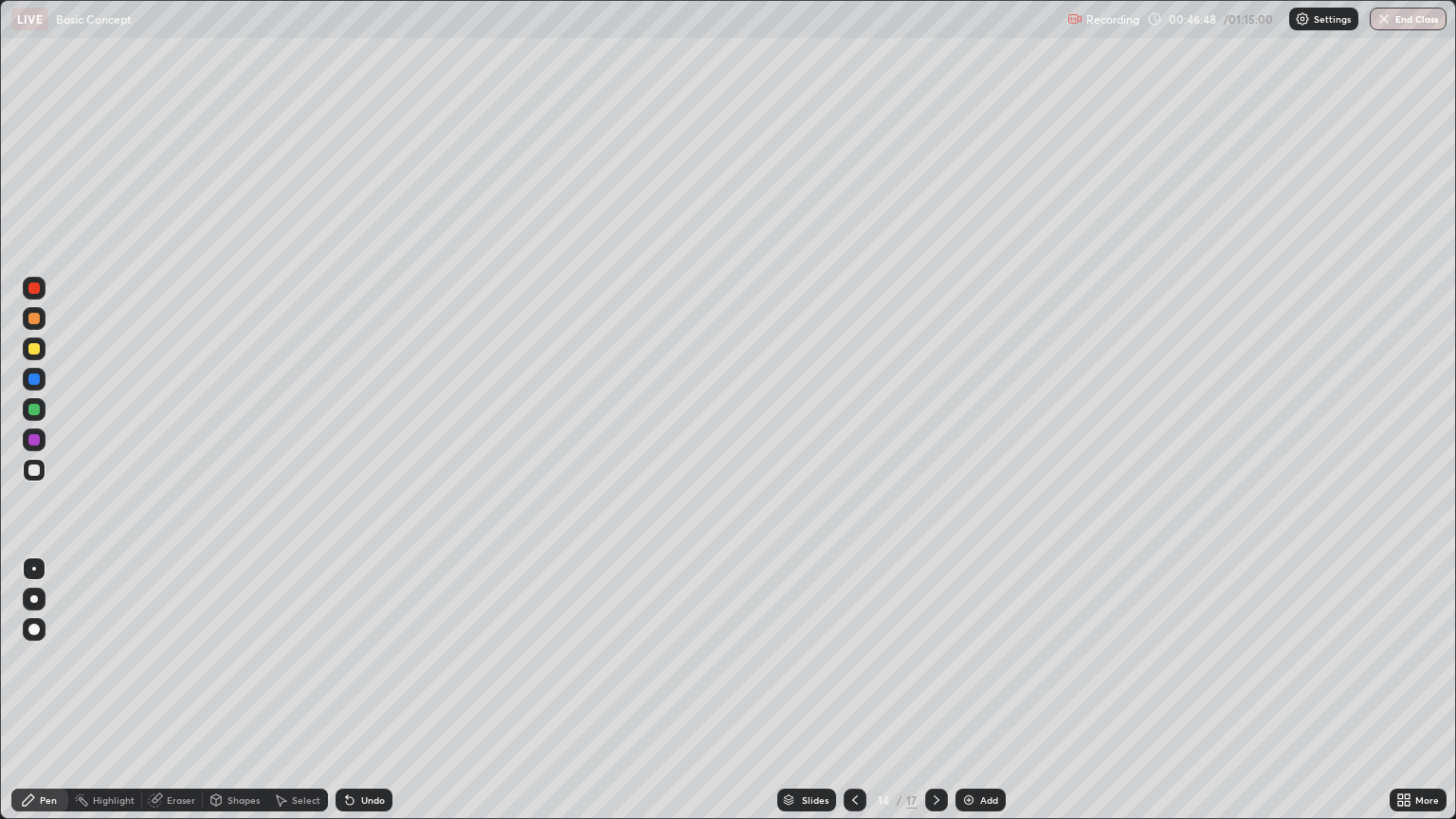 click on "14" at bounding box center (883, 800) 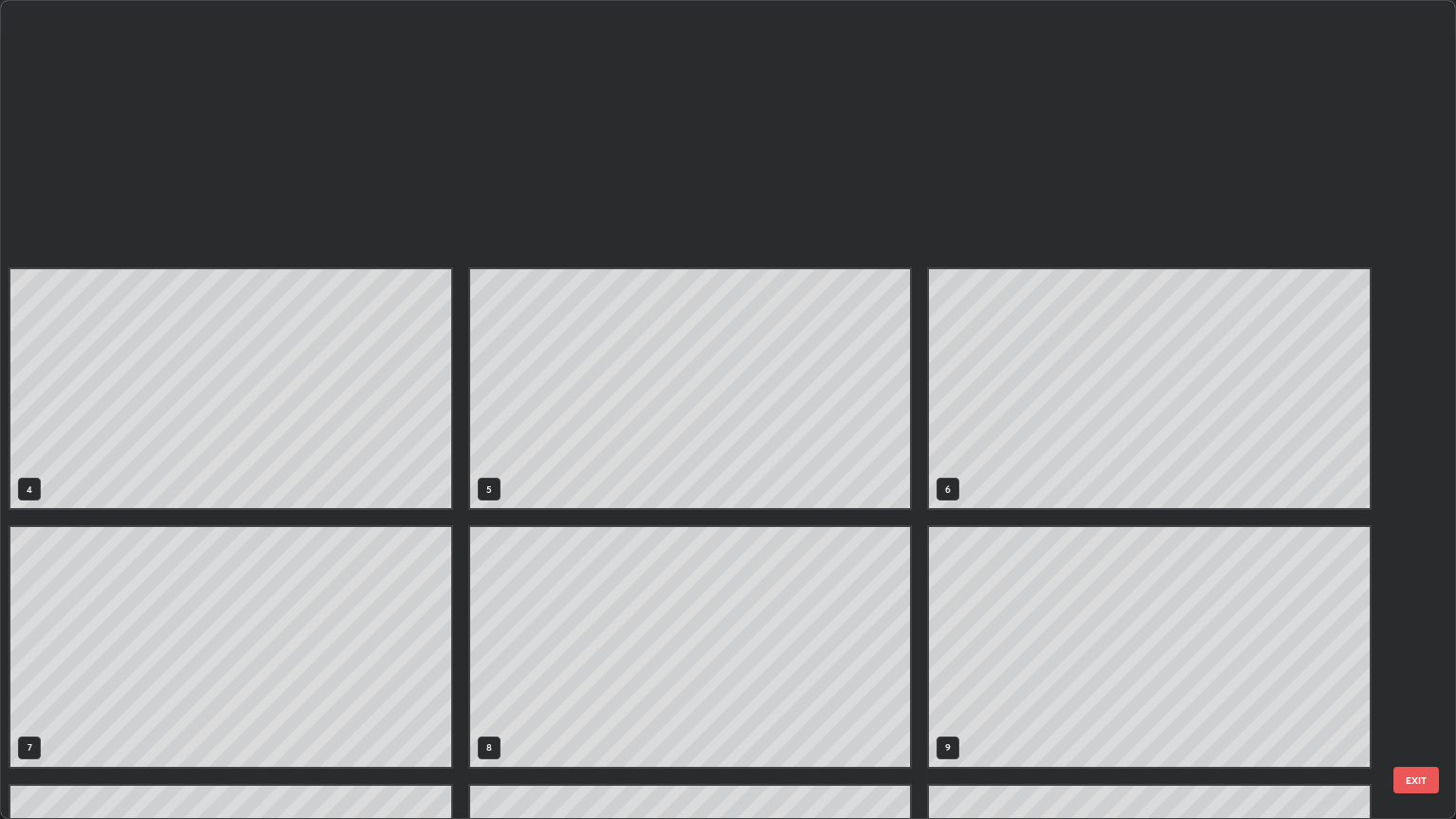 scroll, scrollTop: 475, scrollLeft: 0, axis: vertical 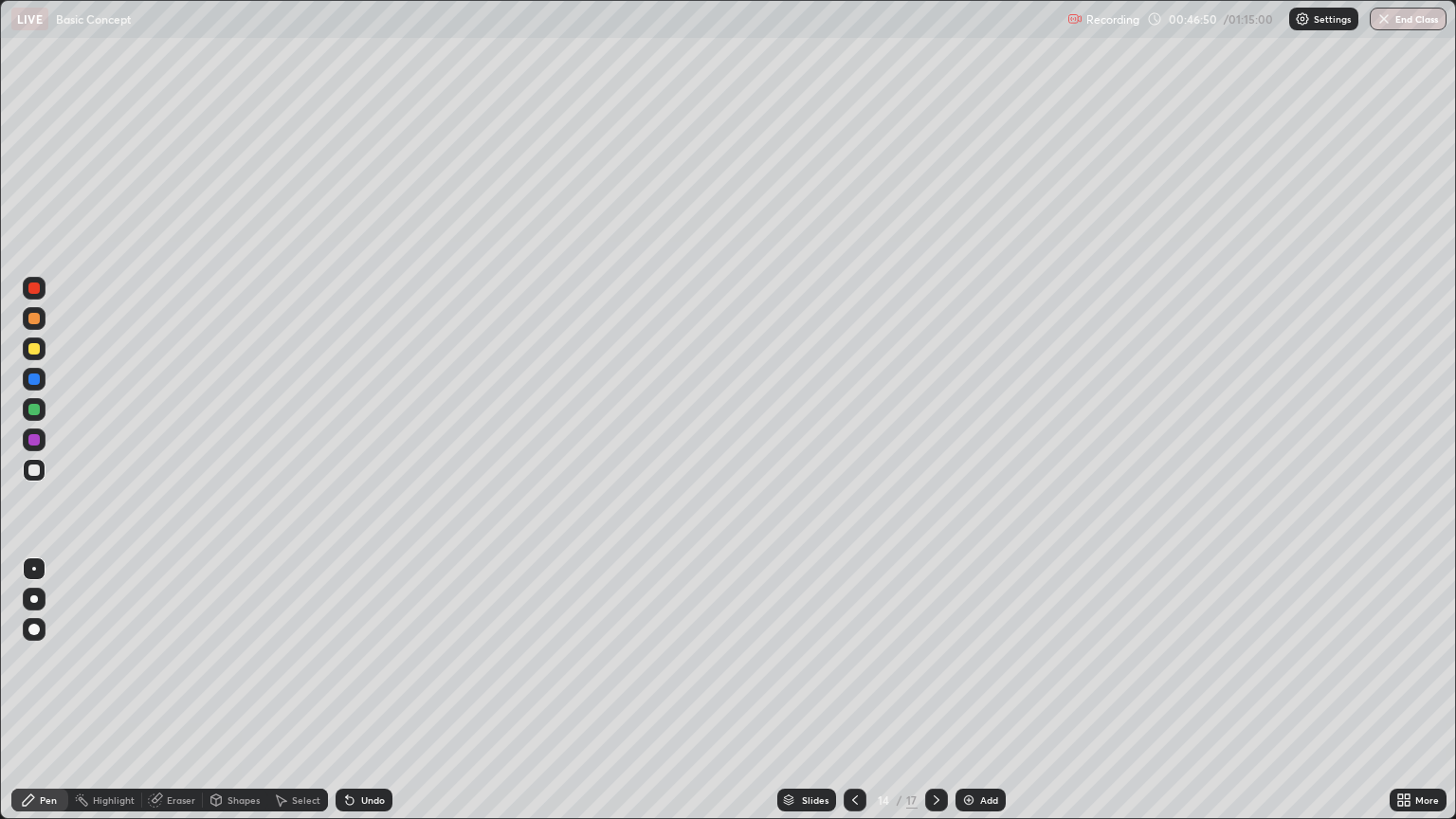 click 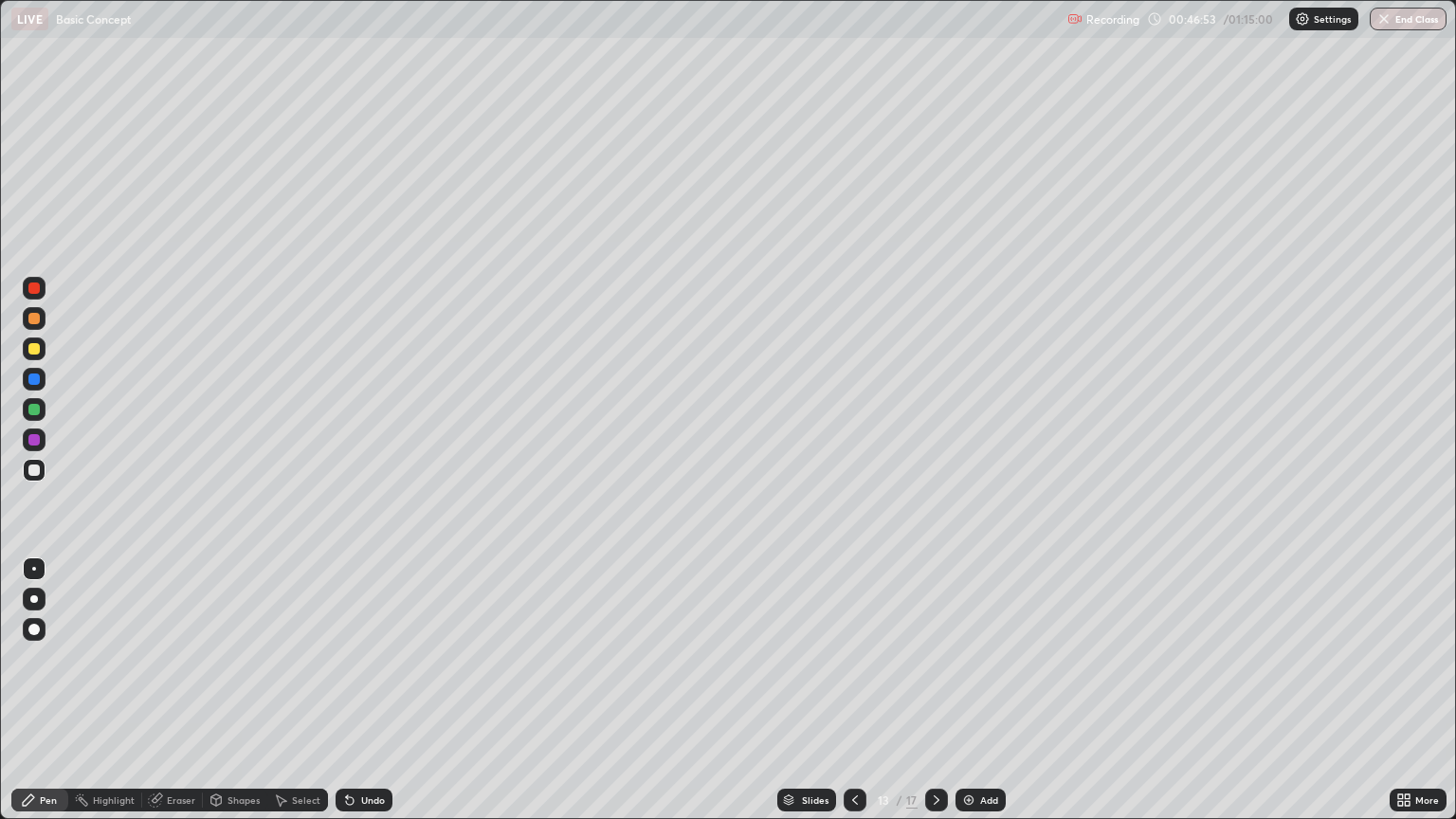 click 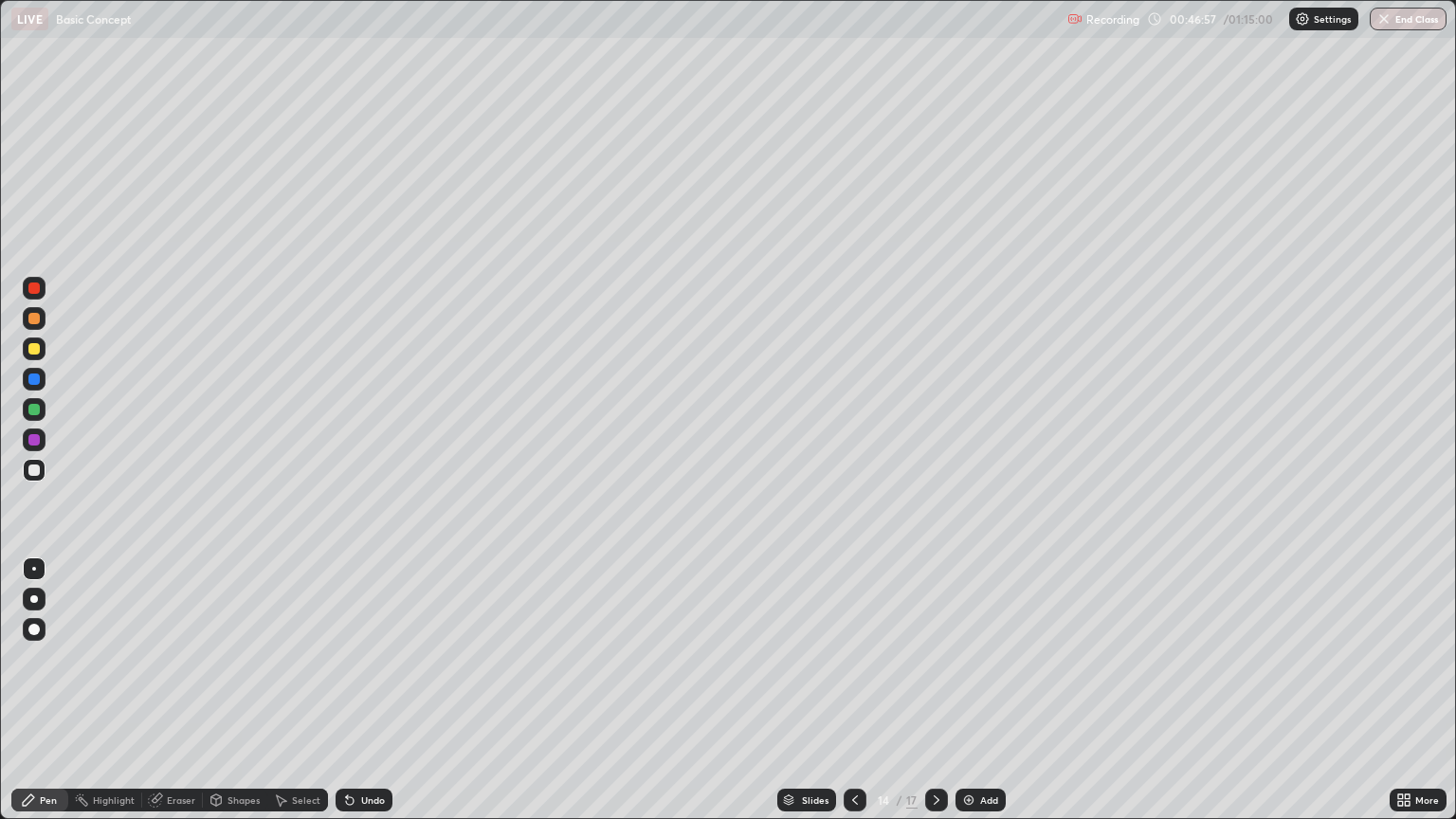 click 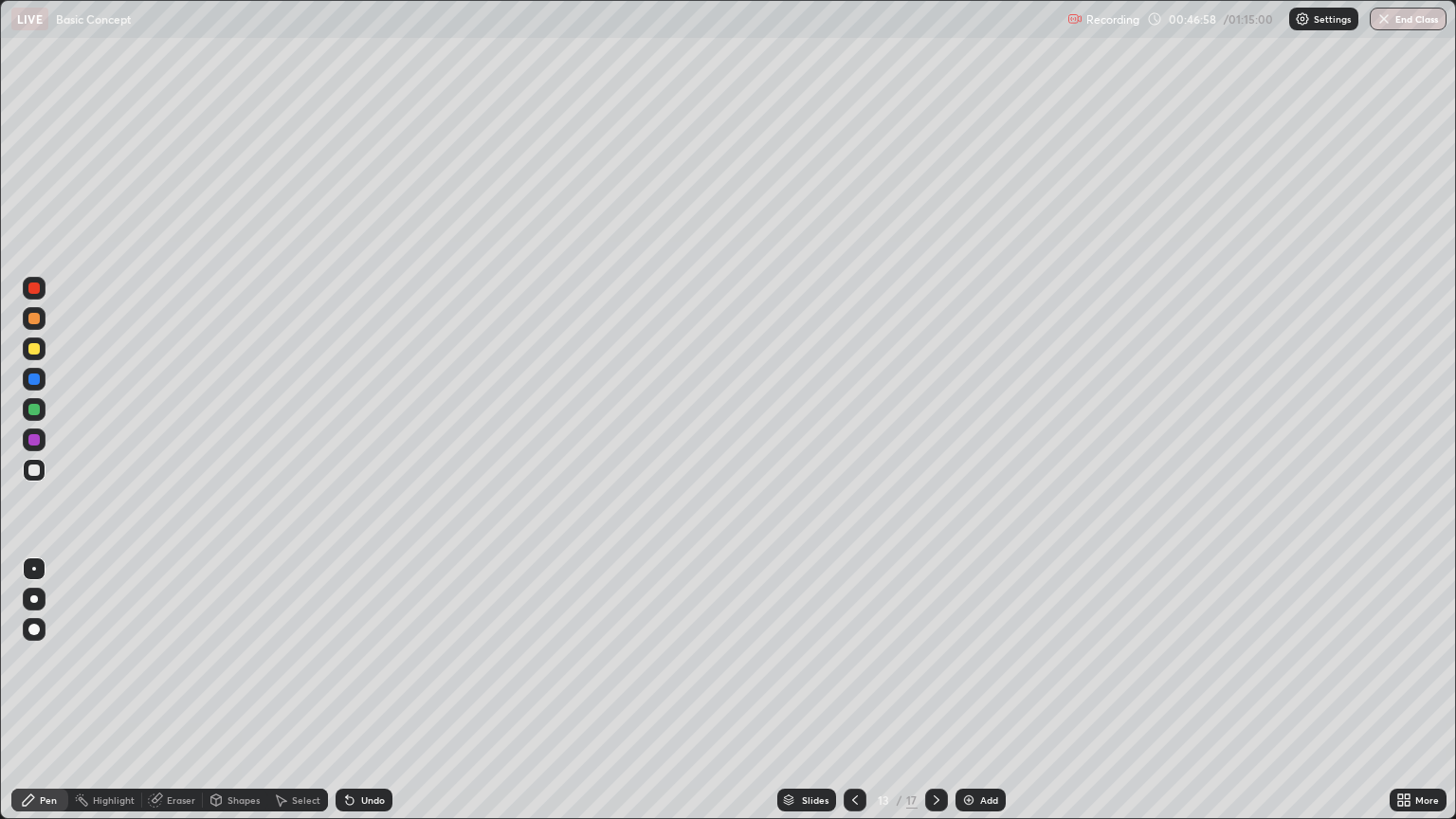 click 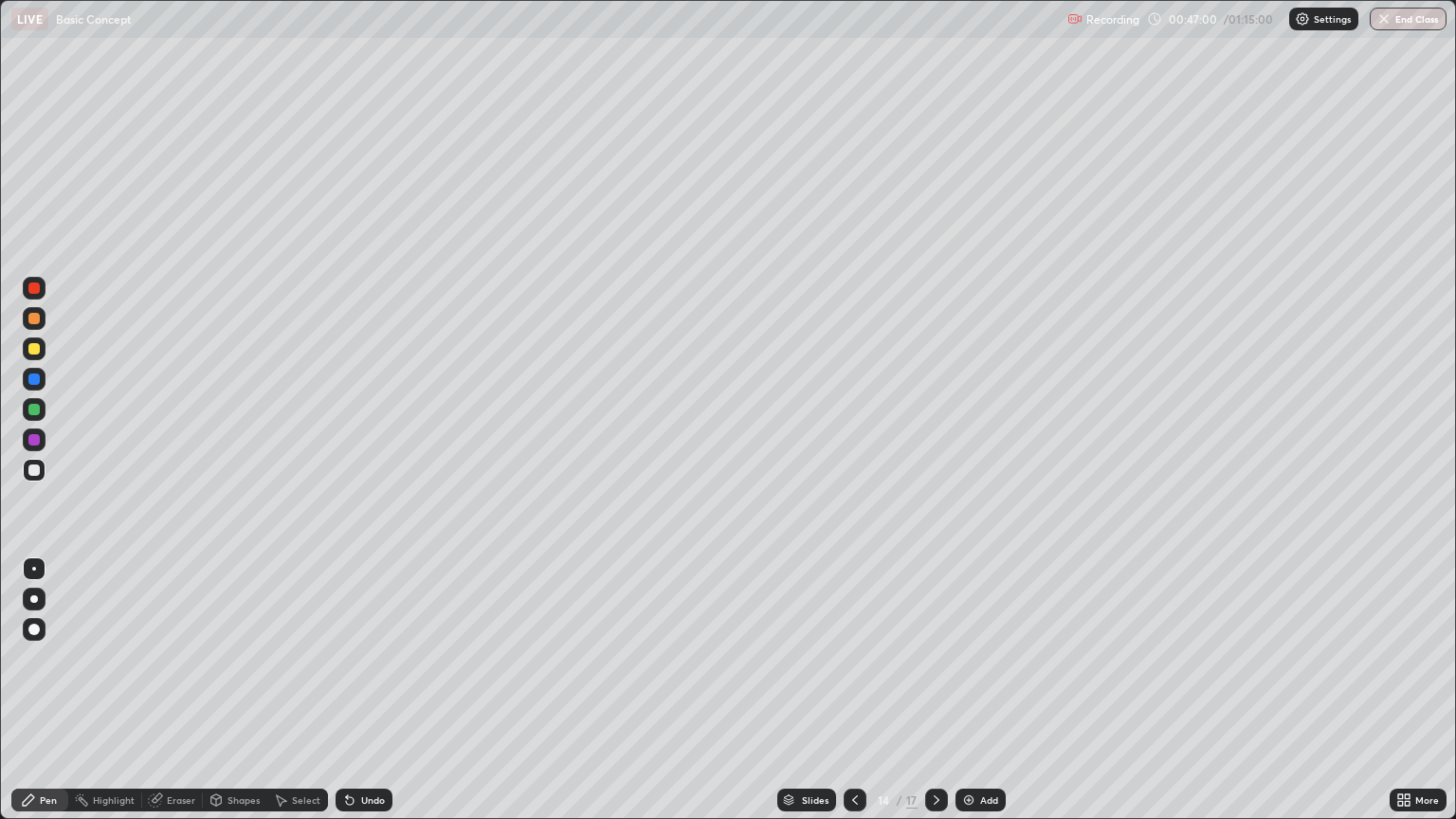 click on "Eraser" at bounding box center [181, 800] 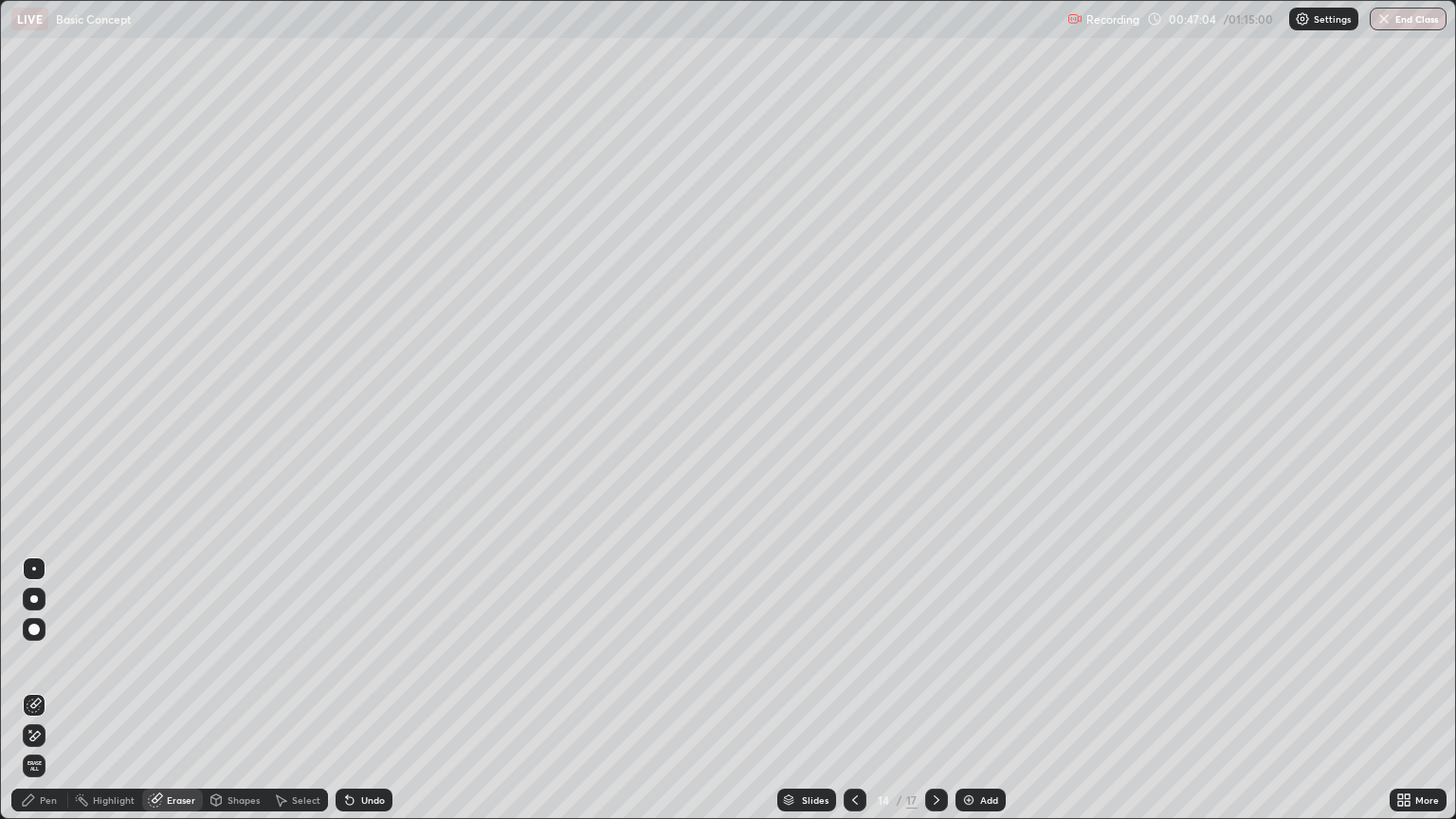 click on "Pen" at bounding box center [48, 800] 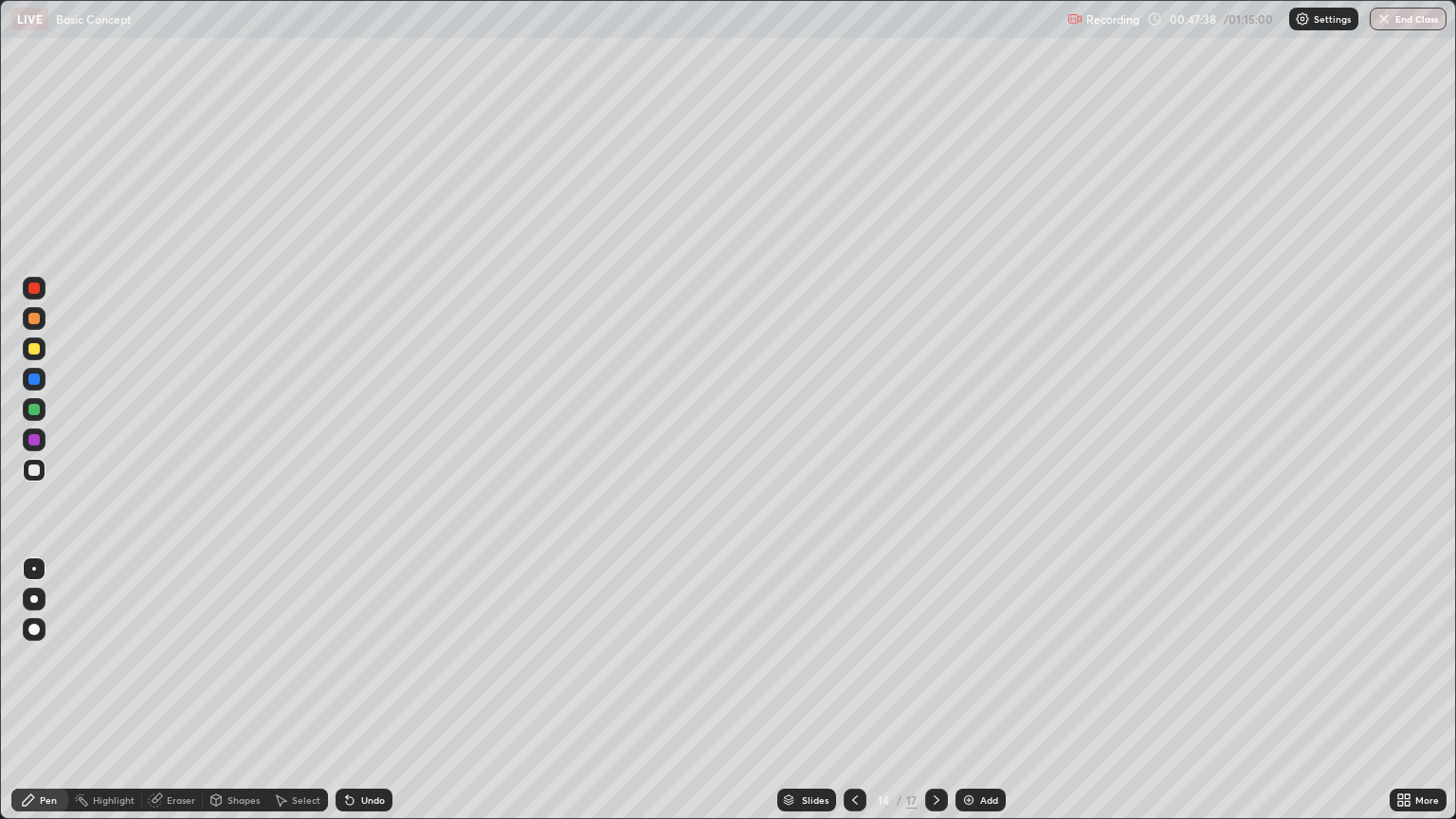 click at bounding box center [855, 800] 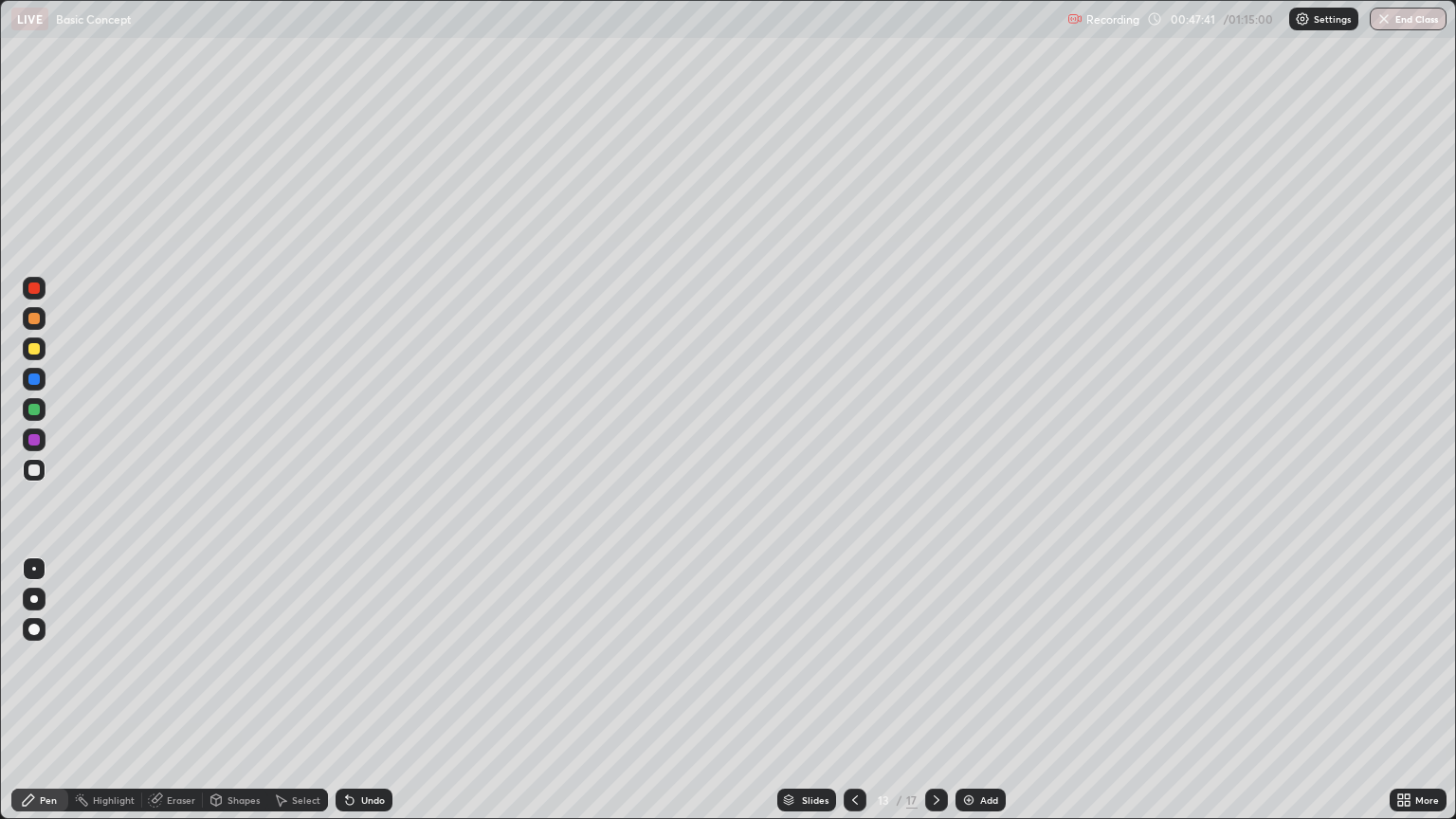 click 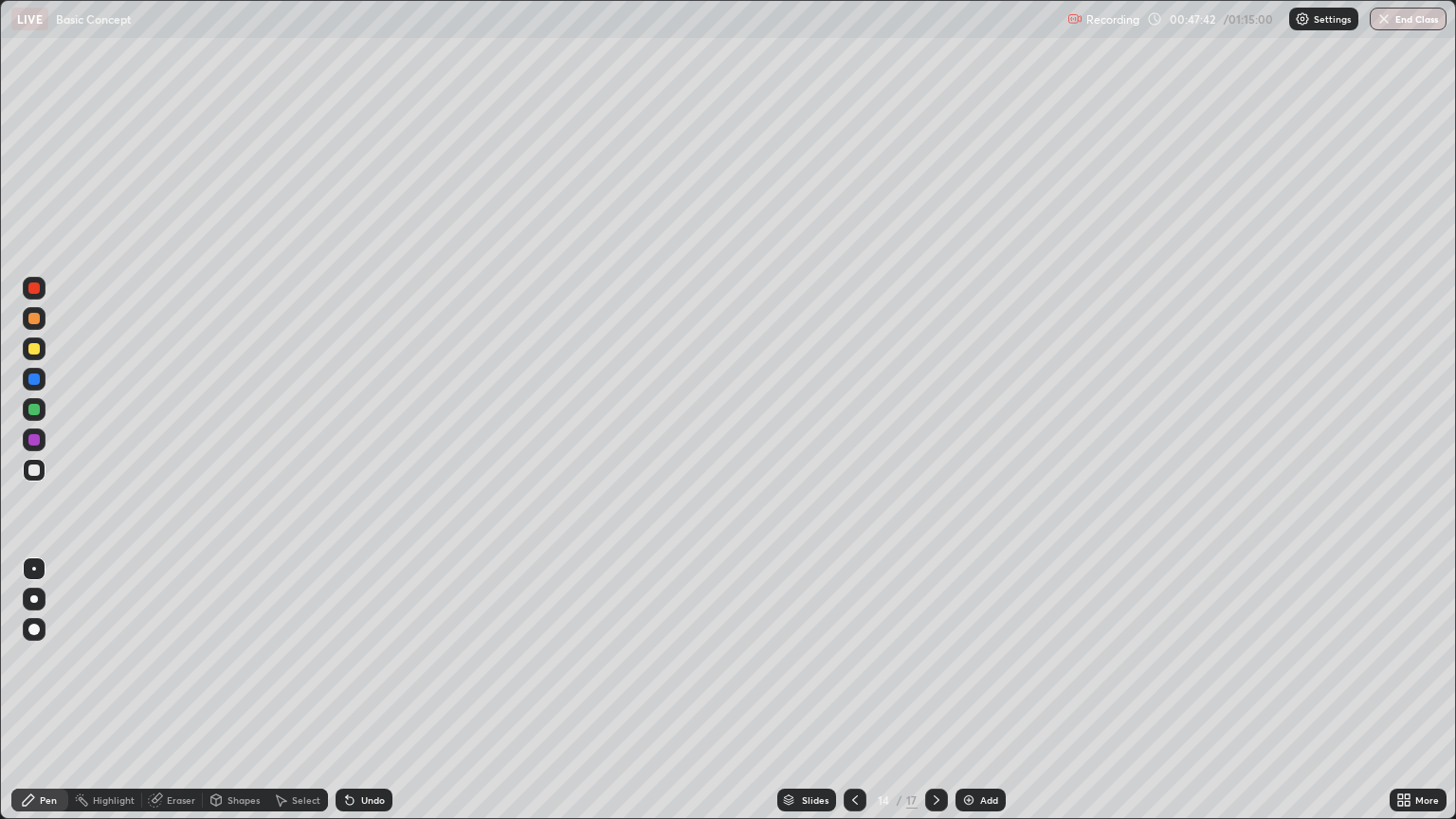 click at bounding box center (855, 800) 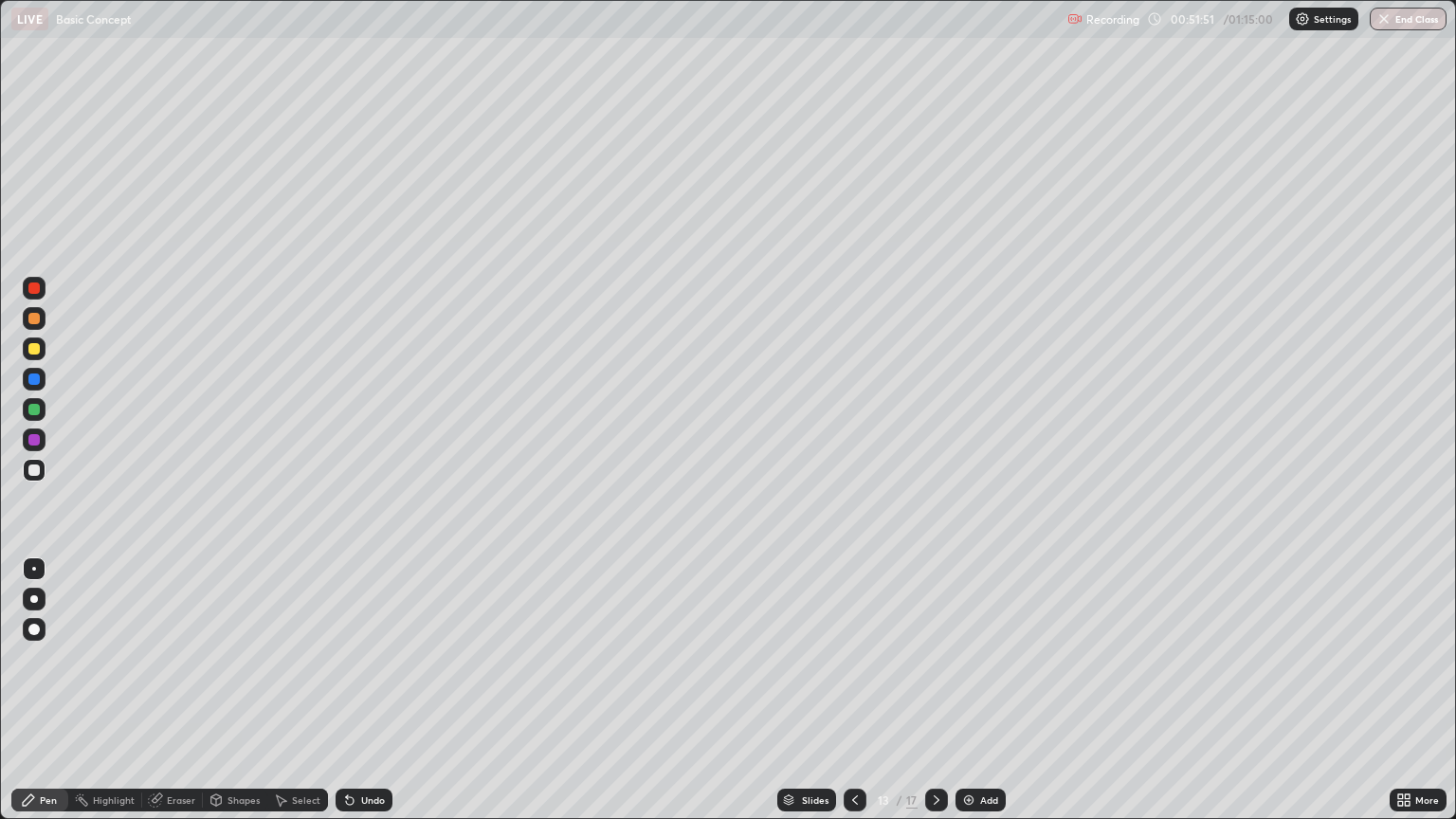 click at bounding box center (937, 800) 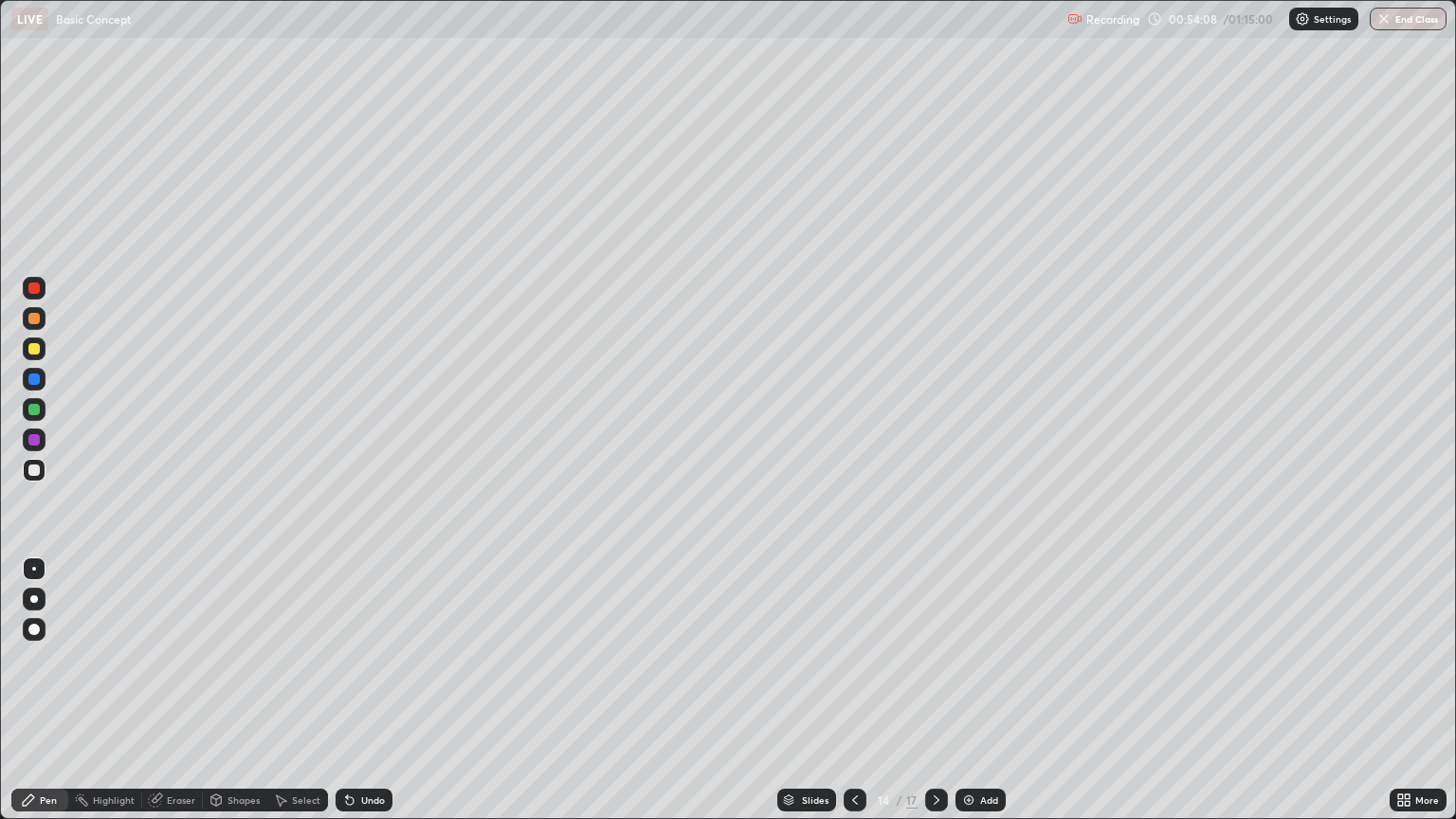 click at bounding box center (969, 800) 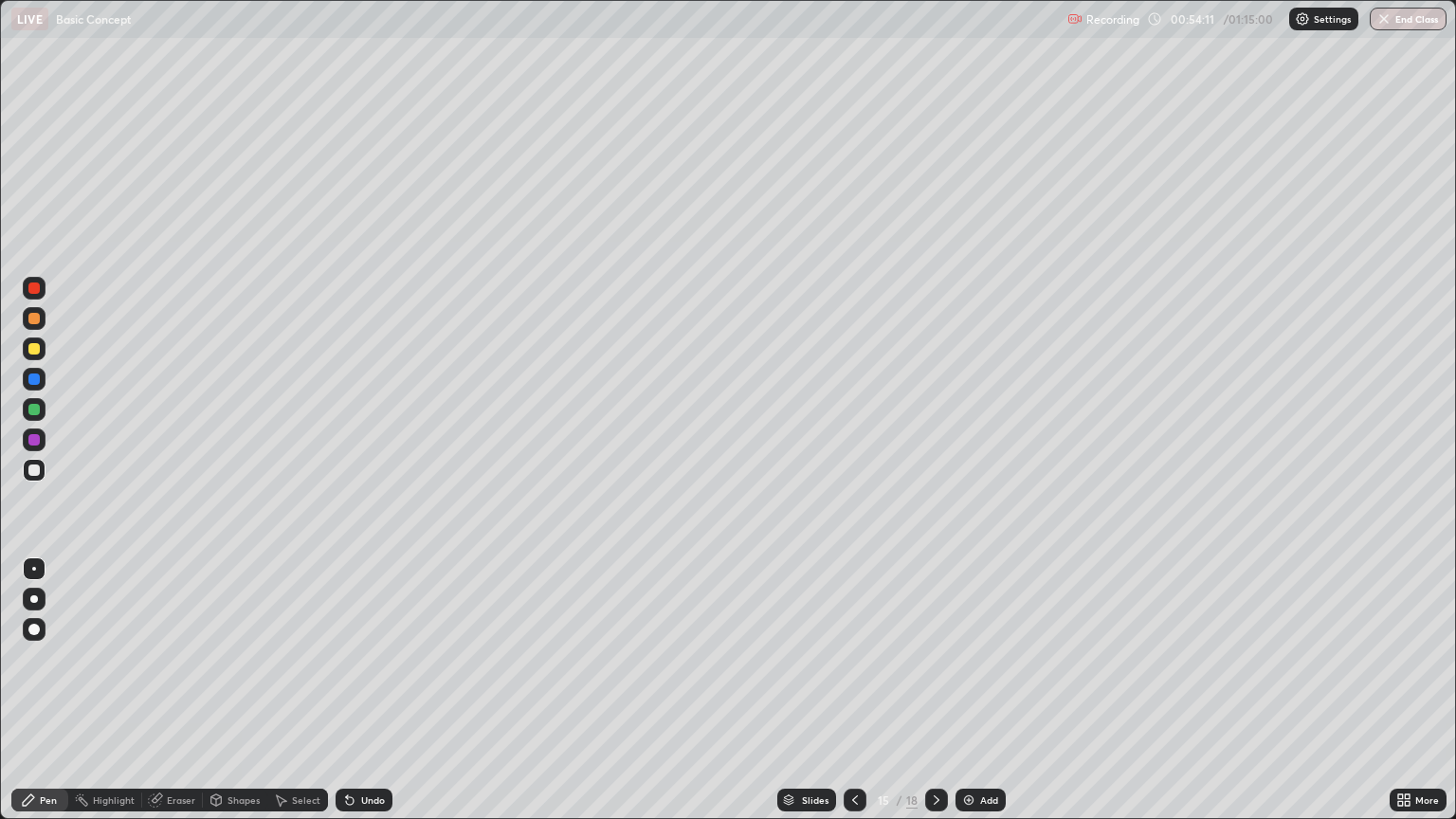 click on "Eraser" at bounding box center [181, 800] 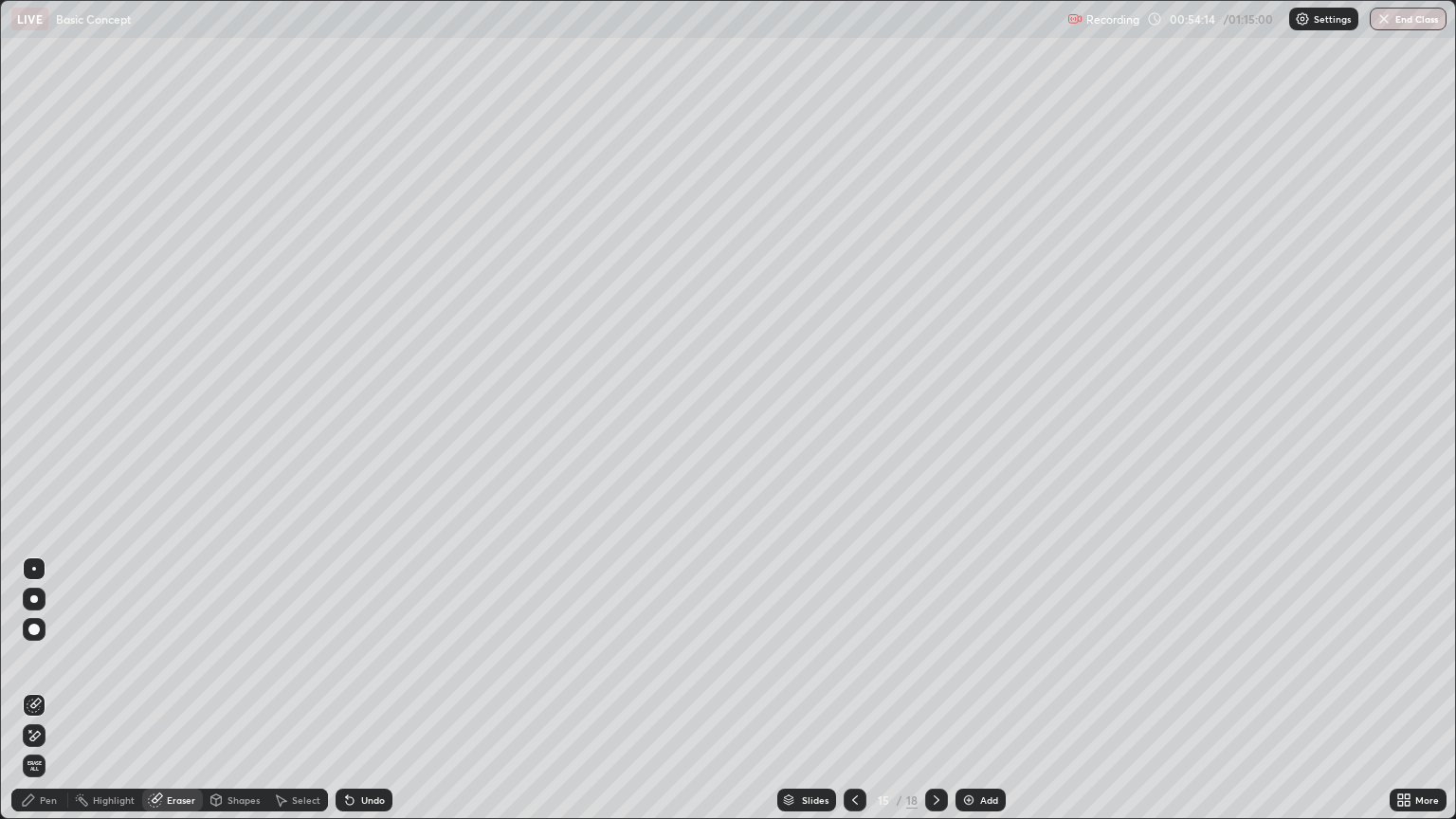 click on "Pen" at bounding box center (48, 800) 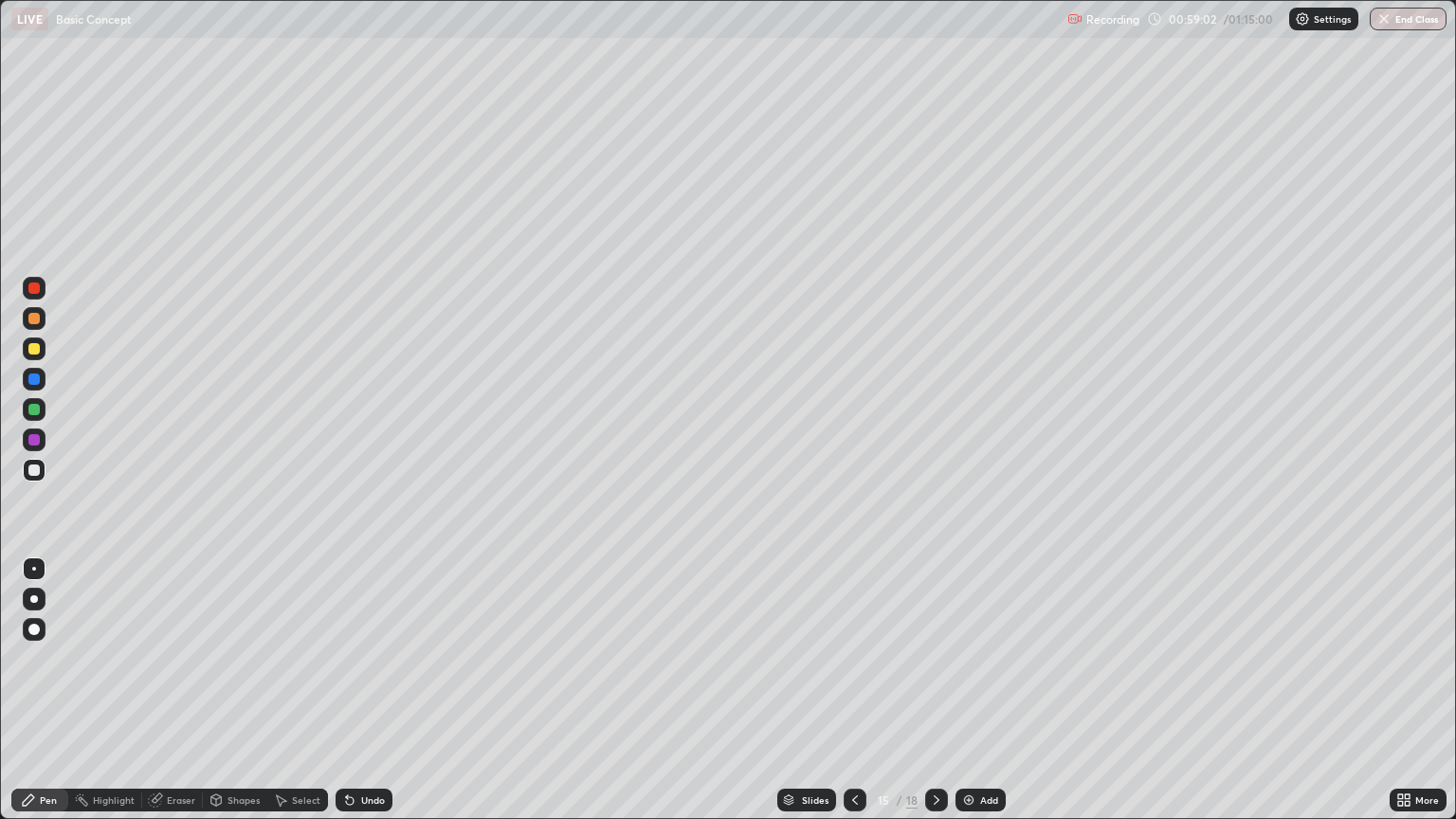 click at bounding box center (1384, 19) 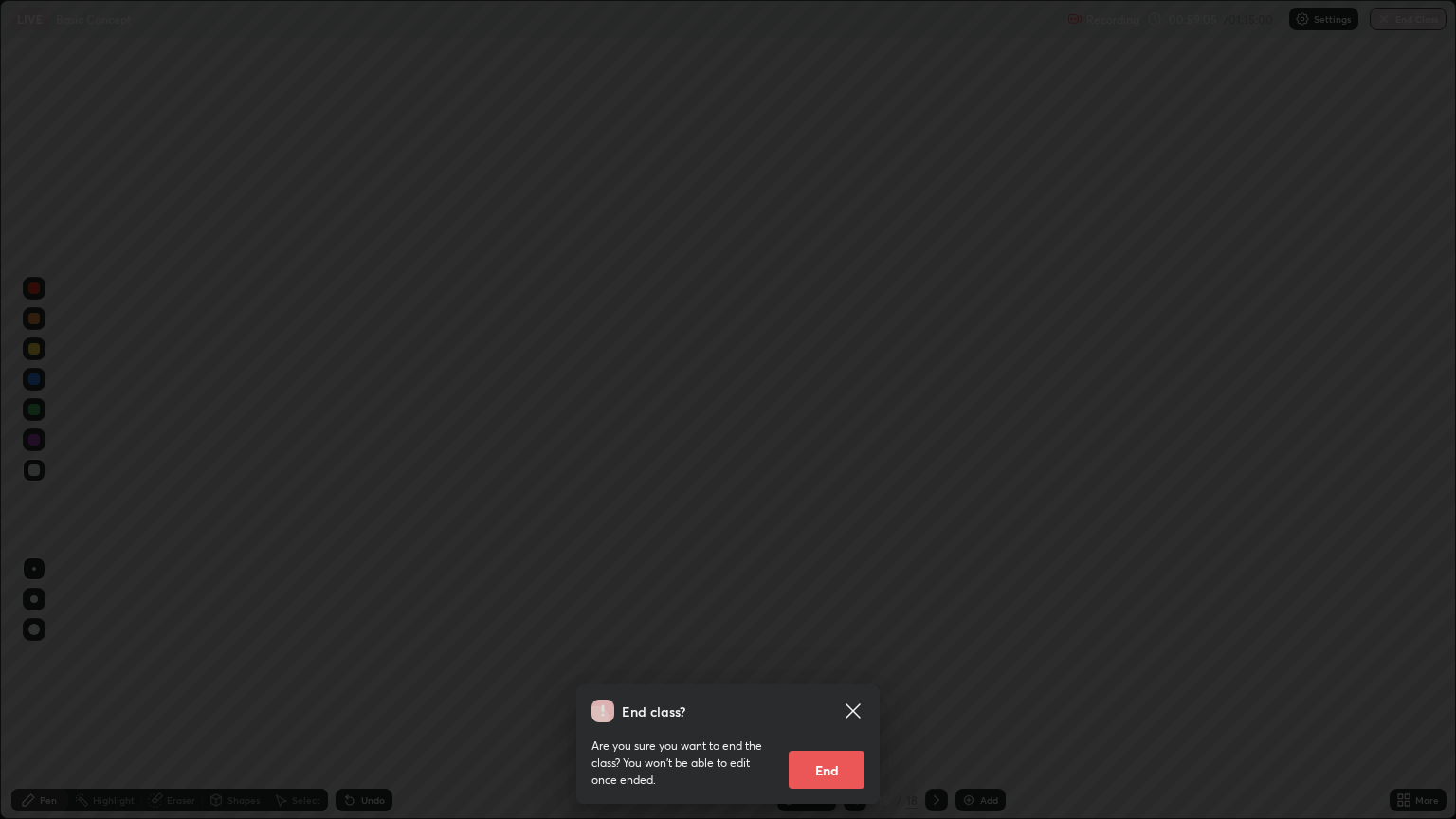 click on "End" at bounding box center [827, 770] 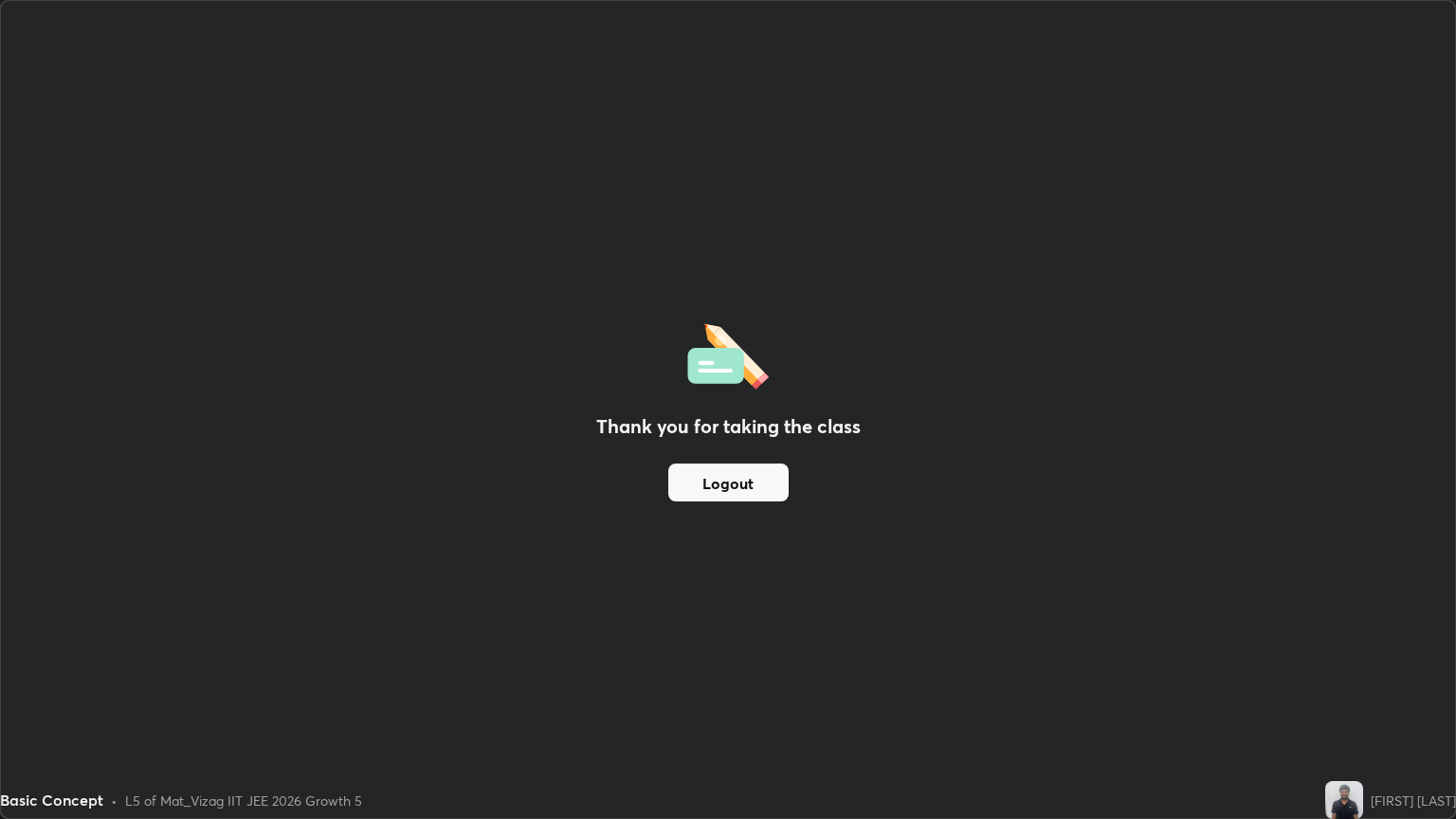 click on "Thank you for taking the class Logout" at bounding box center [728, 410] 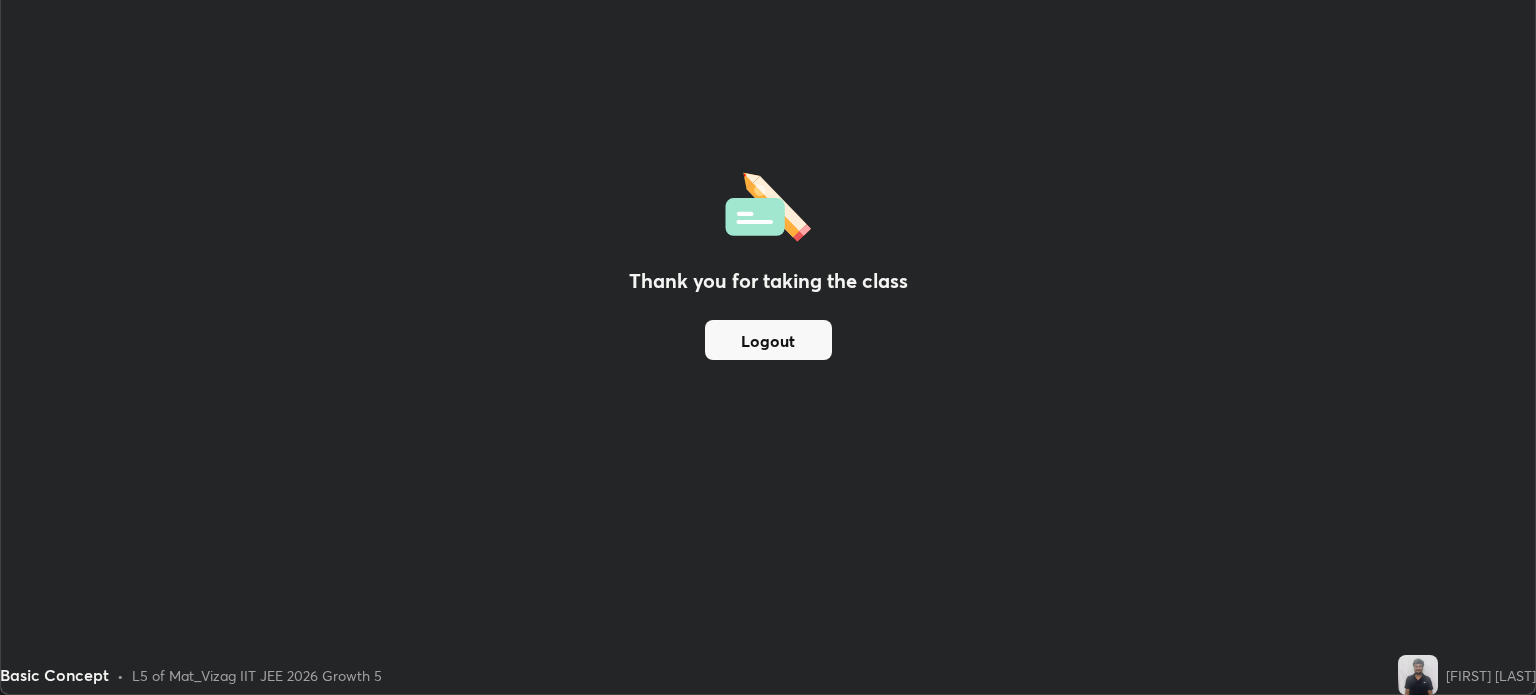 scroll, scrollTop: 695, scrollLeft: 1536, axis: both 